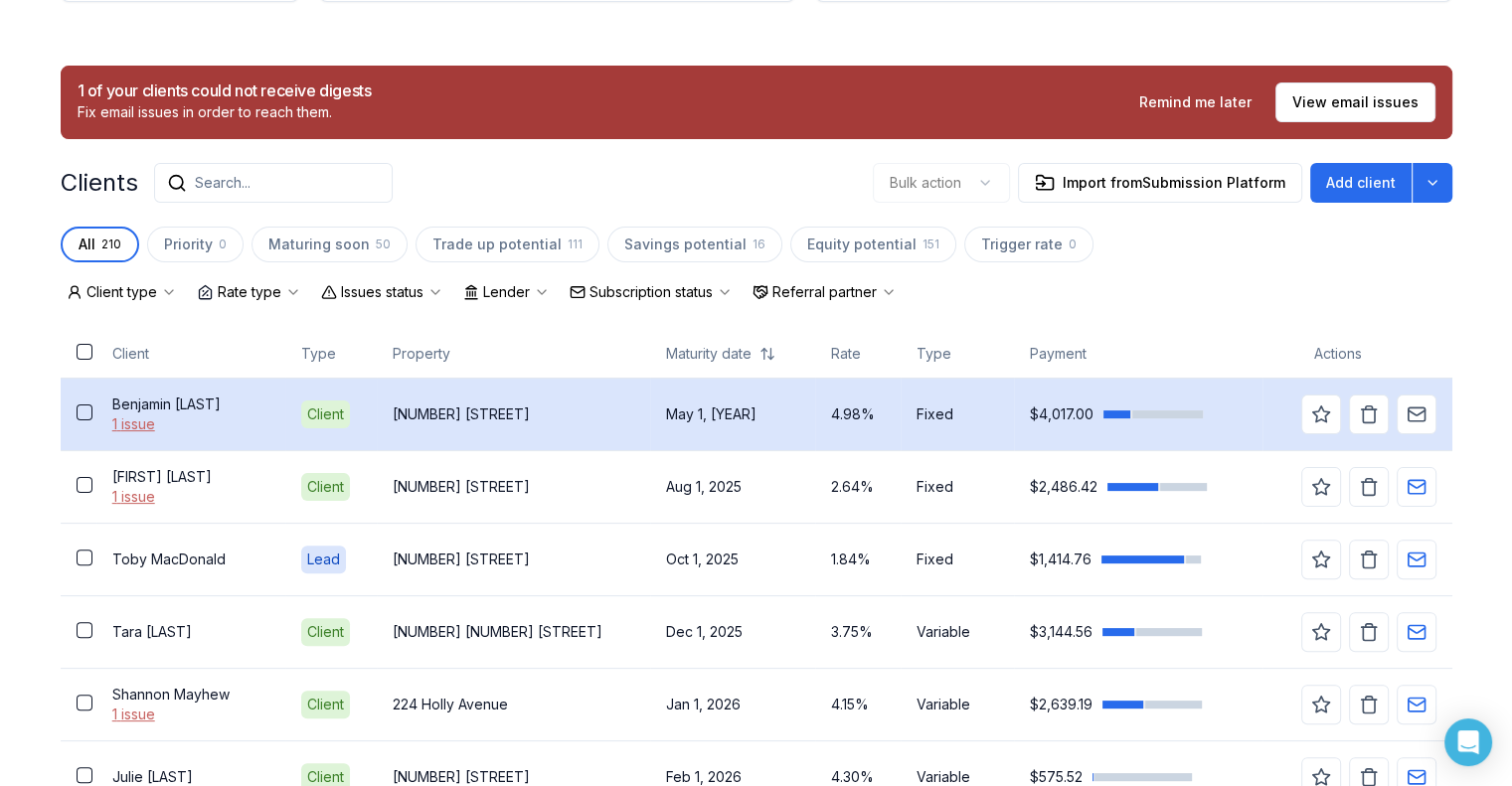 scroll, scrollTop: 397, scrollLeft: 0, axis: vertical 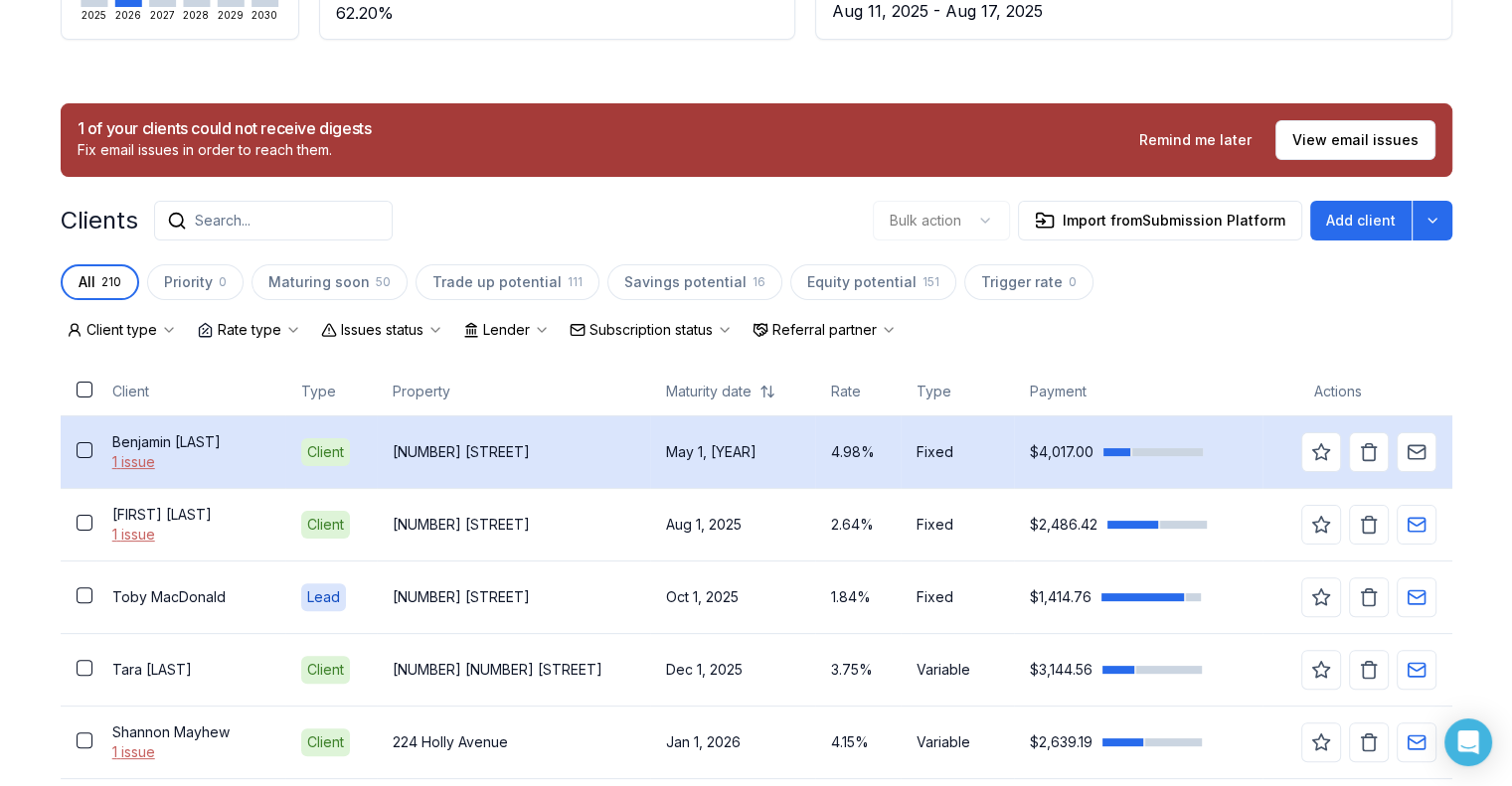 click on "[FIRST]   [LAST]" at bounding box center [191, 442] 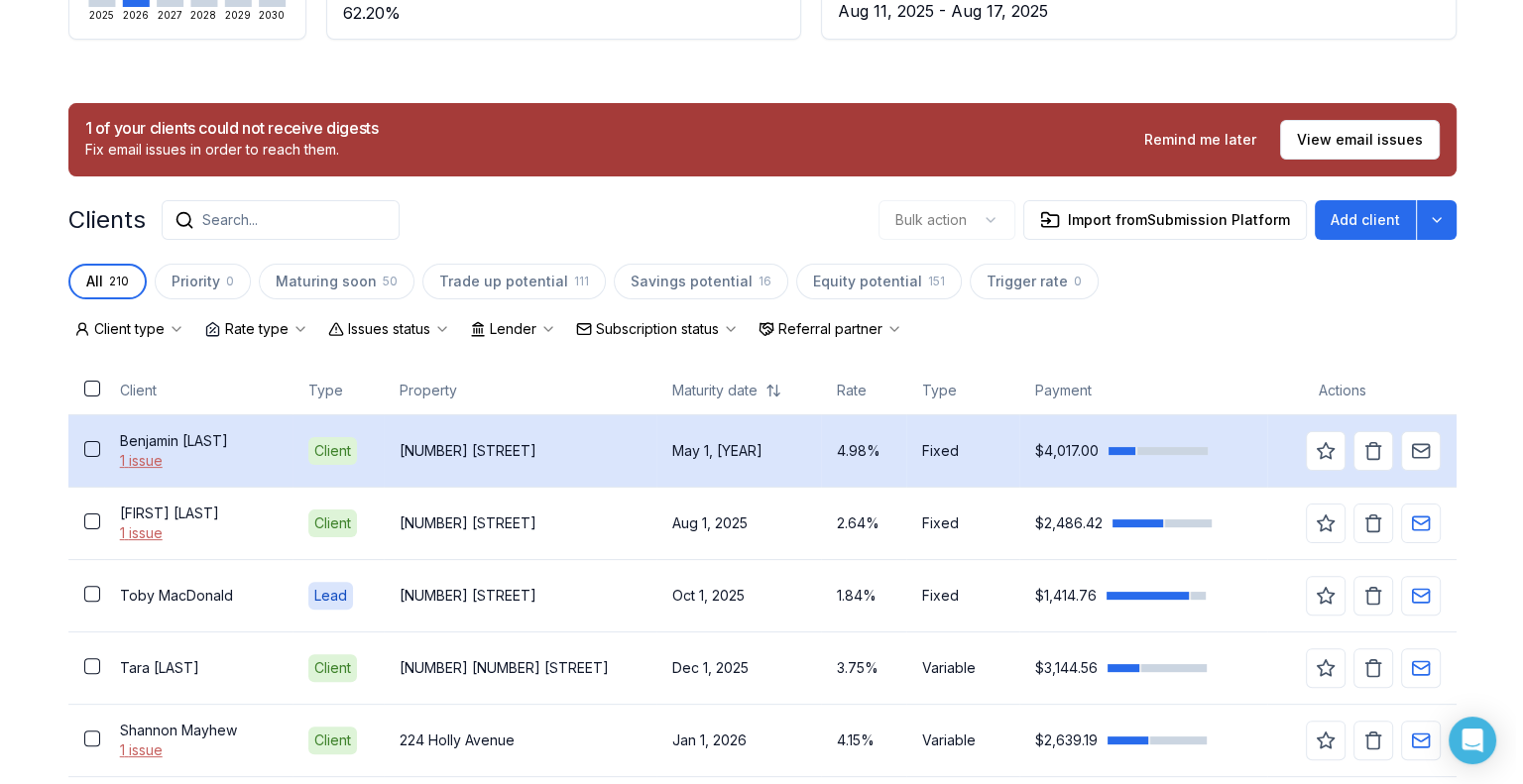 scroll, scrollTop: 0, scrollLeft: 0, axis: both 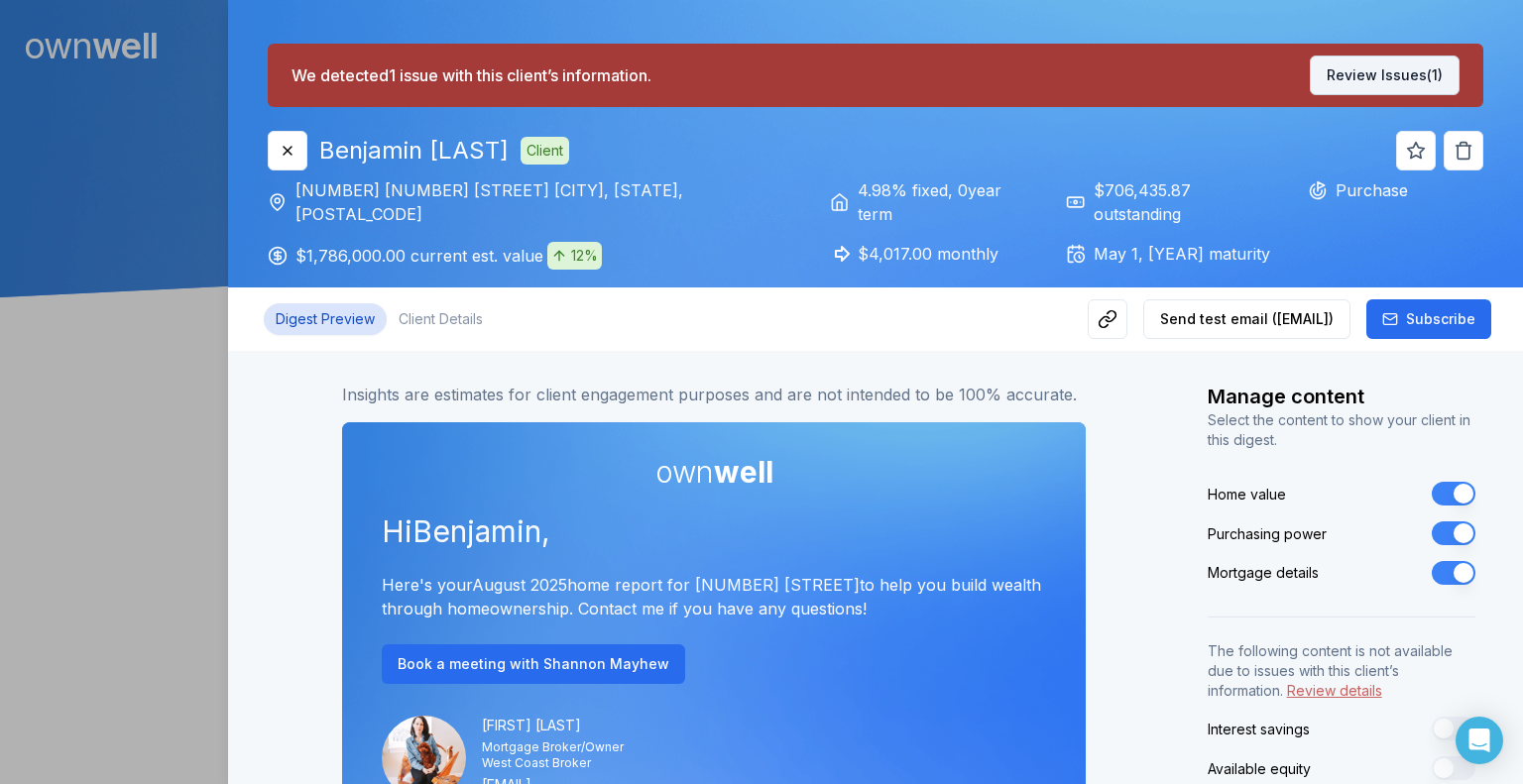 click on "Review Issues  (1)" at bounding box center (1384, 75) 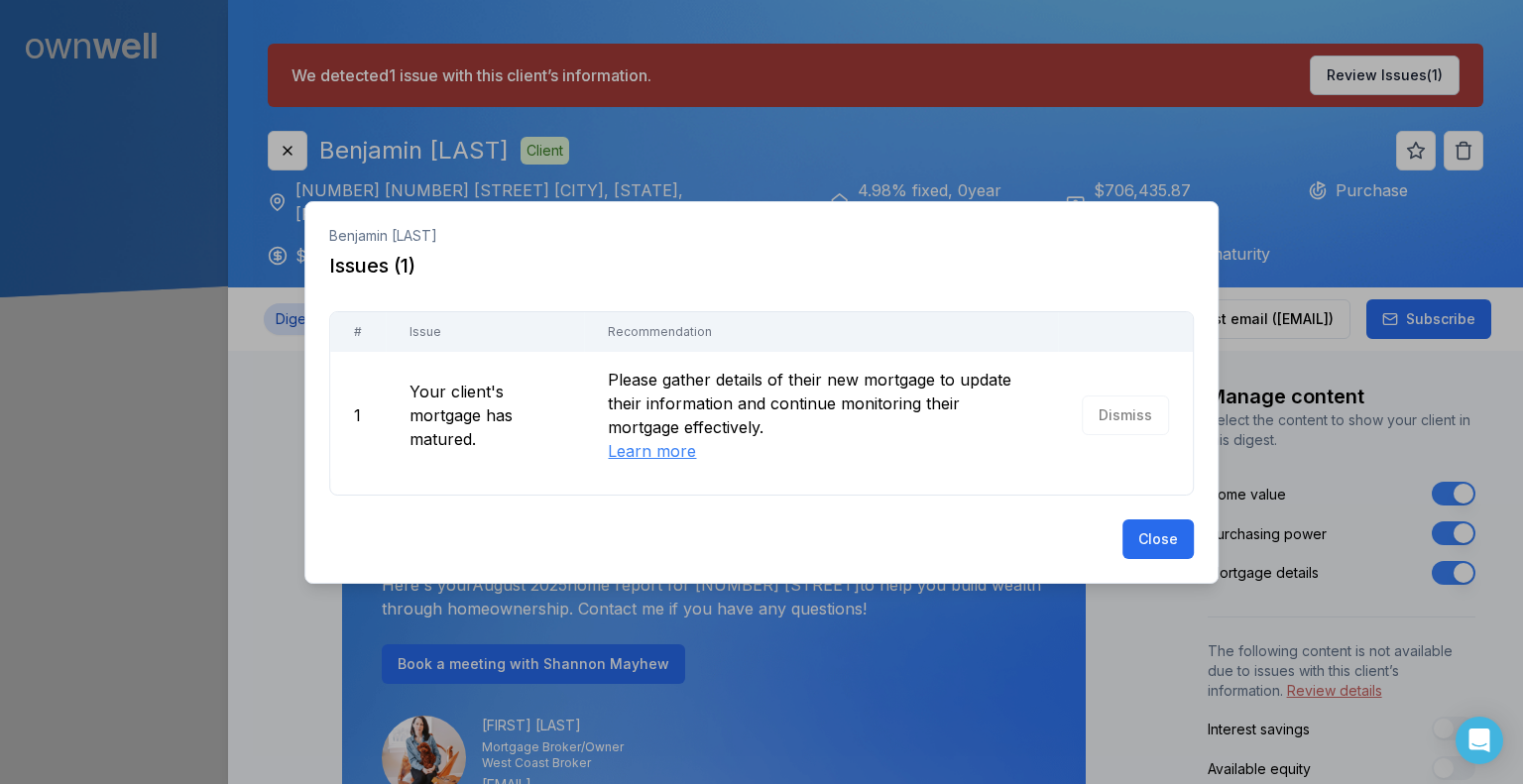 drag, startPoint x: 1156, startPoint y: 550, endPoint x: 908, endPoint y: 423, distance: 278.62699 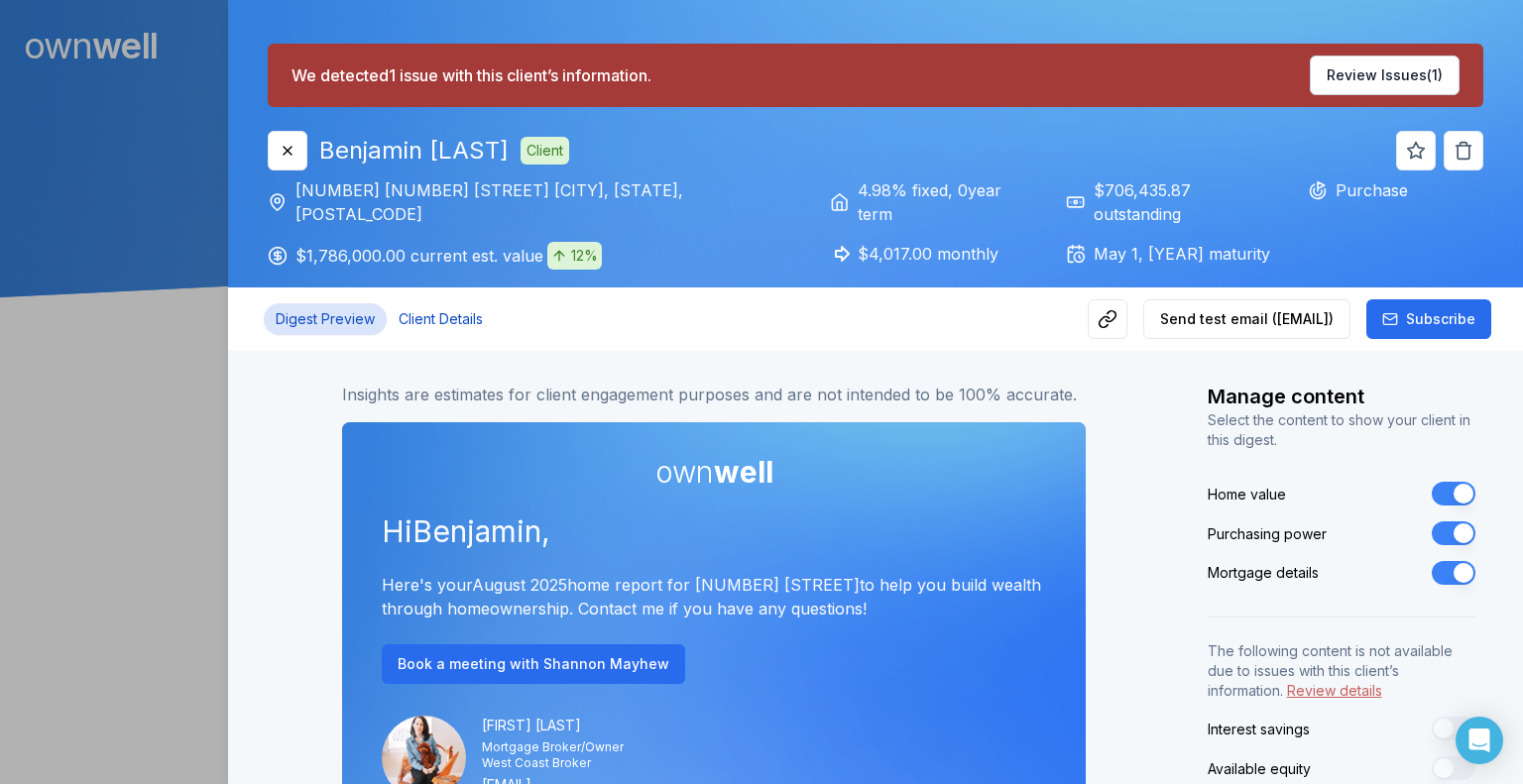 click on "Client Details" at bounding box center [440, 319] 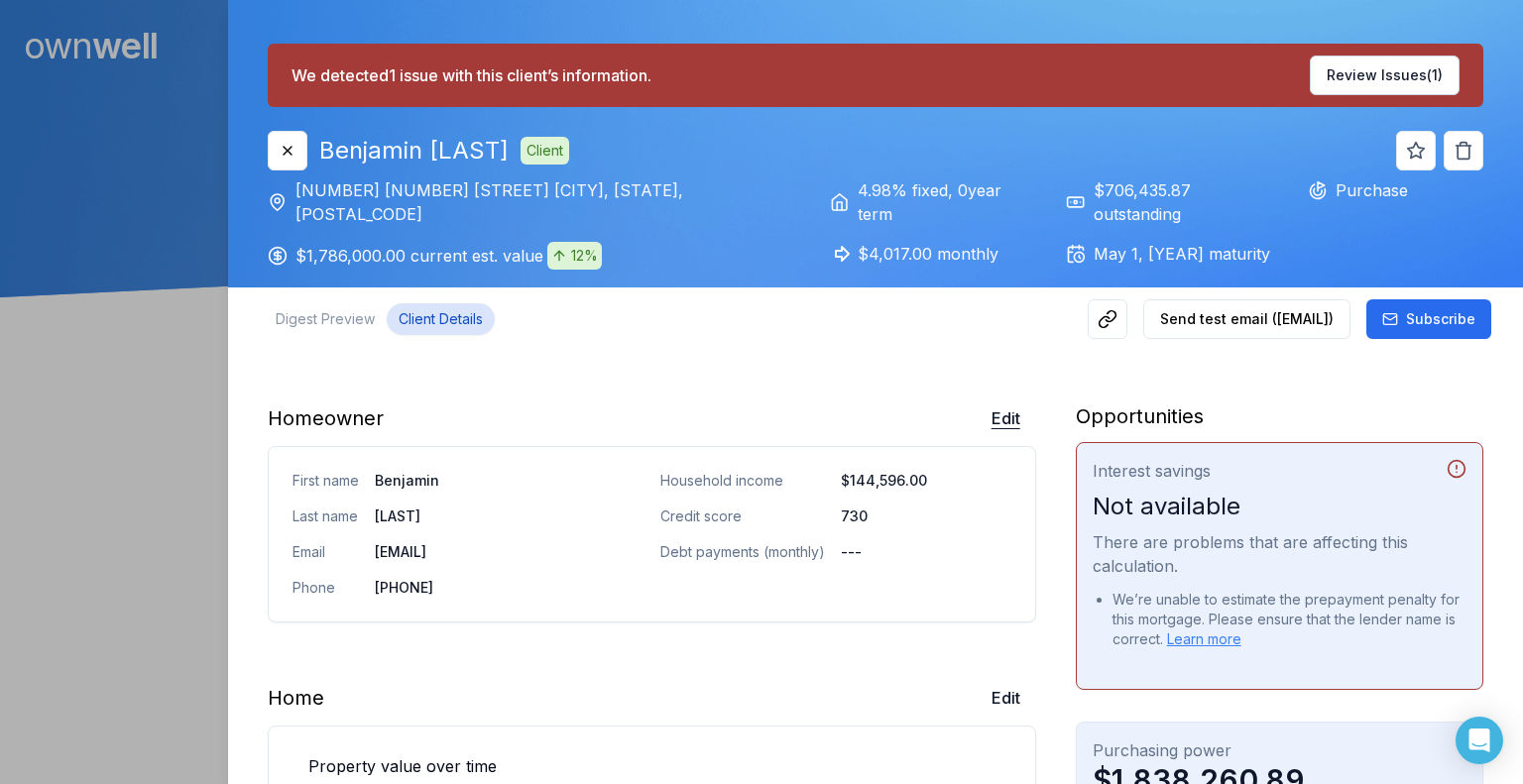 click on "Edit" at bounding box center (1005, 418) 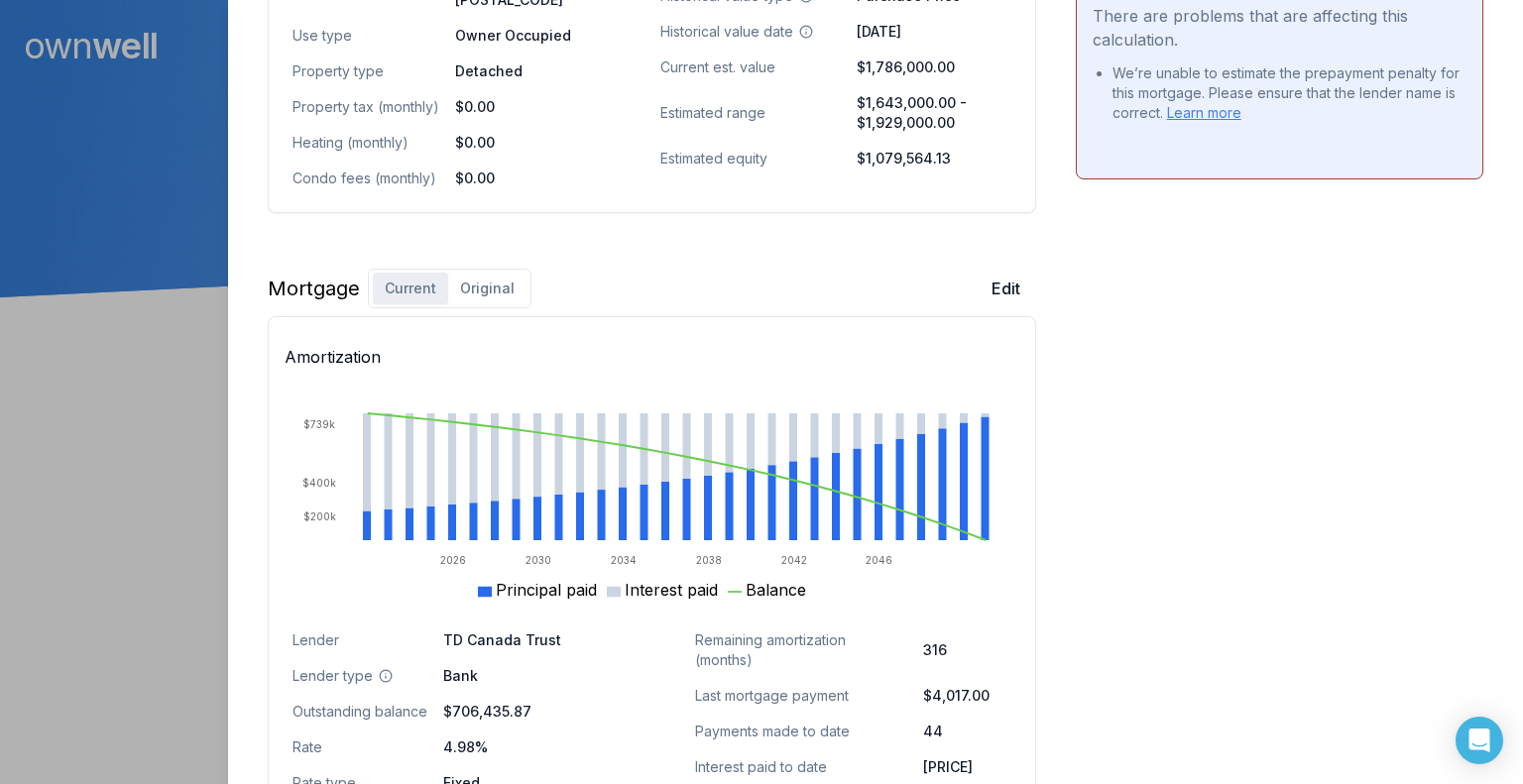 scroll, scrollTop: 1129, scrollLeft: 0, axis: vertical 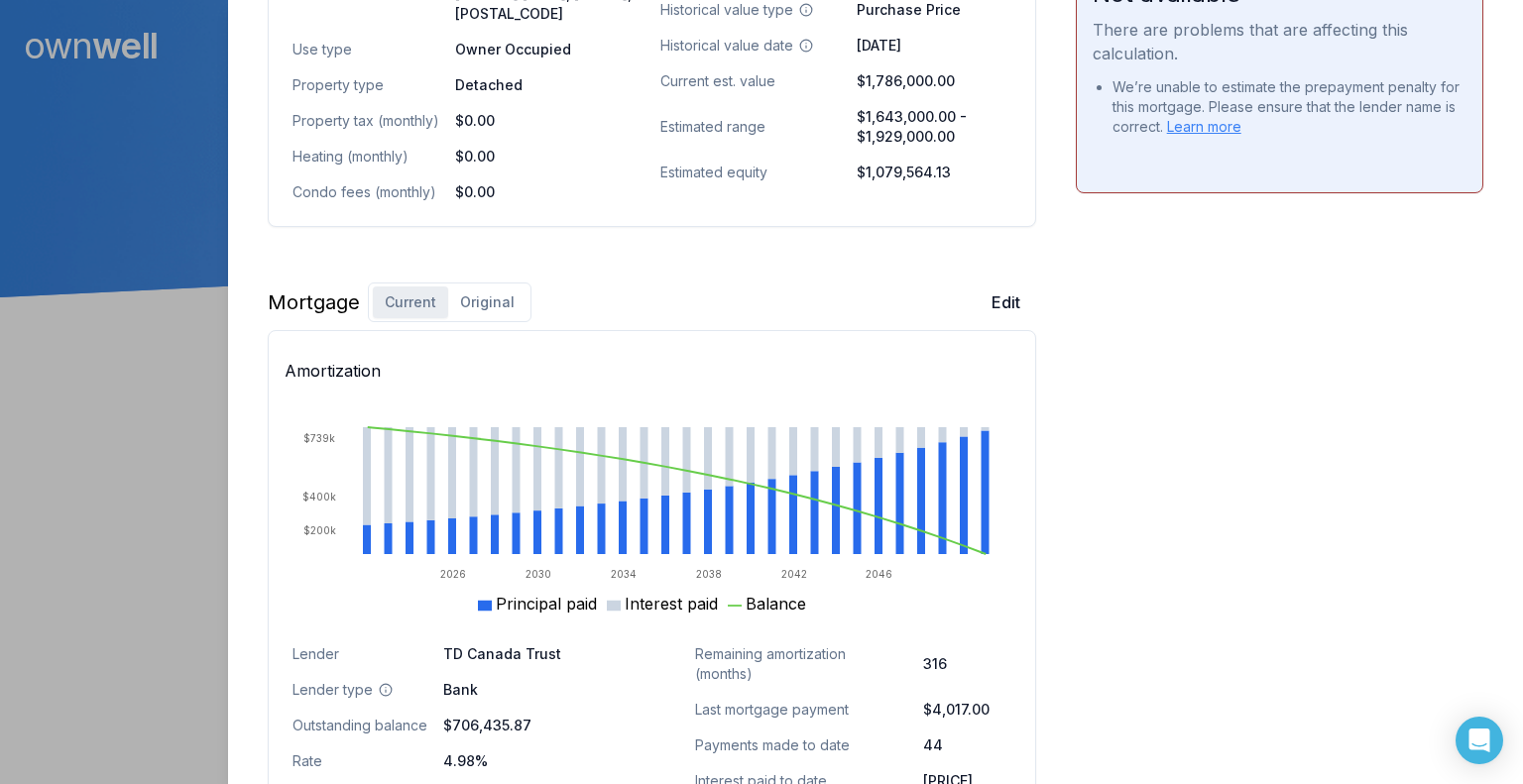 click on "Original" at bounding box center [487, 302] 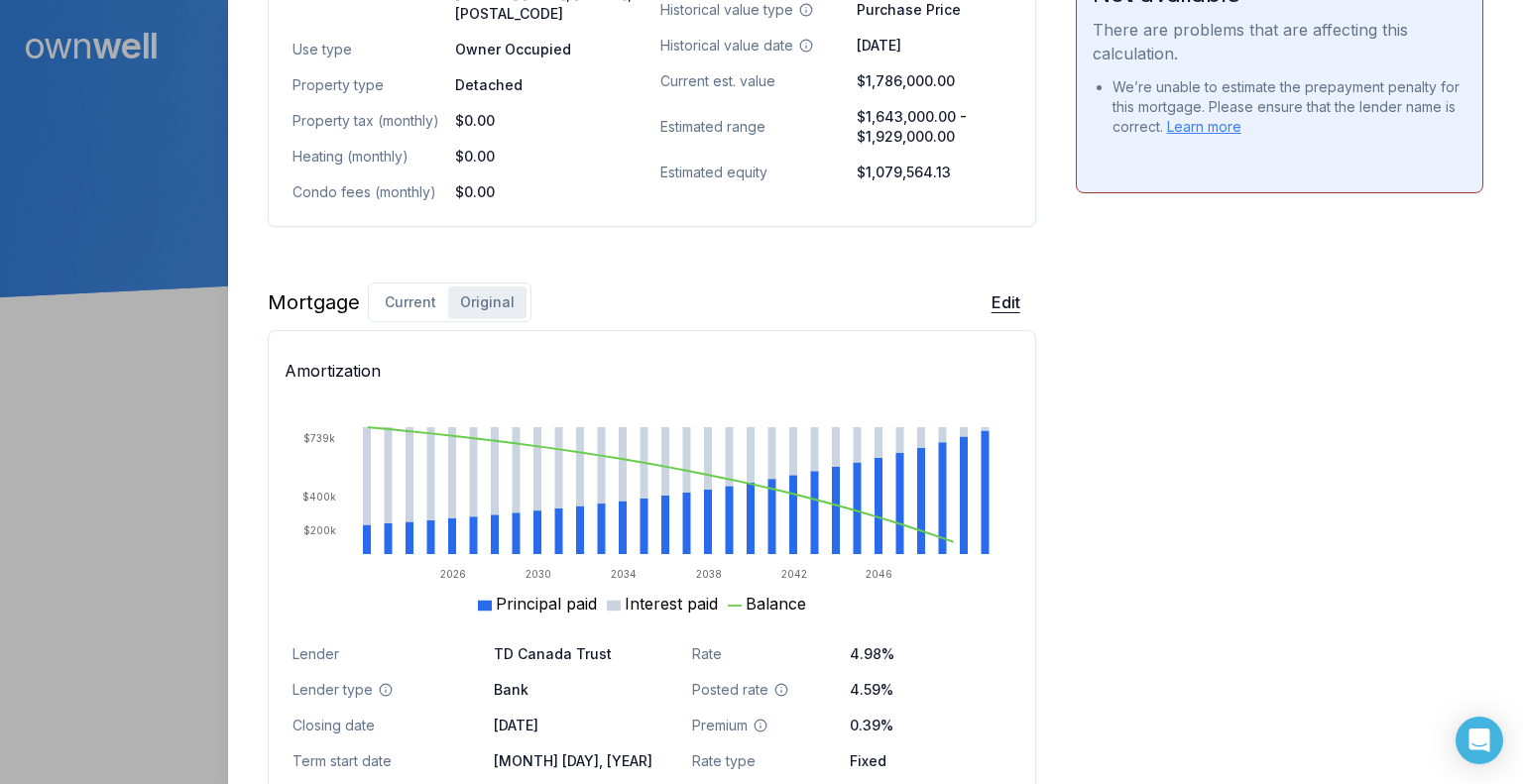 click on "Edit" at bounding box center (1005, 302) 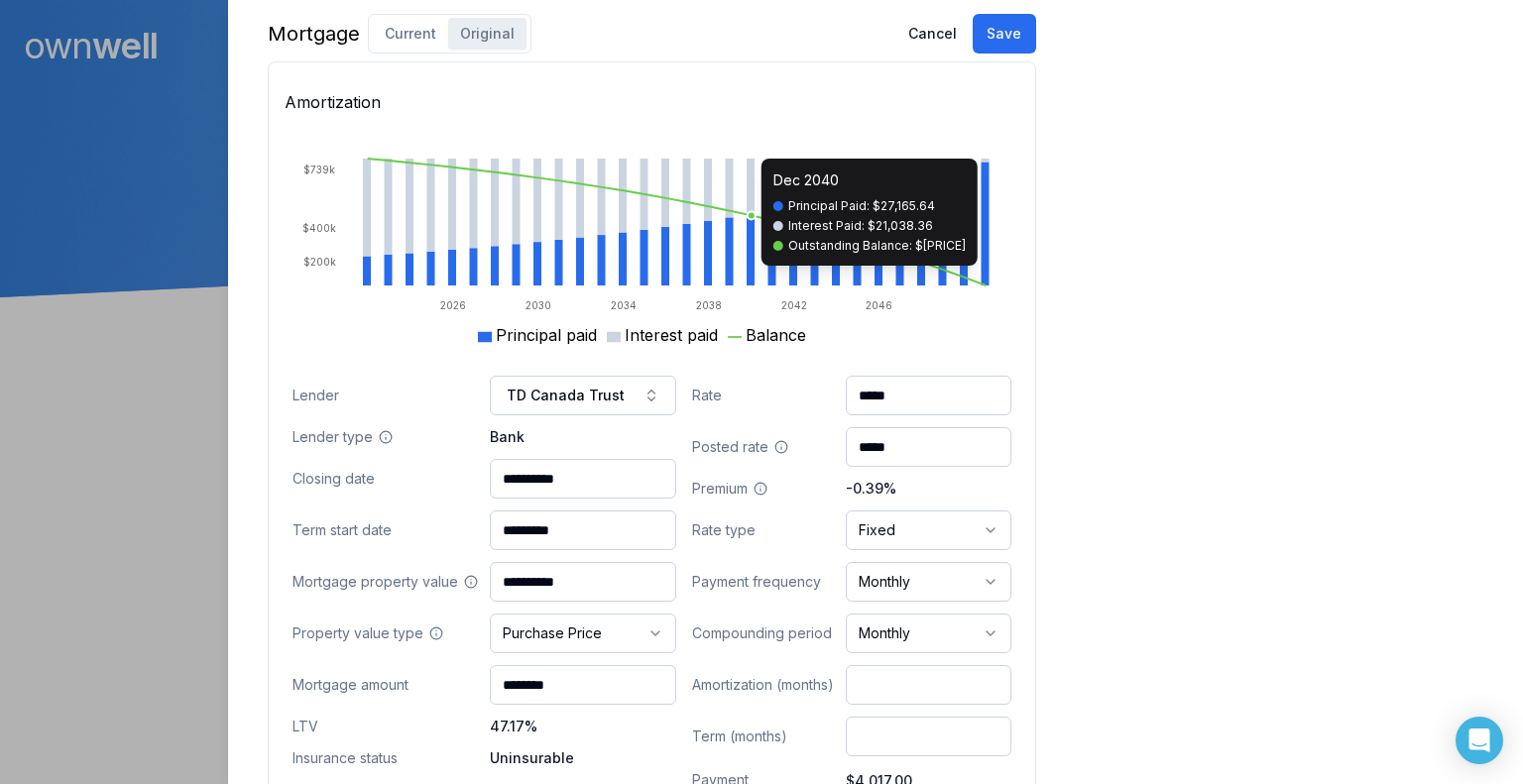scroll, scrollTop: 1426, scrollLeft: 0, axis: vertical 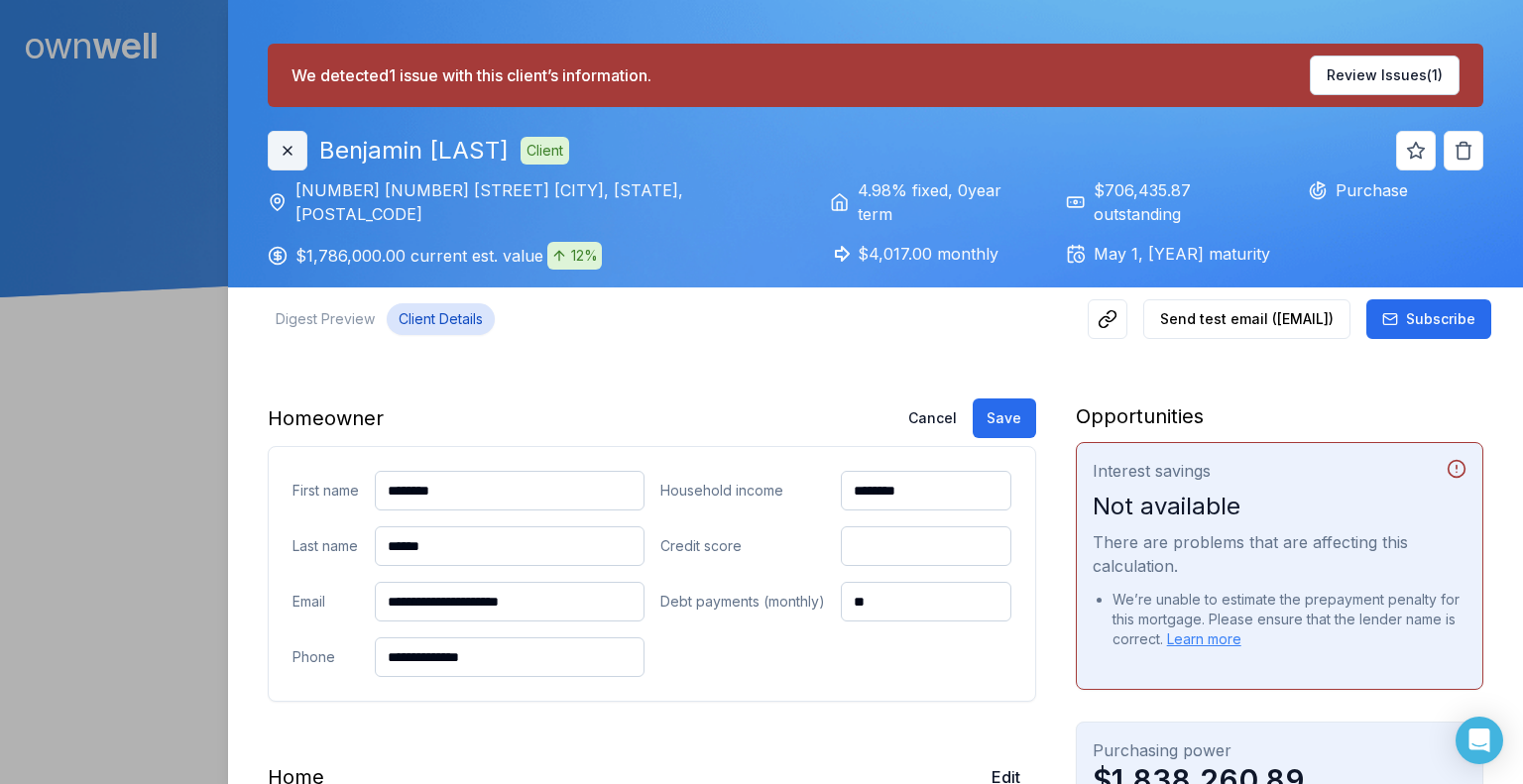 click on "Close" at bounding box center (288, 151) 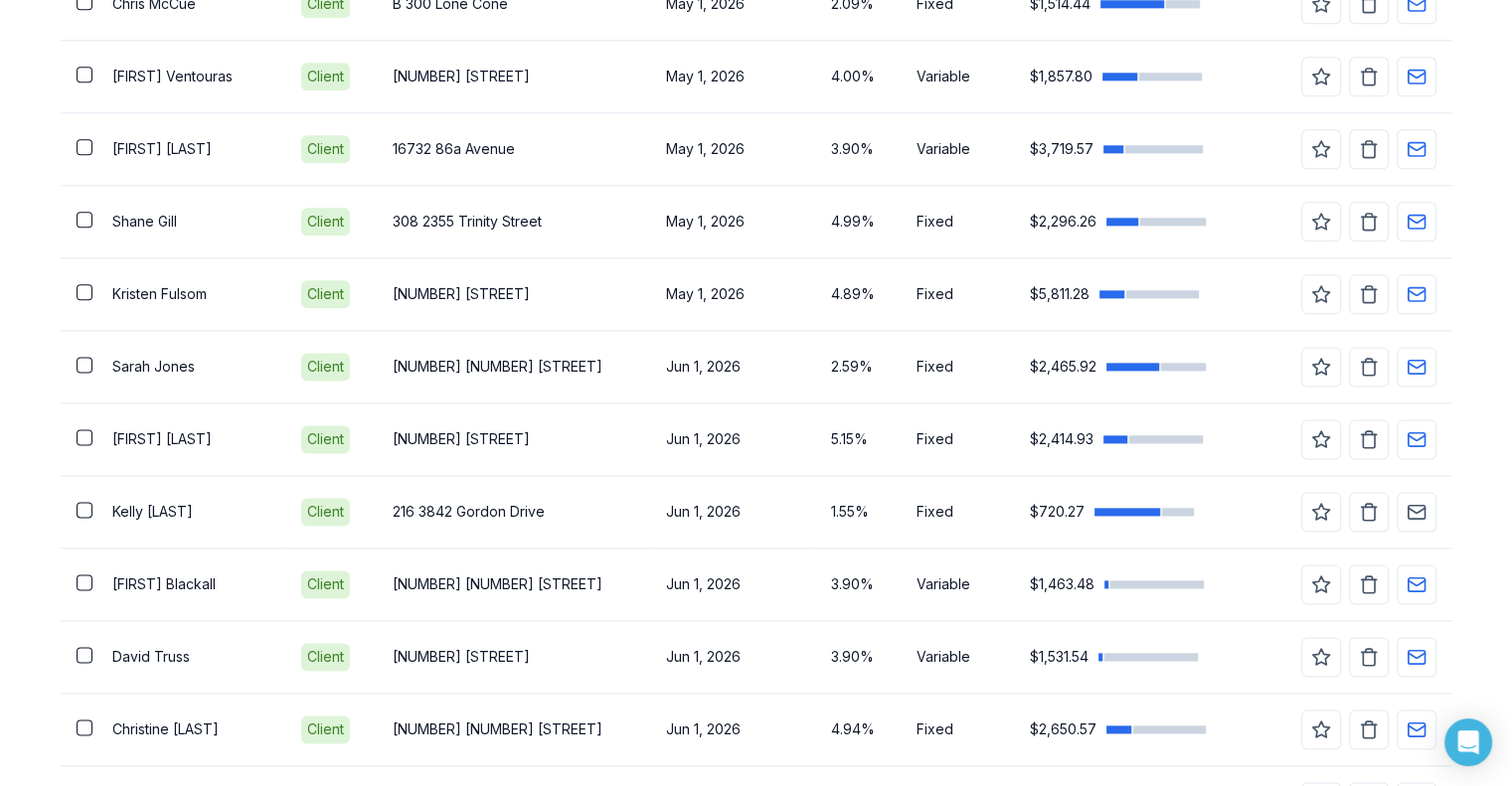 scroll, scrollTop: 2584, scrollLeft: 0, axis: vertical 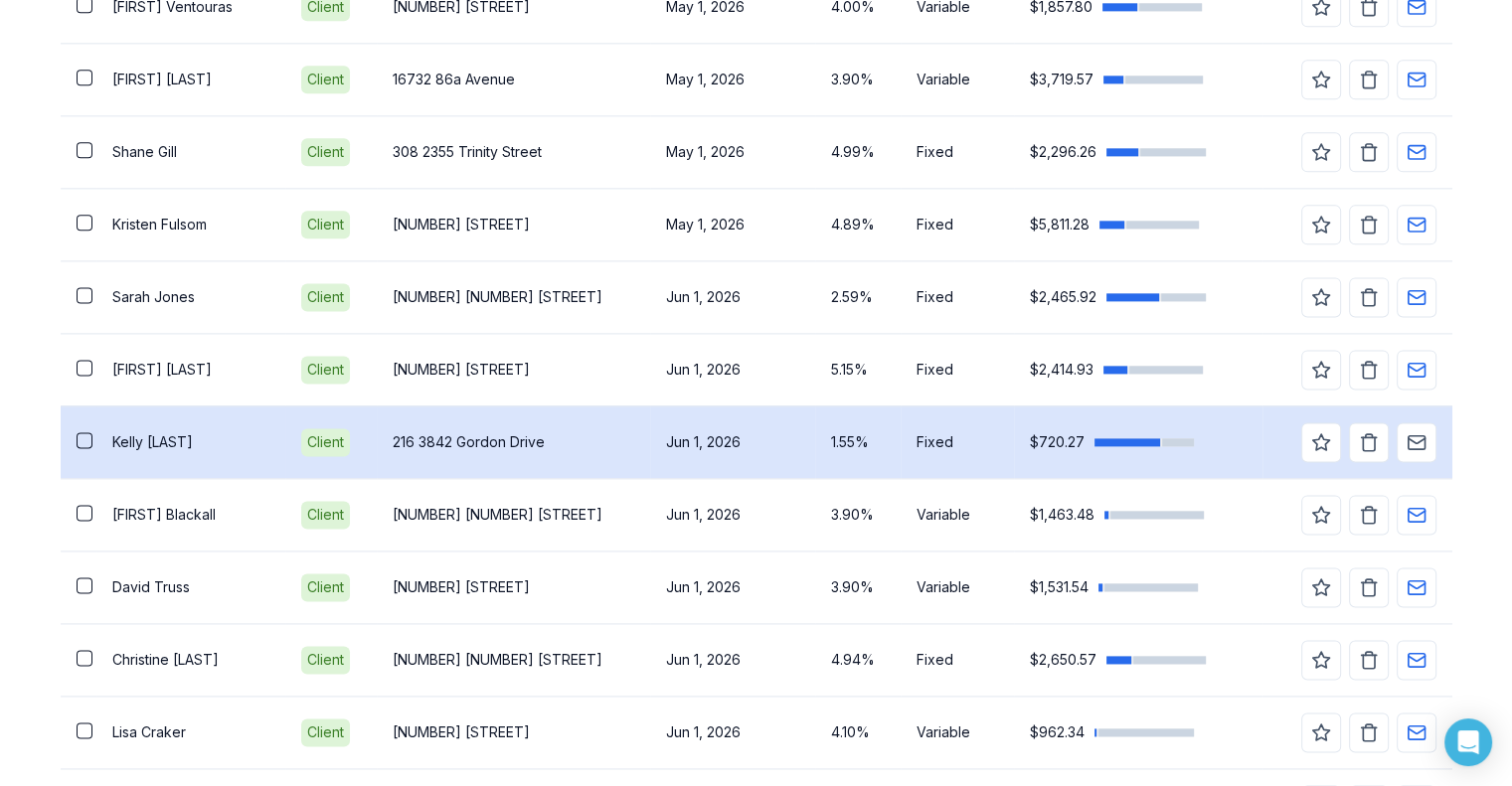 drag, startPoint x: 174, startPoint y: 442, endPoint x: 220, endPoint y: 428, distance: 48.08326 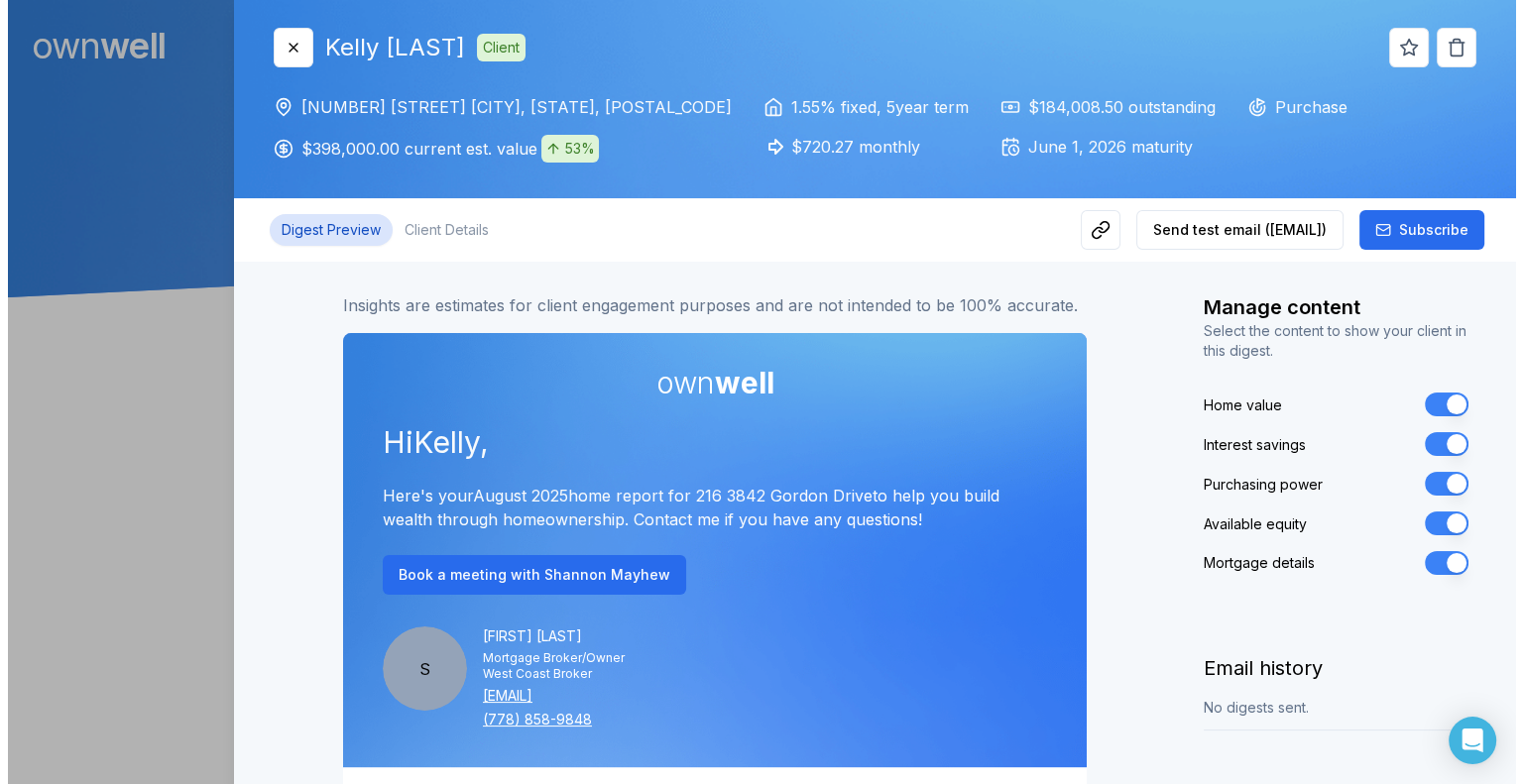 scroll, scrollTop: 0, scrollLeft: 0, axis: both 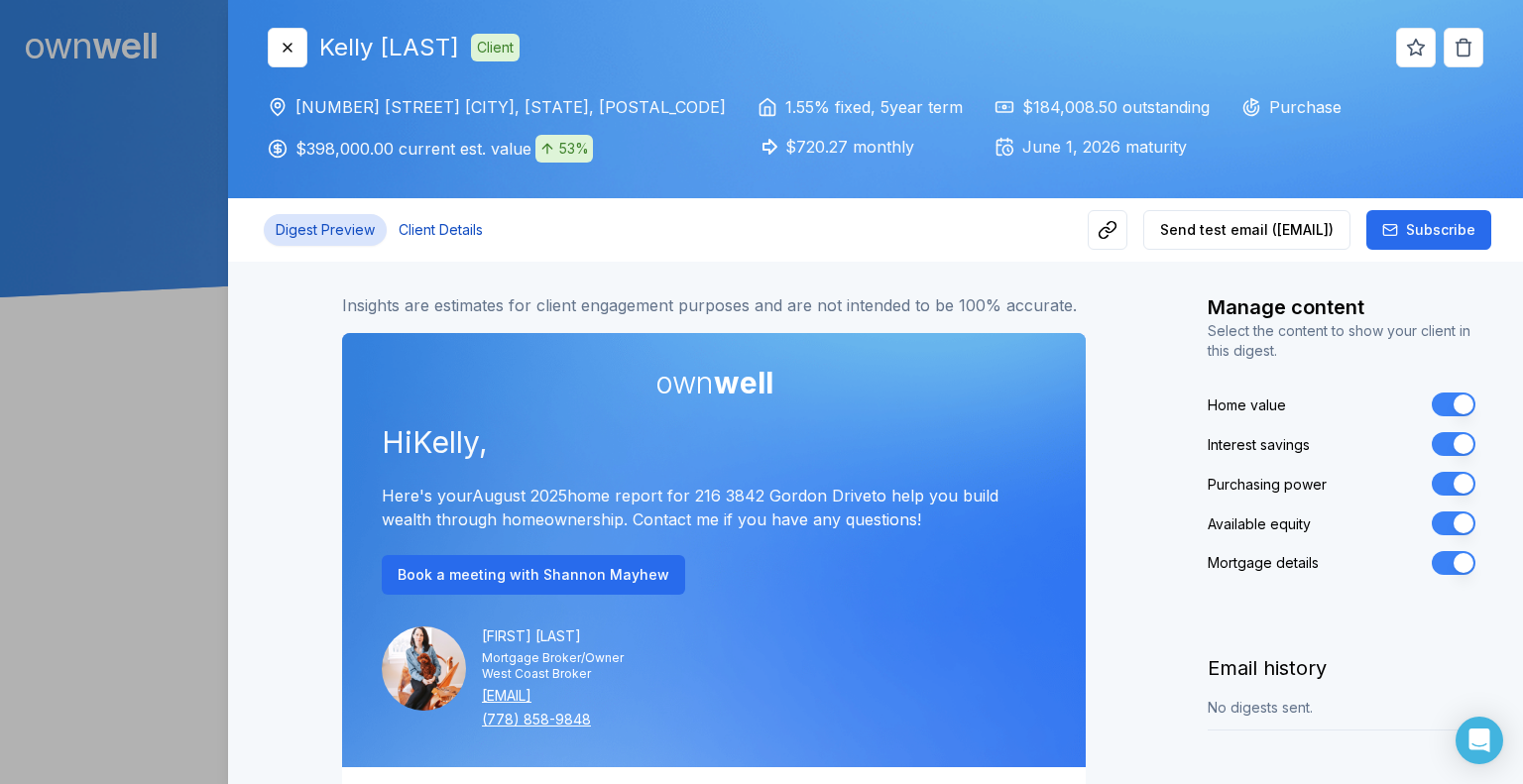 click on "Client Details" at bounding box center (440, 230) 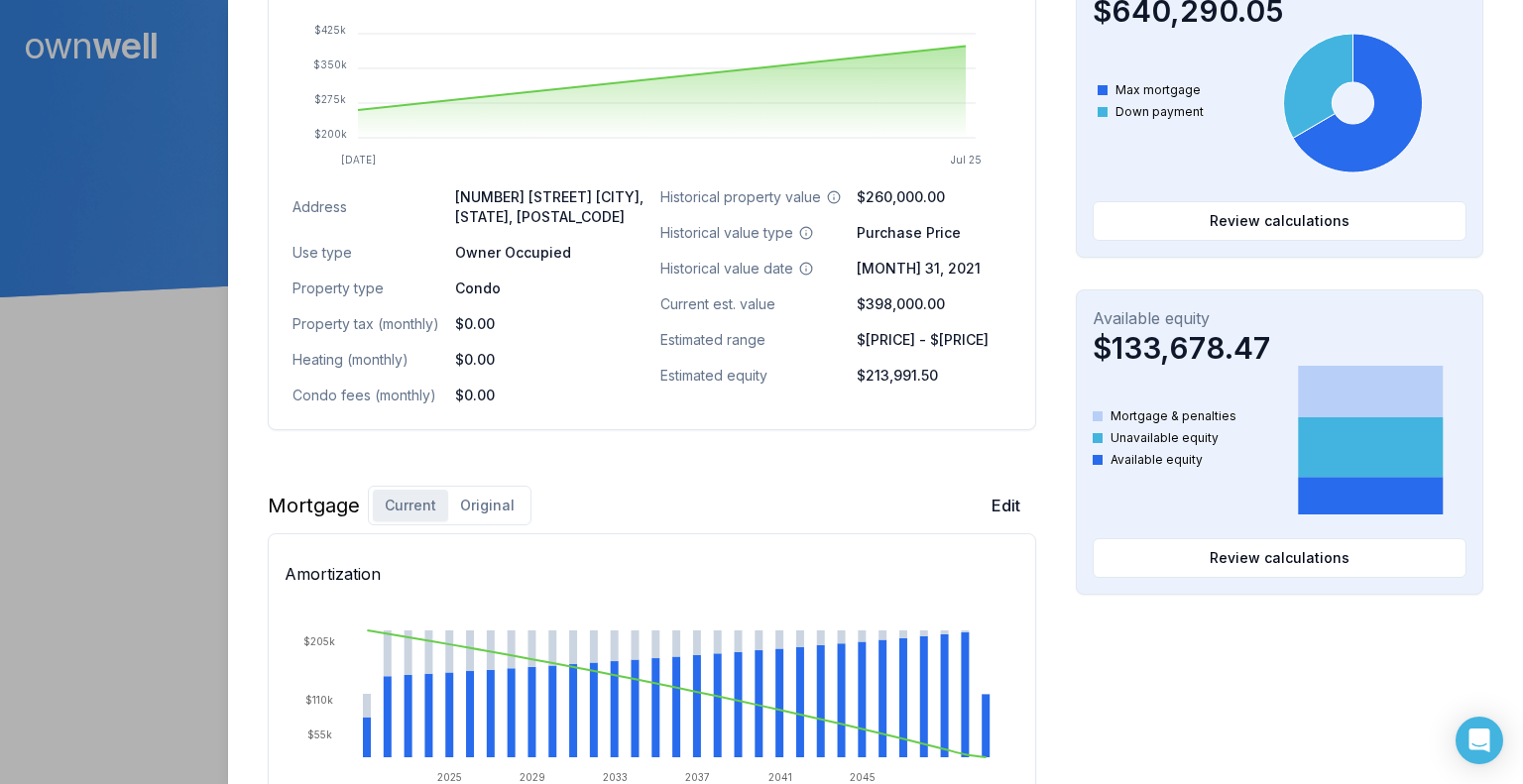 scroll, scrollTop: 793, scrollLeft: 0, axis: vertical 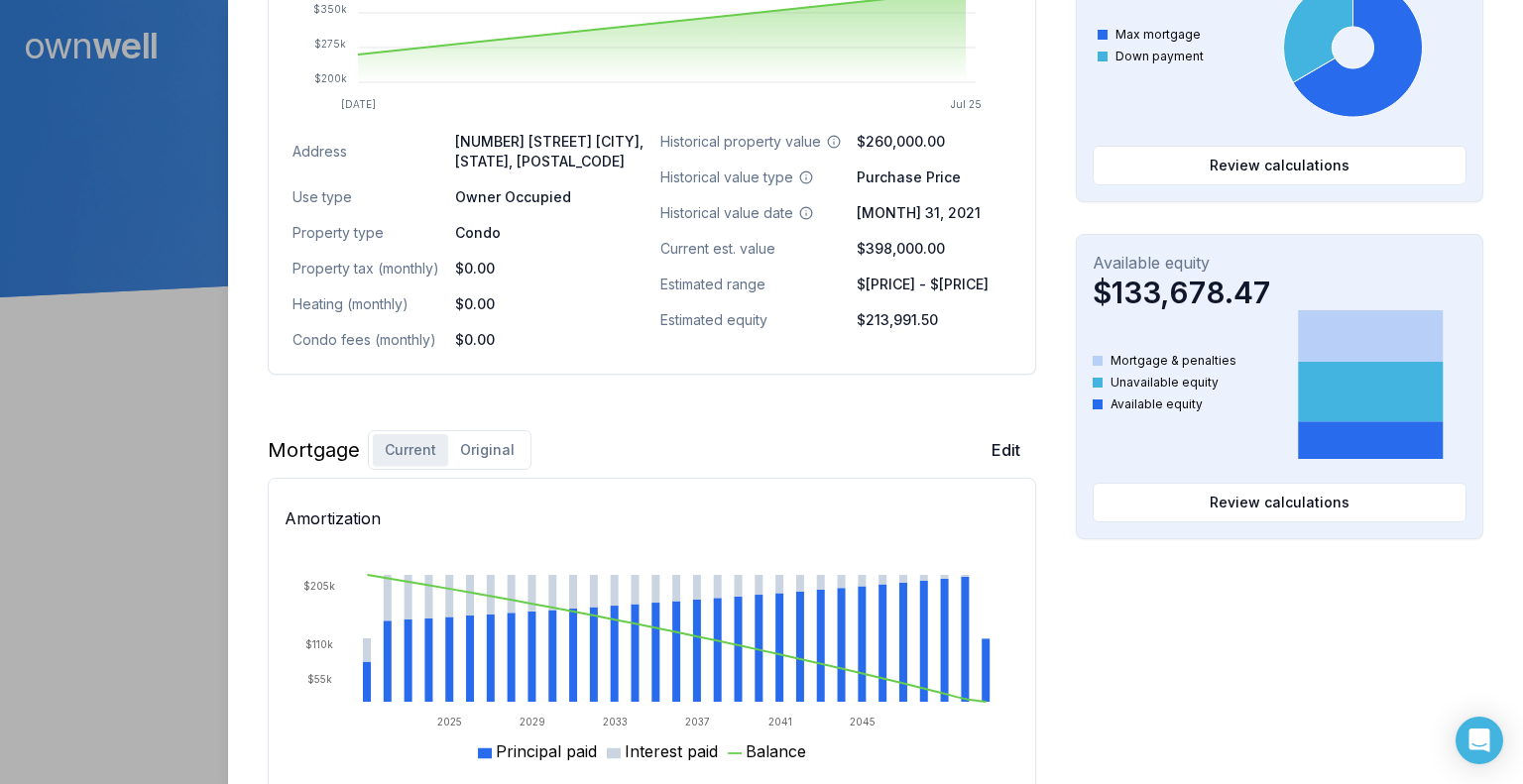 click on "Original" at bounding box center [487, 450] 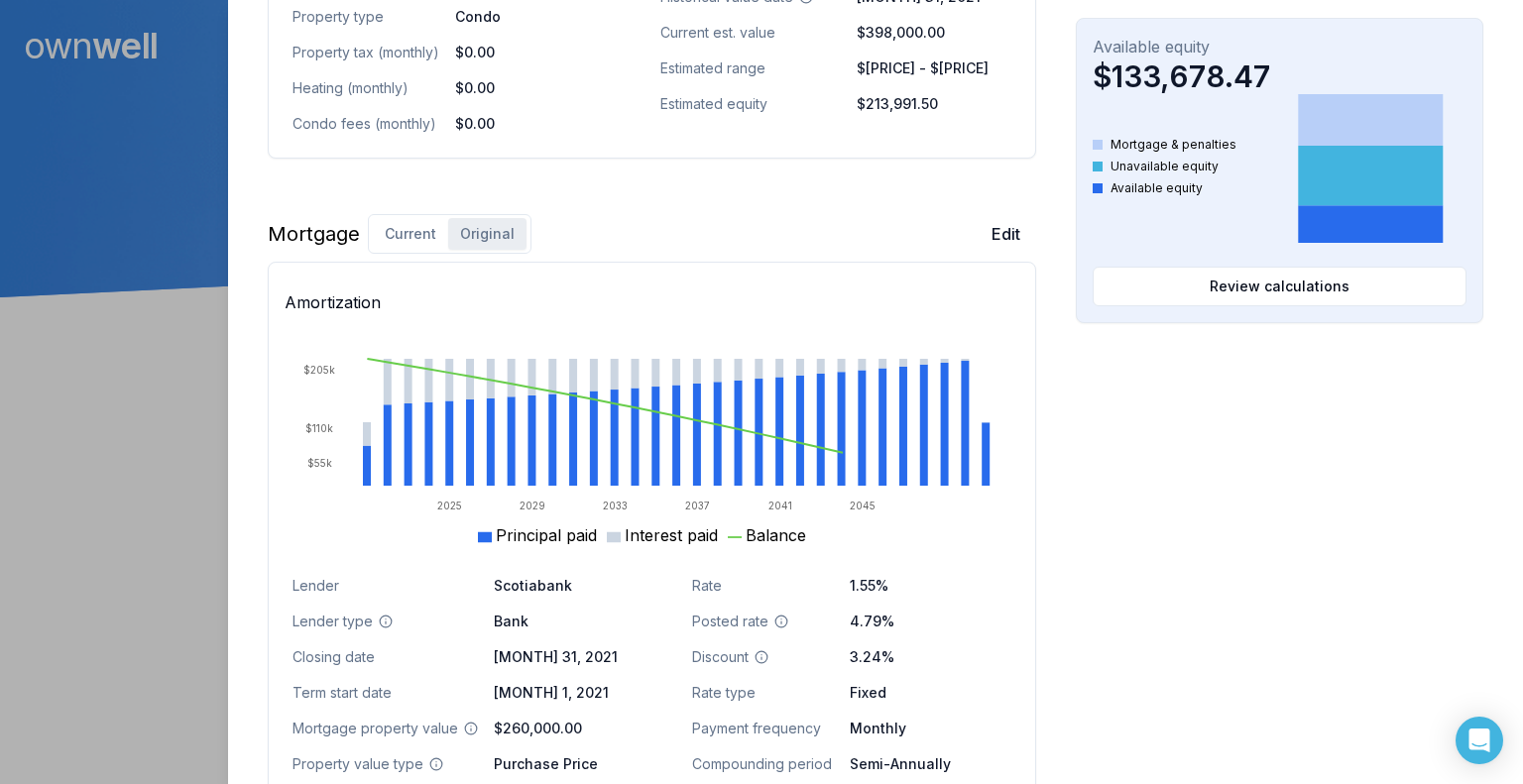 scroll, scrollTop: 1090, scrollLeft: 0, axis: vertical 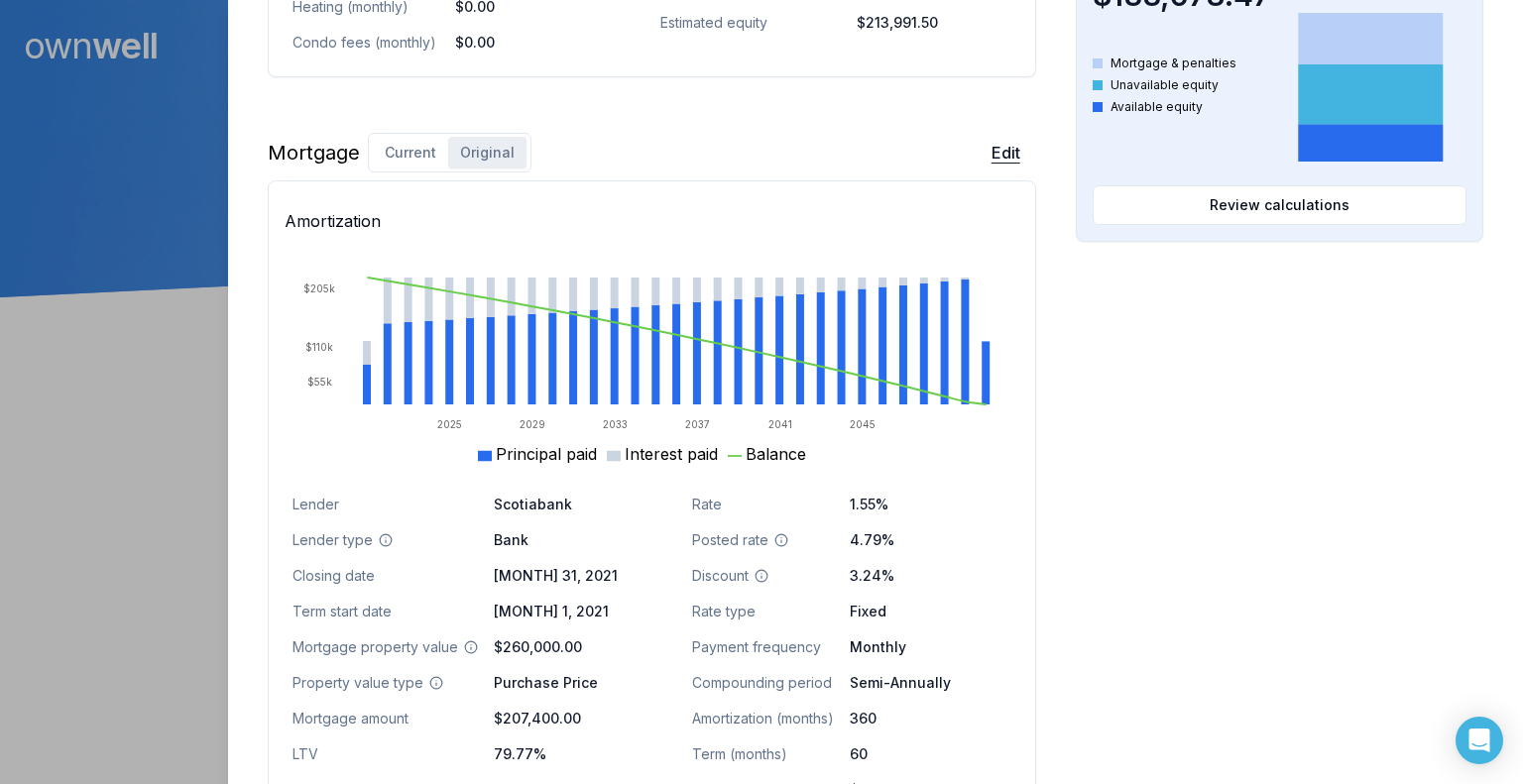 click on "Edit" at bounding box center (1005, 153) 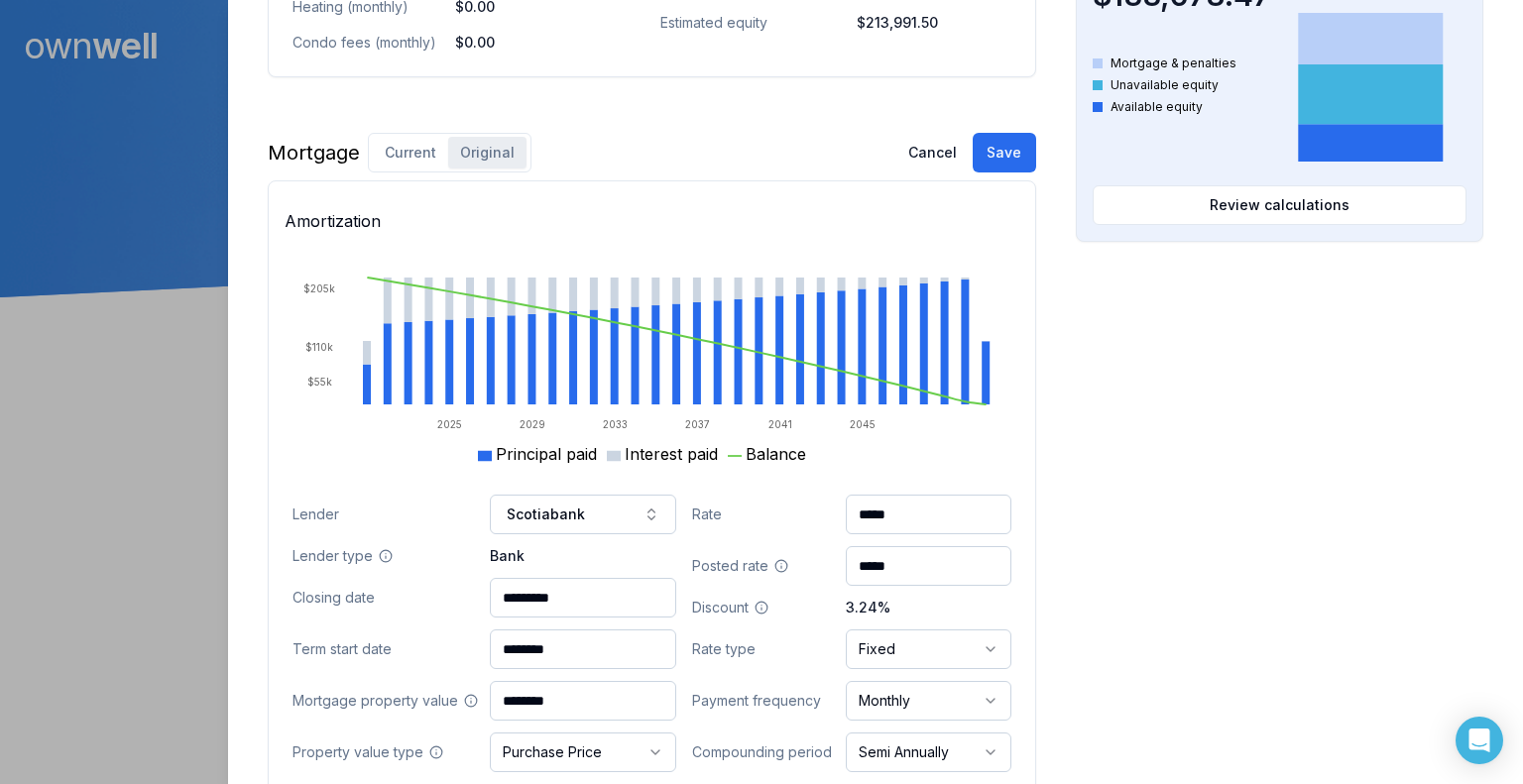 drag, startPoint x: 919, startPoint y: 511, endPoint x: 689, endPoint y: 525, distance: 230.42569 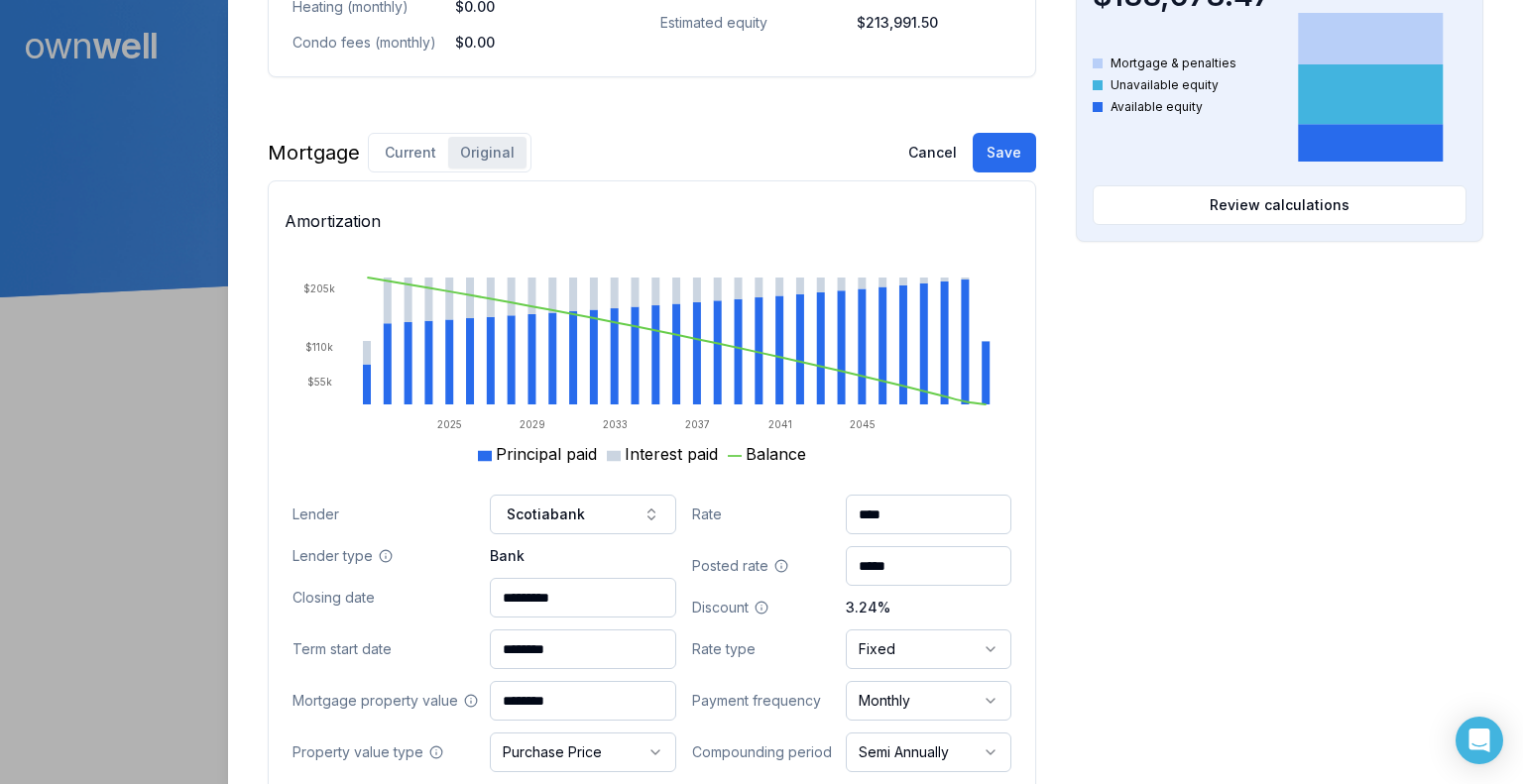 type on "****" 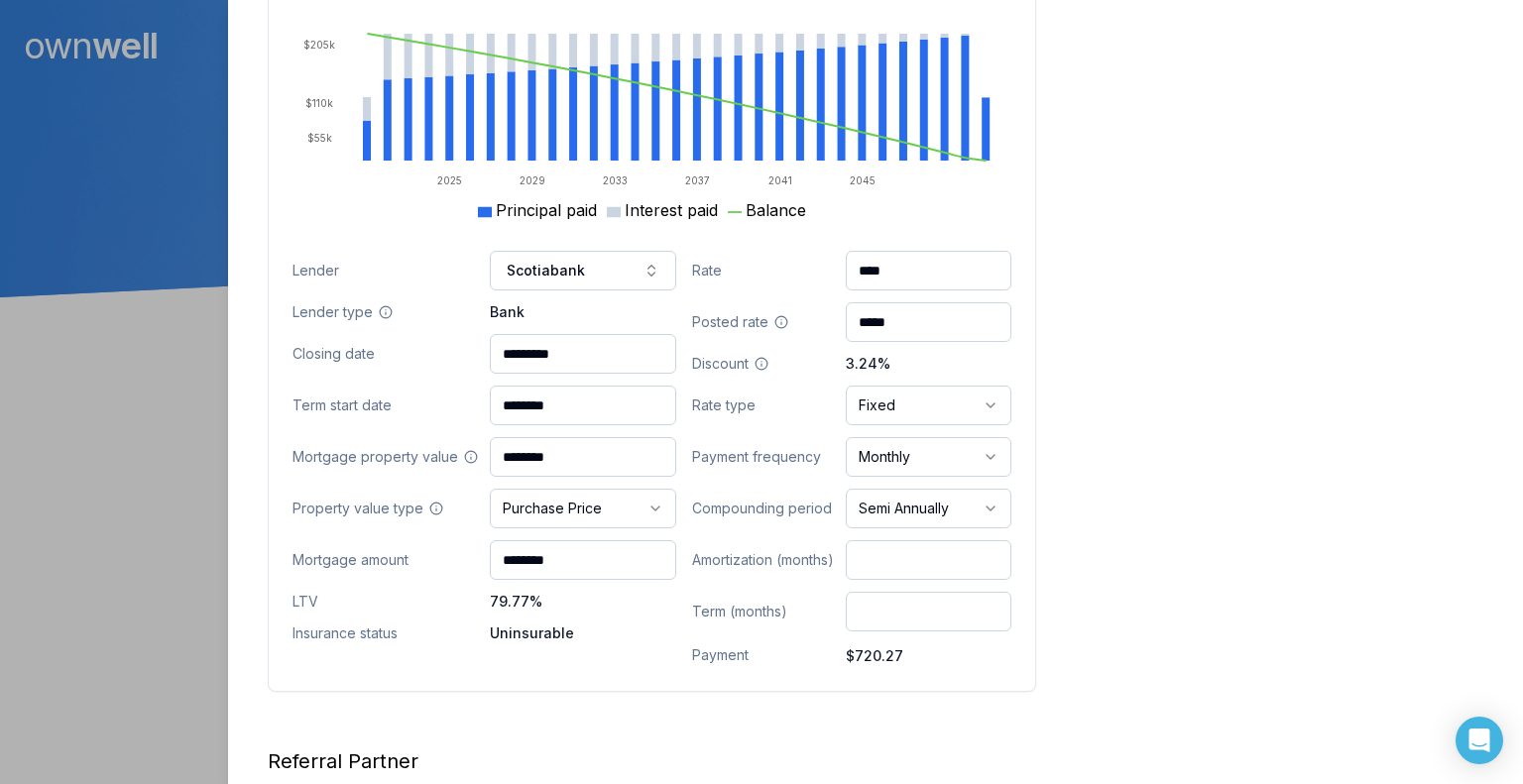 scroll, scrollTop: 1388, scrollLeft: 0, axis: vertical 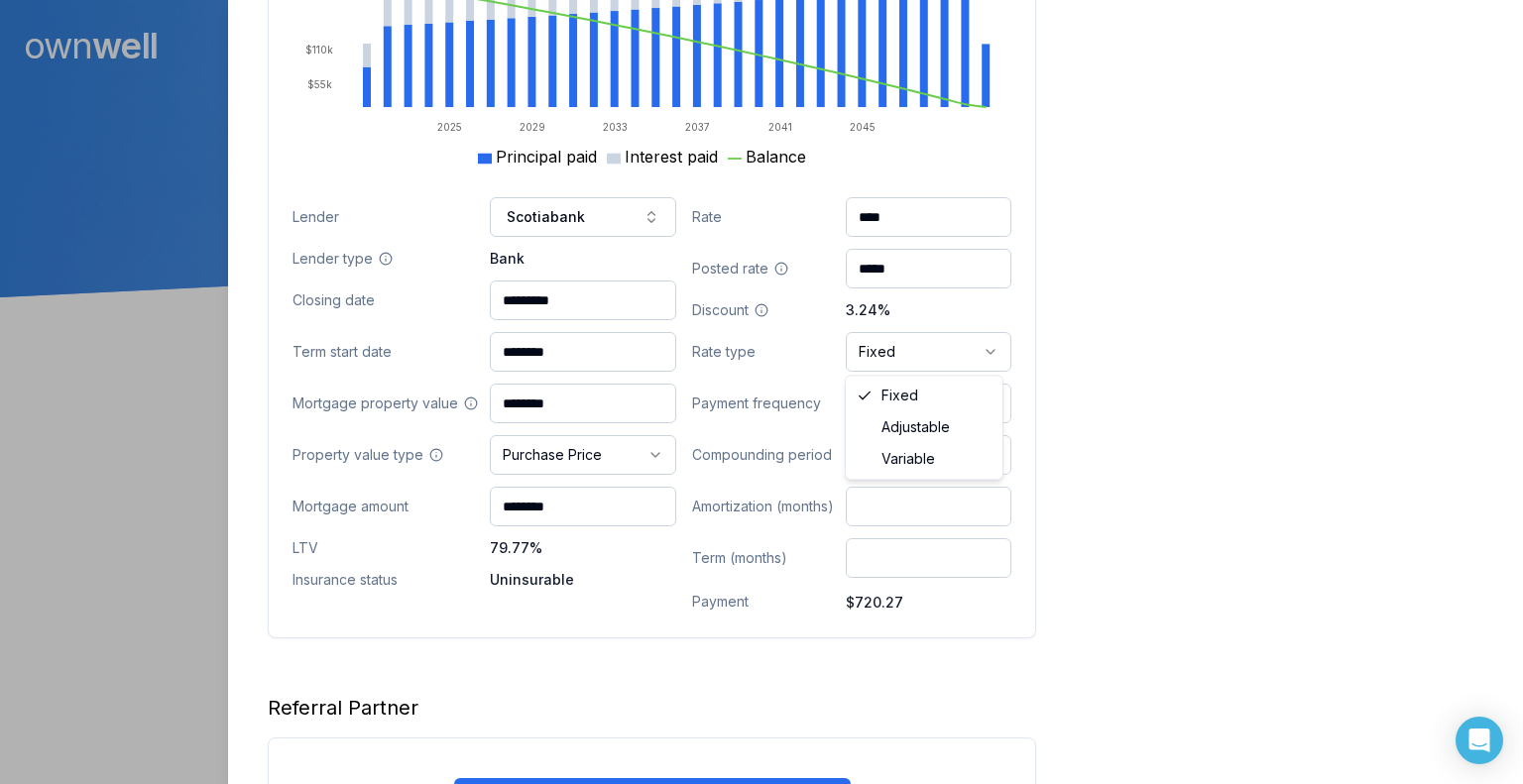 click on "Ownwell's platform is not optimized for mobile at this time.   For the best experience, please use a   desktop or laptop  to manage your account.   Note:  The   personalized homeownership reports   you generate for clients   are fully mobile-friendly   and can be easily viewed on any device. own well Dashboard Landing Page Adopt My Mortgage 210  of  300  clients used Purchase additional client capacity
200000 Close [FIRST] [LAST] Client 216 3842 Gordon Drive [CITY], BC, V1W 3G4 $398,000.00   current est. value 53% 1.55%   fixed ,   5  year term $720.27   monthly   $184,008.50   outstanding June 1, 2026   maturity Purchase Digest Preview Client Details Send test email ( shannon@example.com ) Subscribe Homeowner   Edit First name [FIRST] Last name [LAST] Email [EMAIL] Phone [PHONE] Household income $80,000.00 Credit score 860 Debt payments (monthly) --- Home   Edit Property value over time May 21 Jul 25 $200k $275k $350k $425k $500k     Address Use type Owner Occupied" at bounding box center [762, 149] 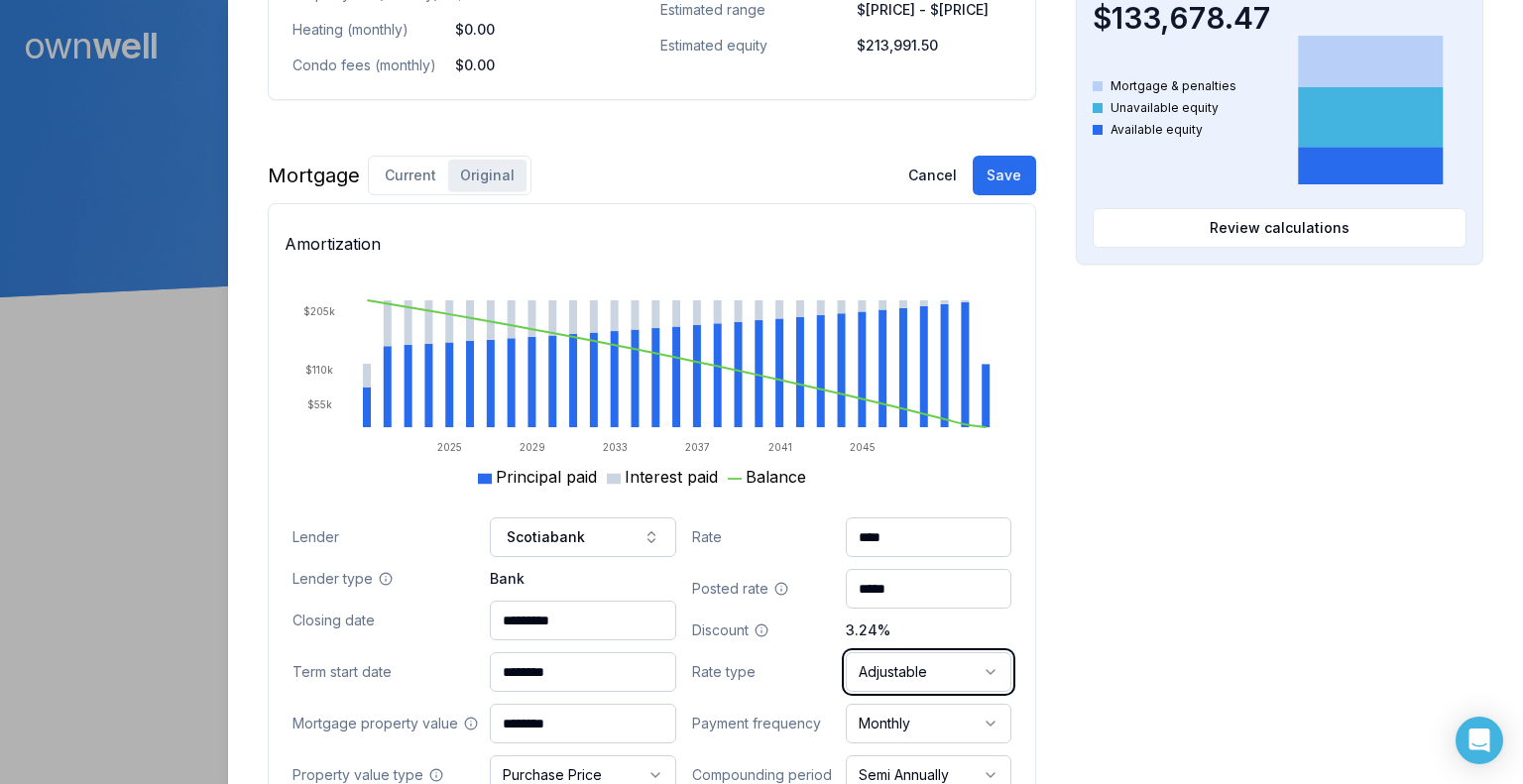 scroll, scrollTop: 1004, scrollLeft: 0, axis: vertical 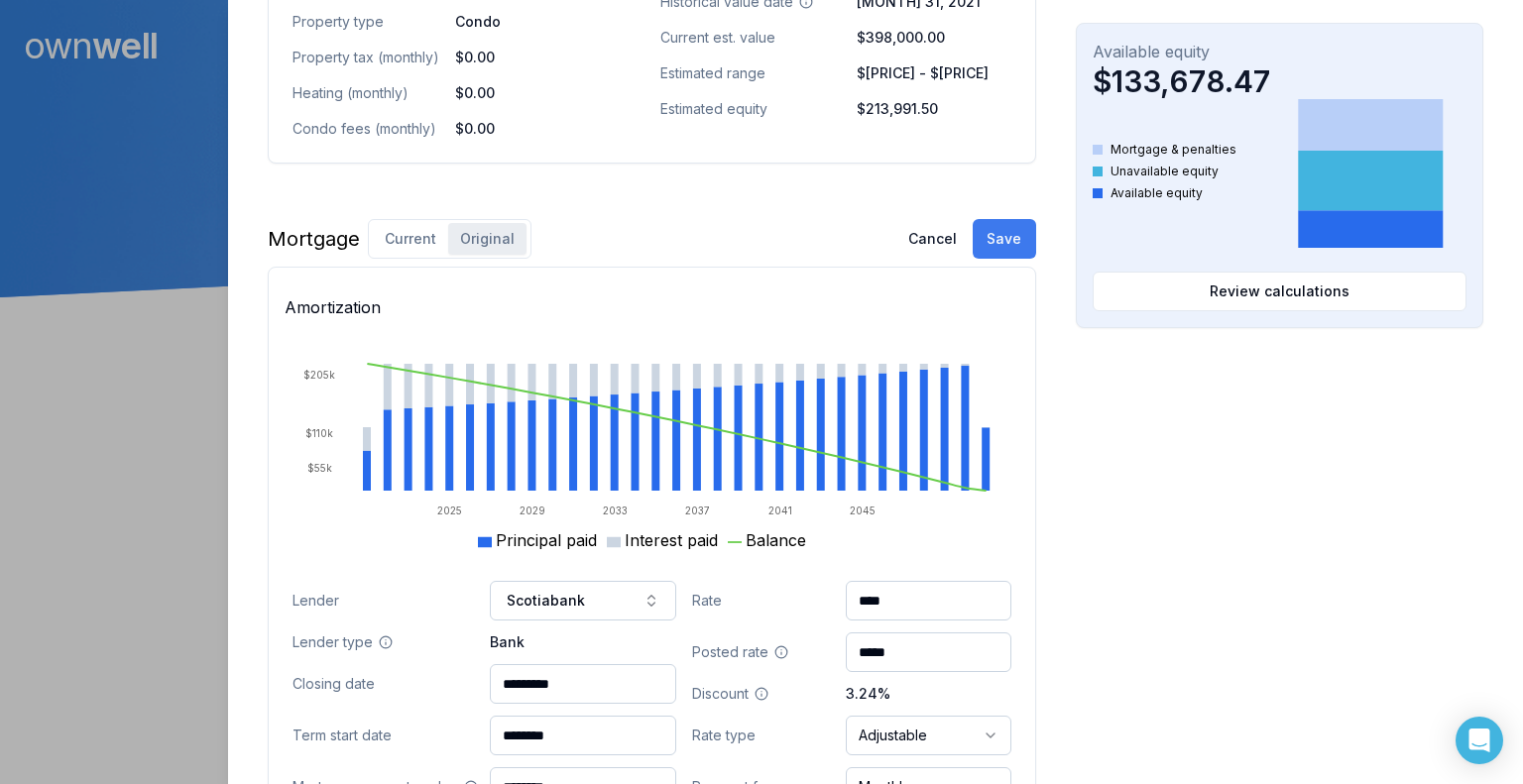 click on "Save" at bounding box center [1004, 239] 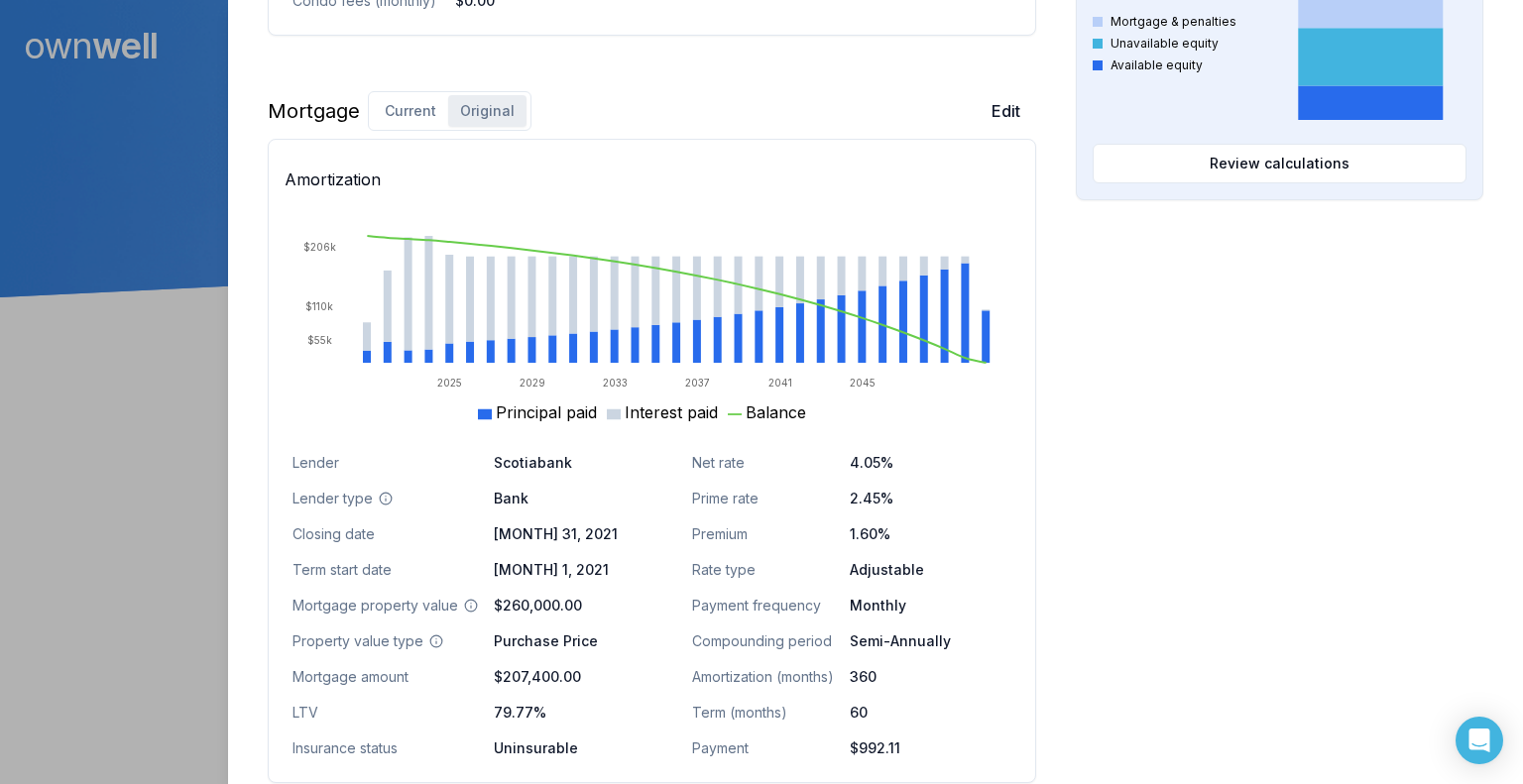 scroll, scrollTop: 892, scrollLeft: 0, axis: vertical 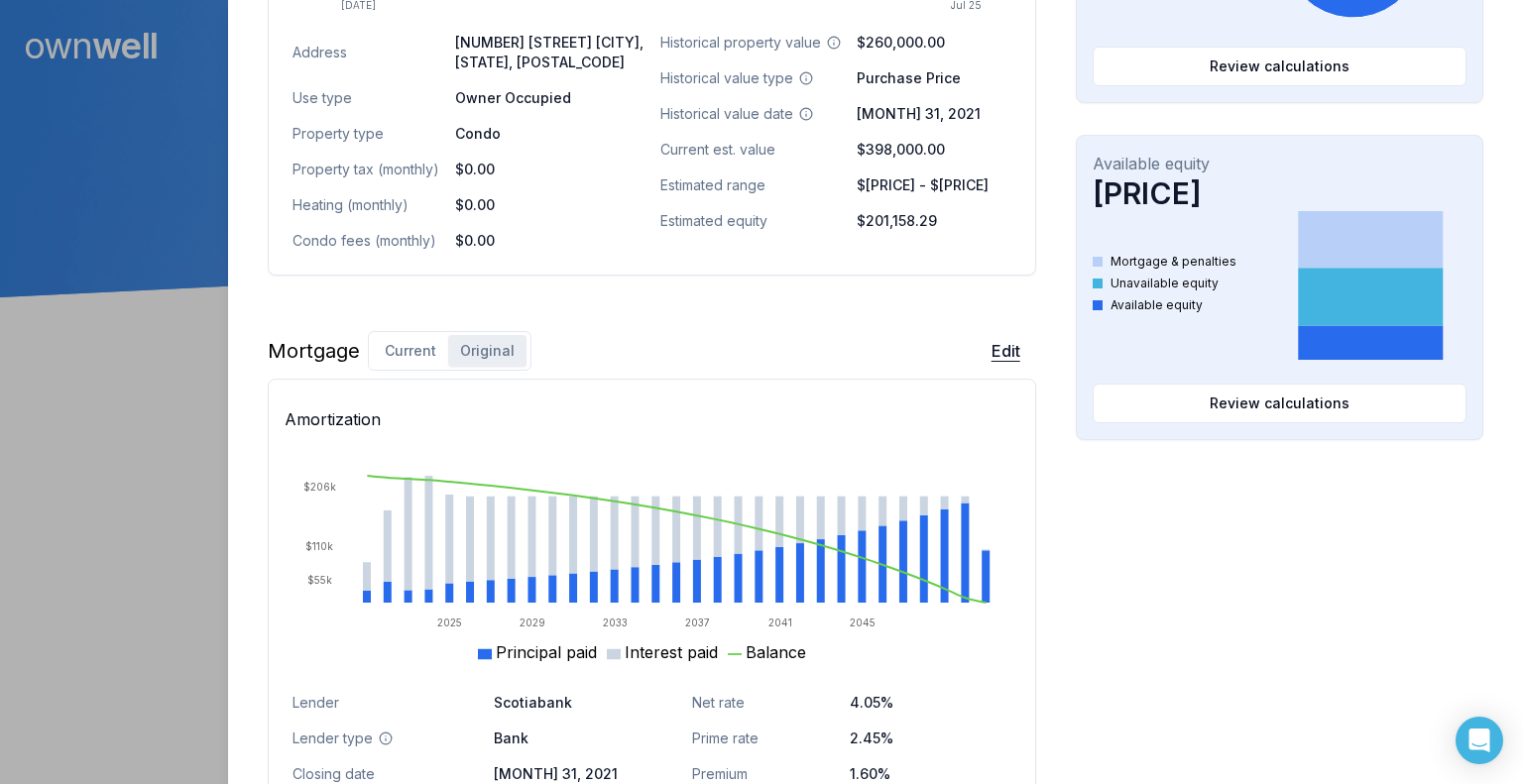 click on "Edit" at bounding box center [1005, 351] 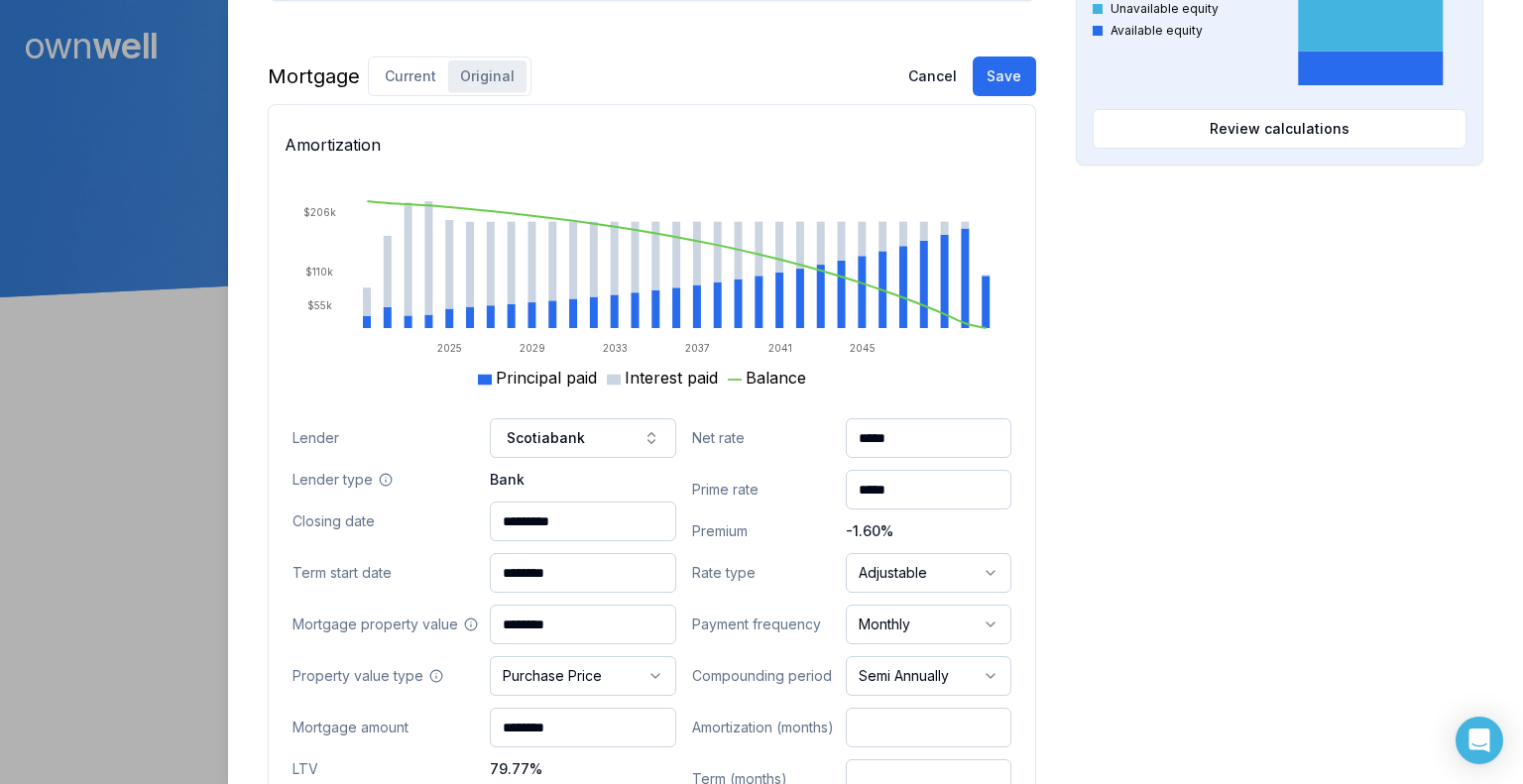 scroll, scrollTop: 1189, scrollLeft: 0, axis: vertical 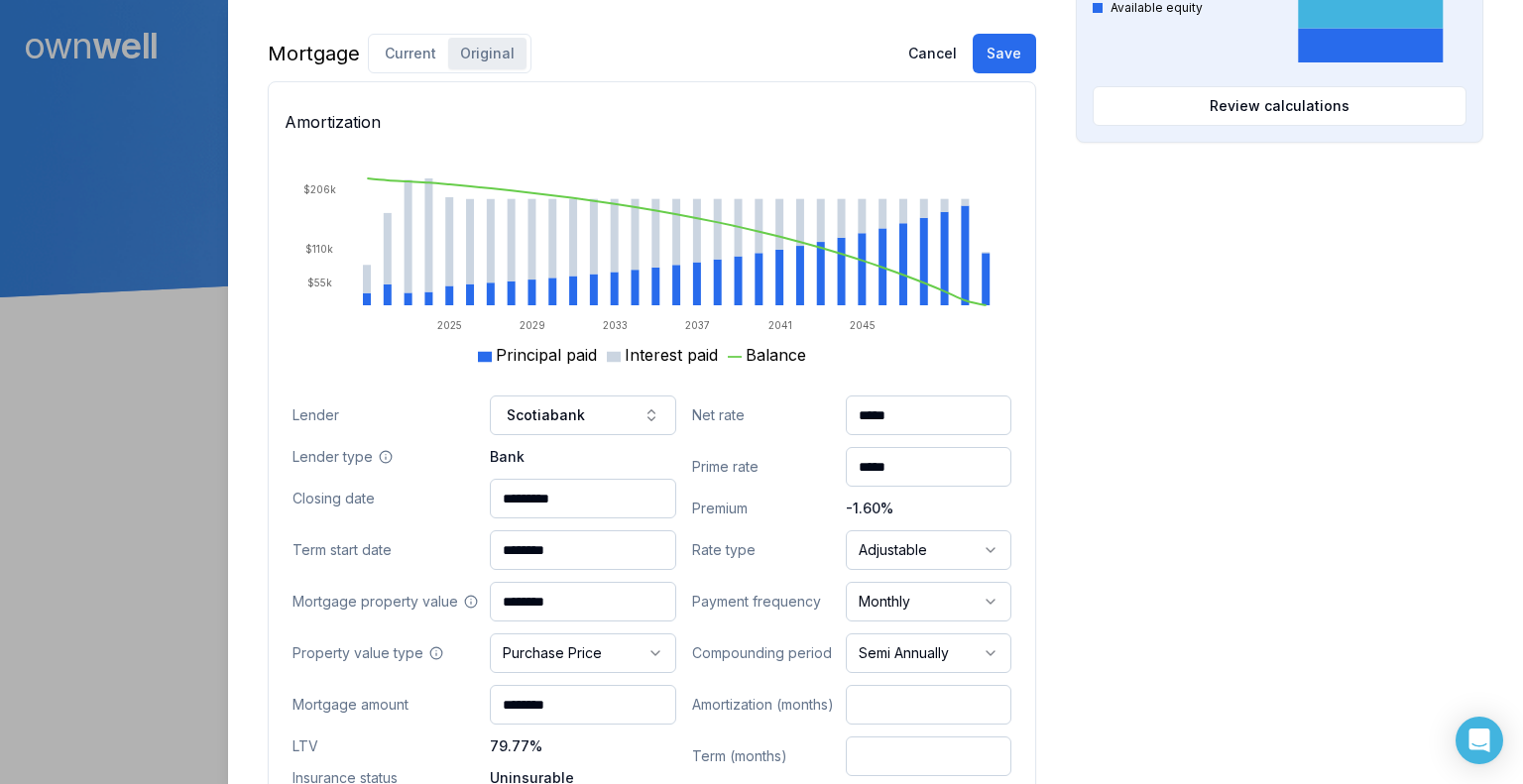 drag, startPoint x: 916, startPoint y: 467, endPoint x: 830, endPoint y: 464, distance: 86.05231 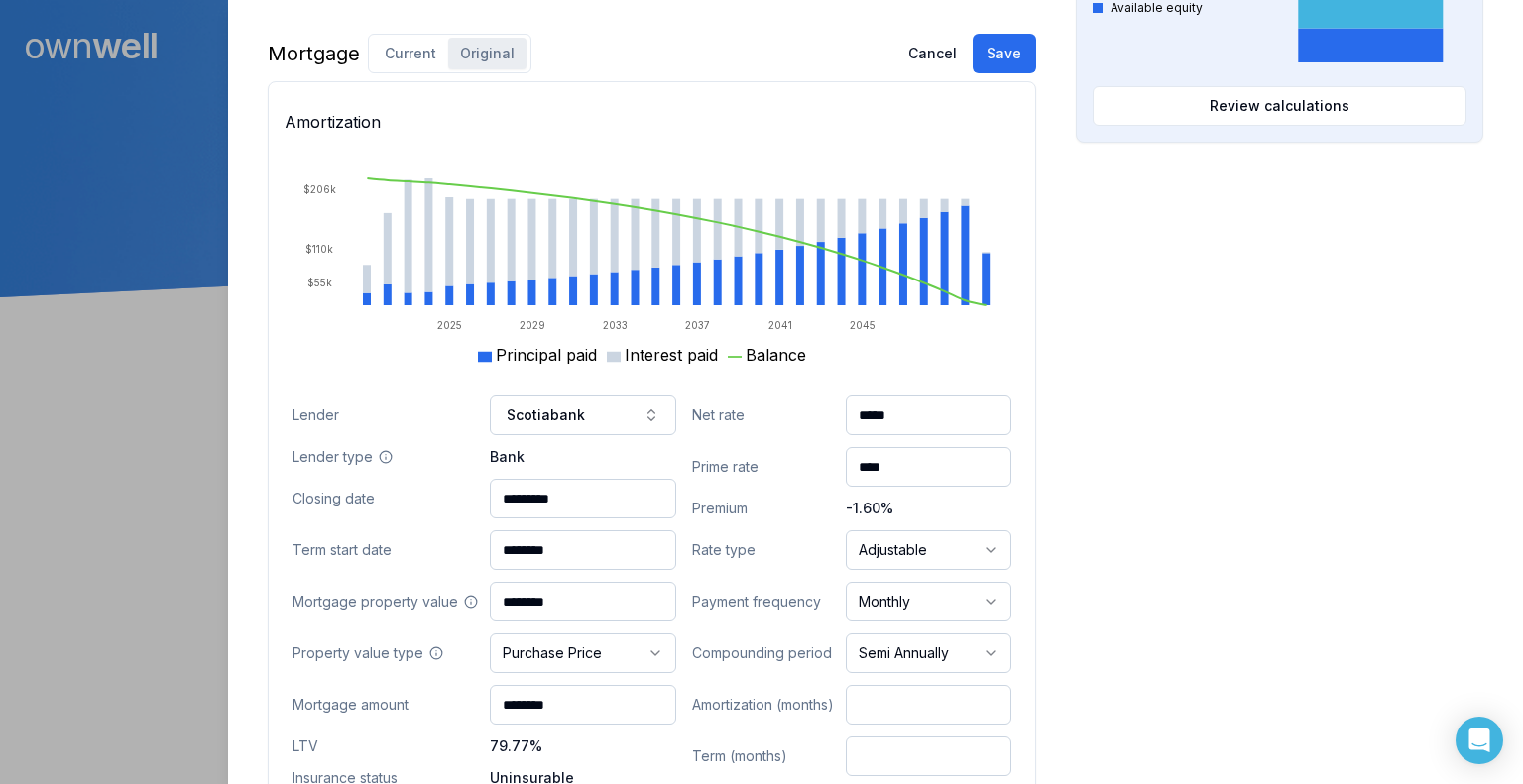type on "****" 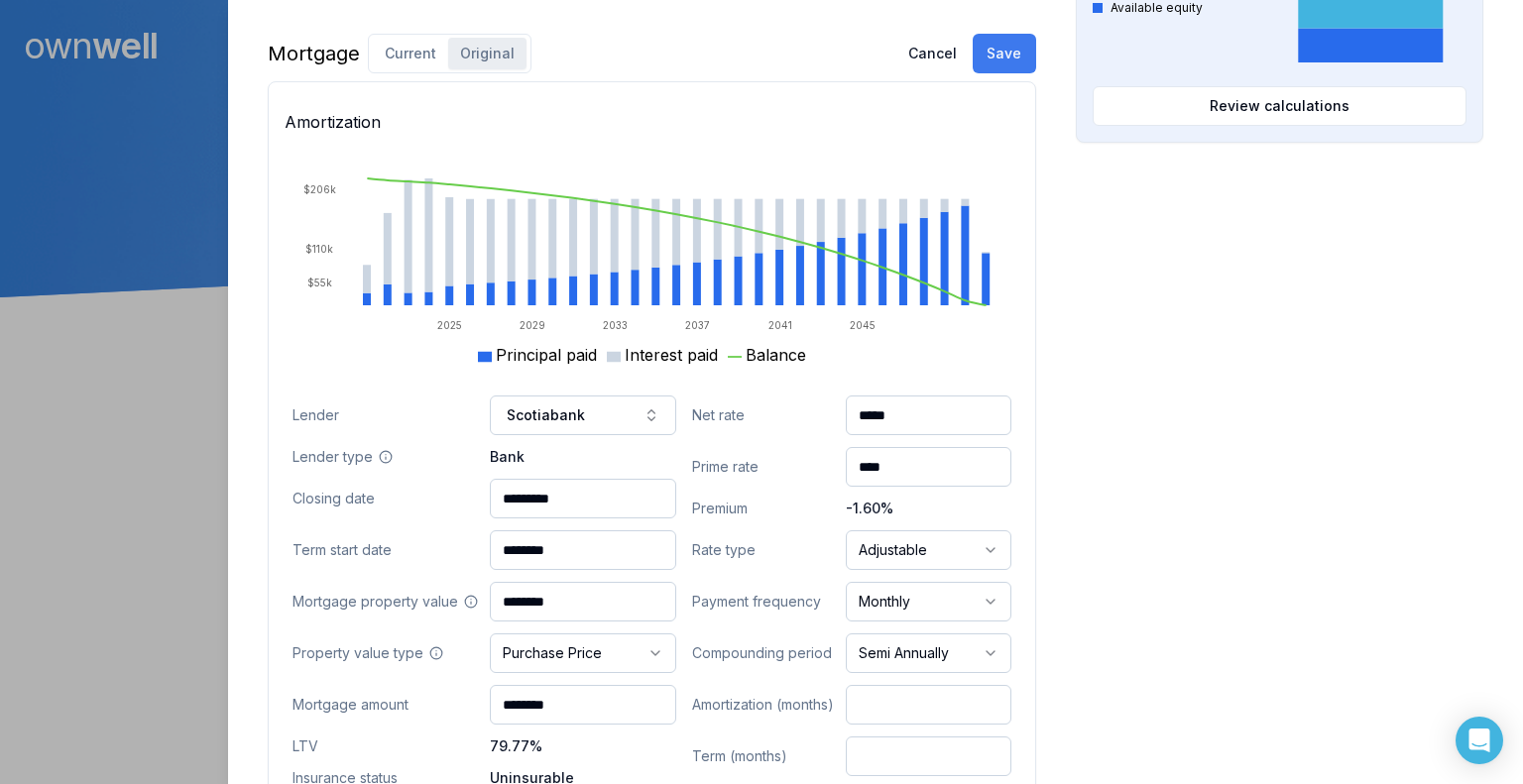 click on "Save" at bounding box center (1004, 54) 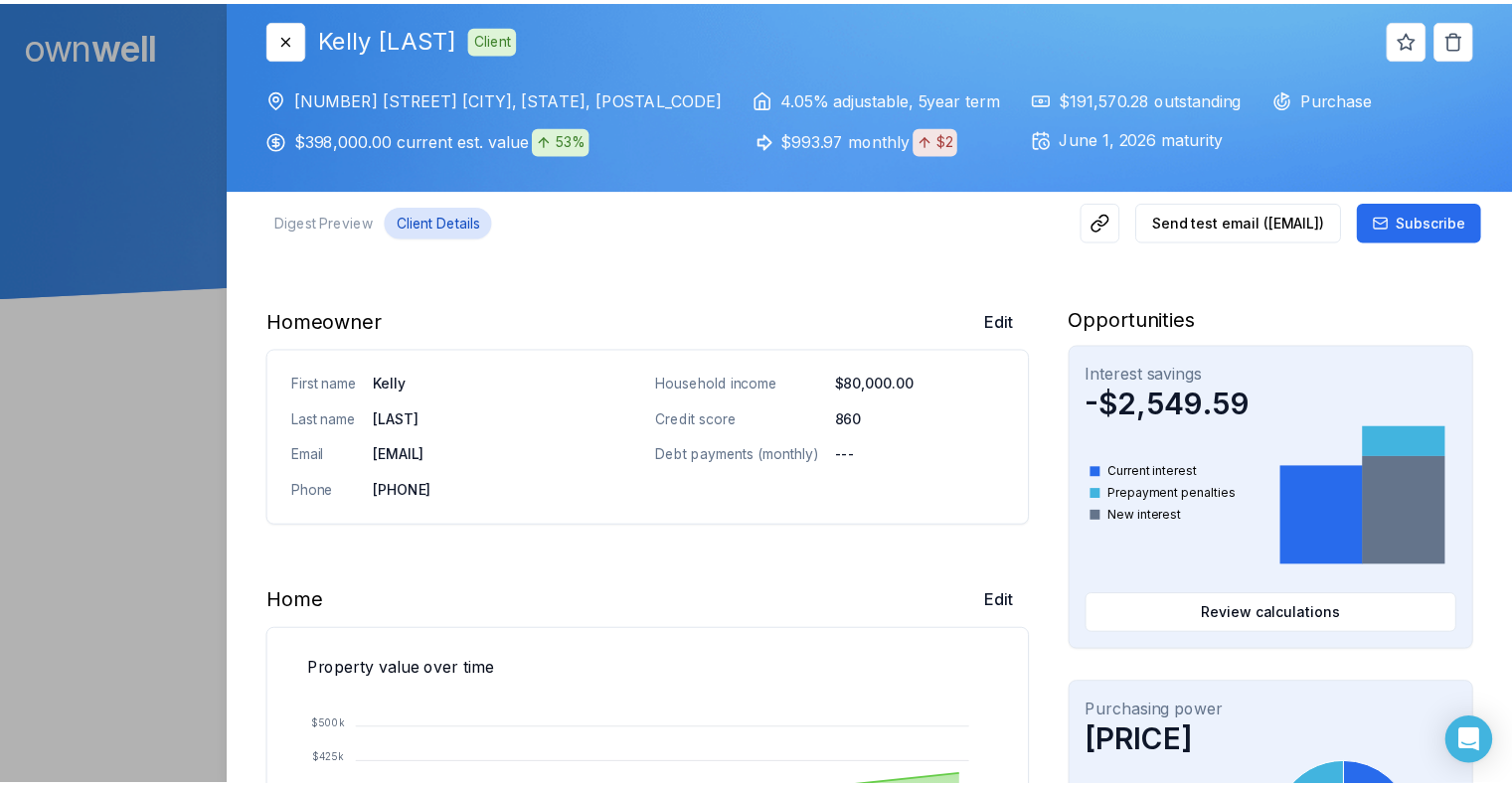 scroll, scrollTop: 0, scrollLeft: 0, axis: both 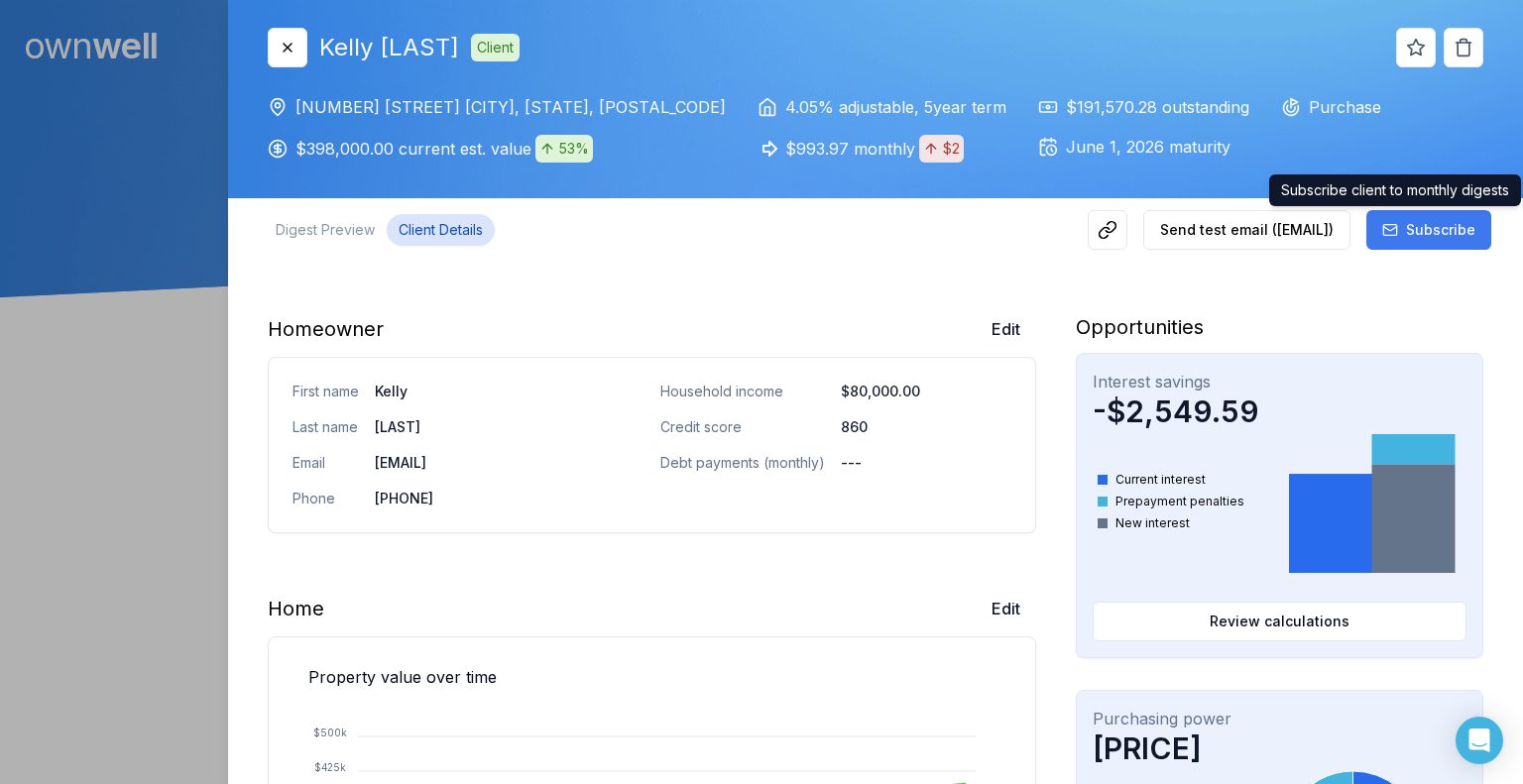 click on "Subscribe" at bounding box center (1441, 230) 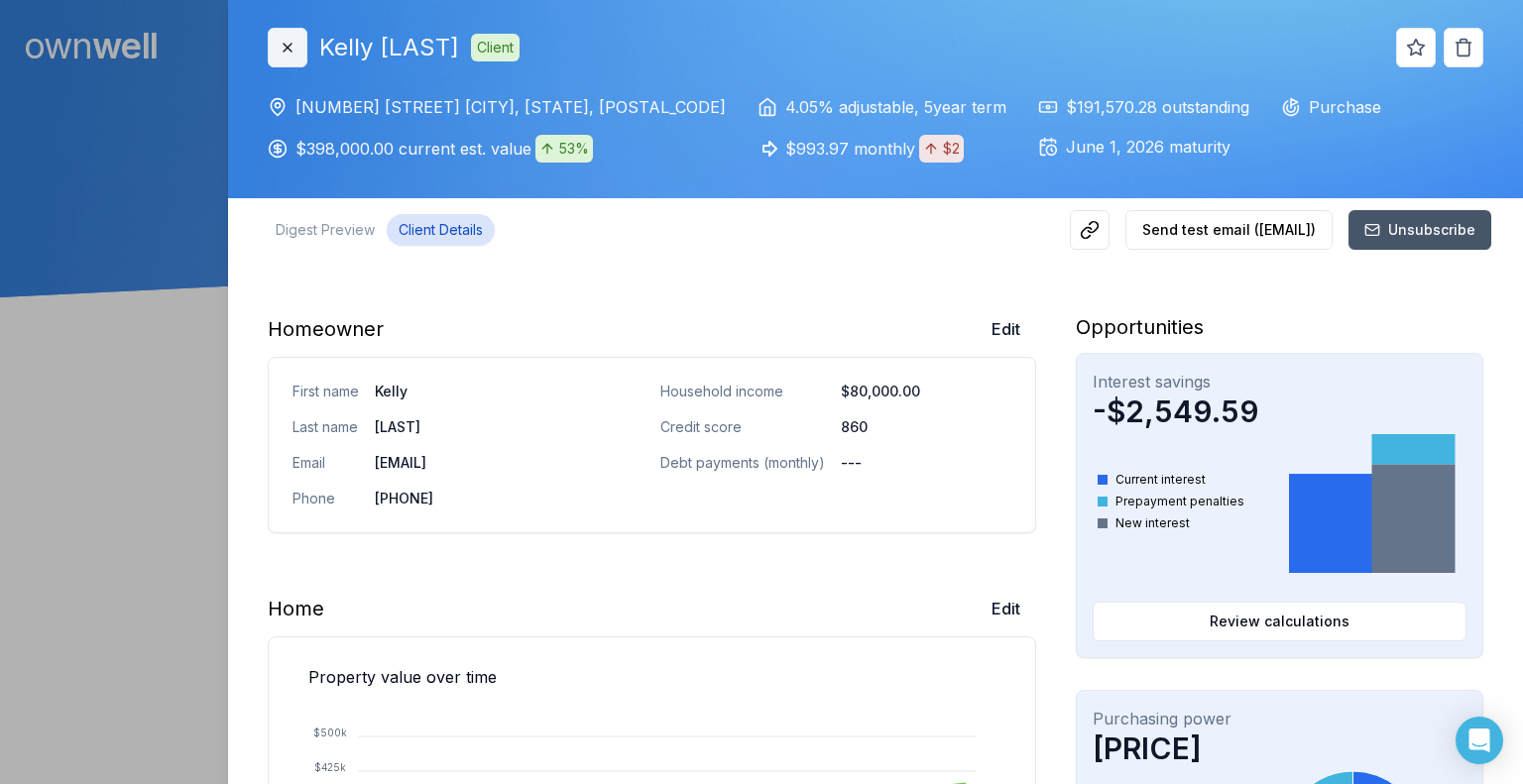 click 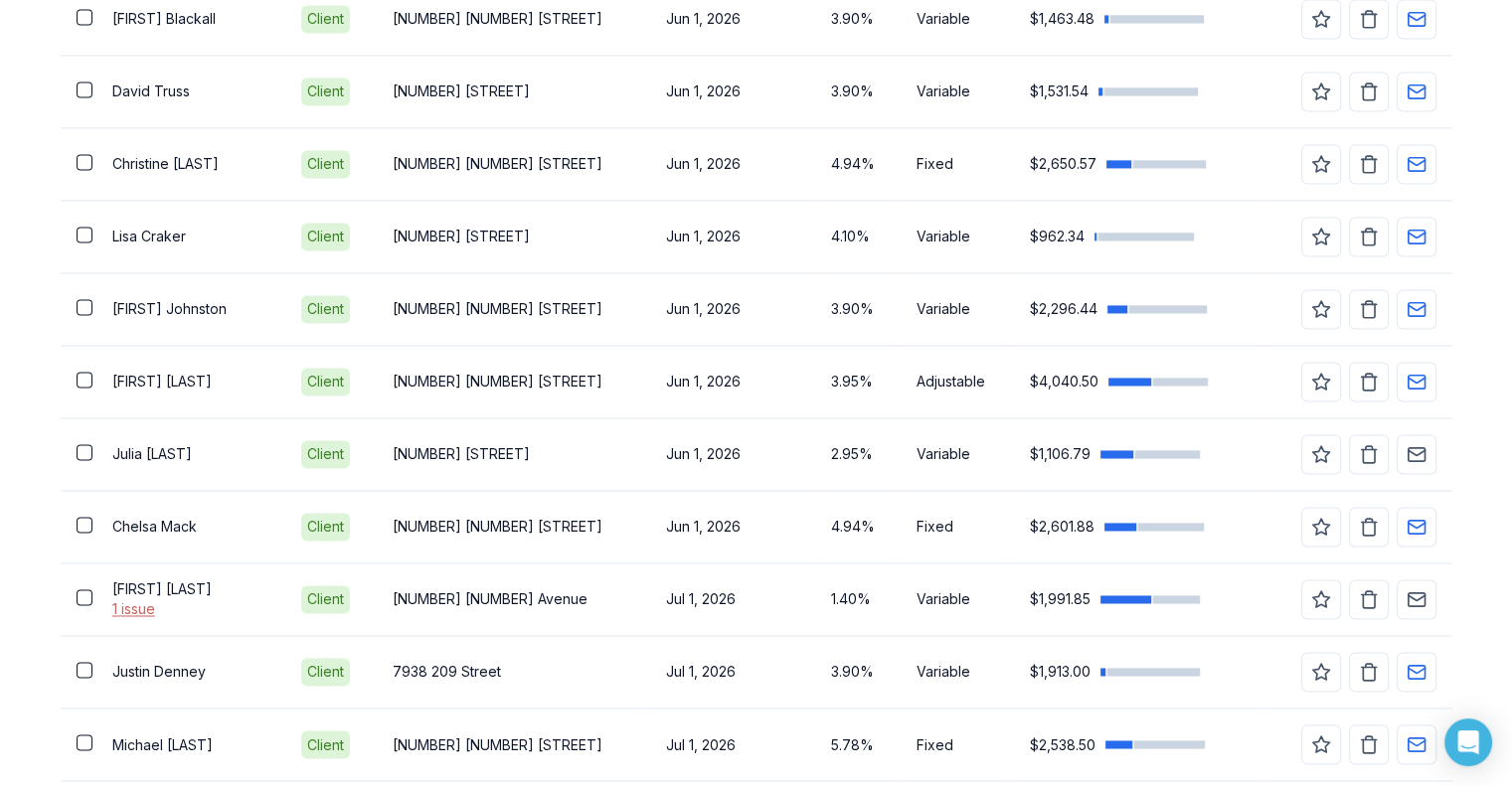 scroll, scrollTop: 3080, scrollLeft: 0, axis: vertical 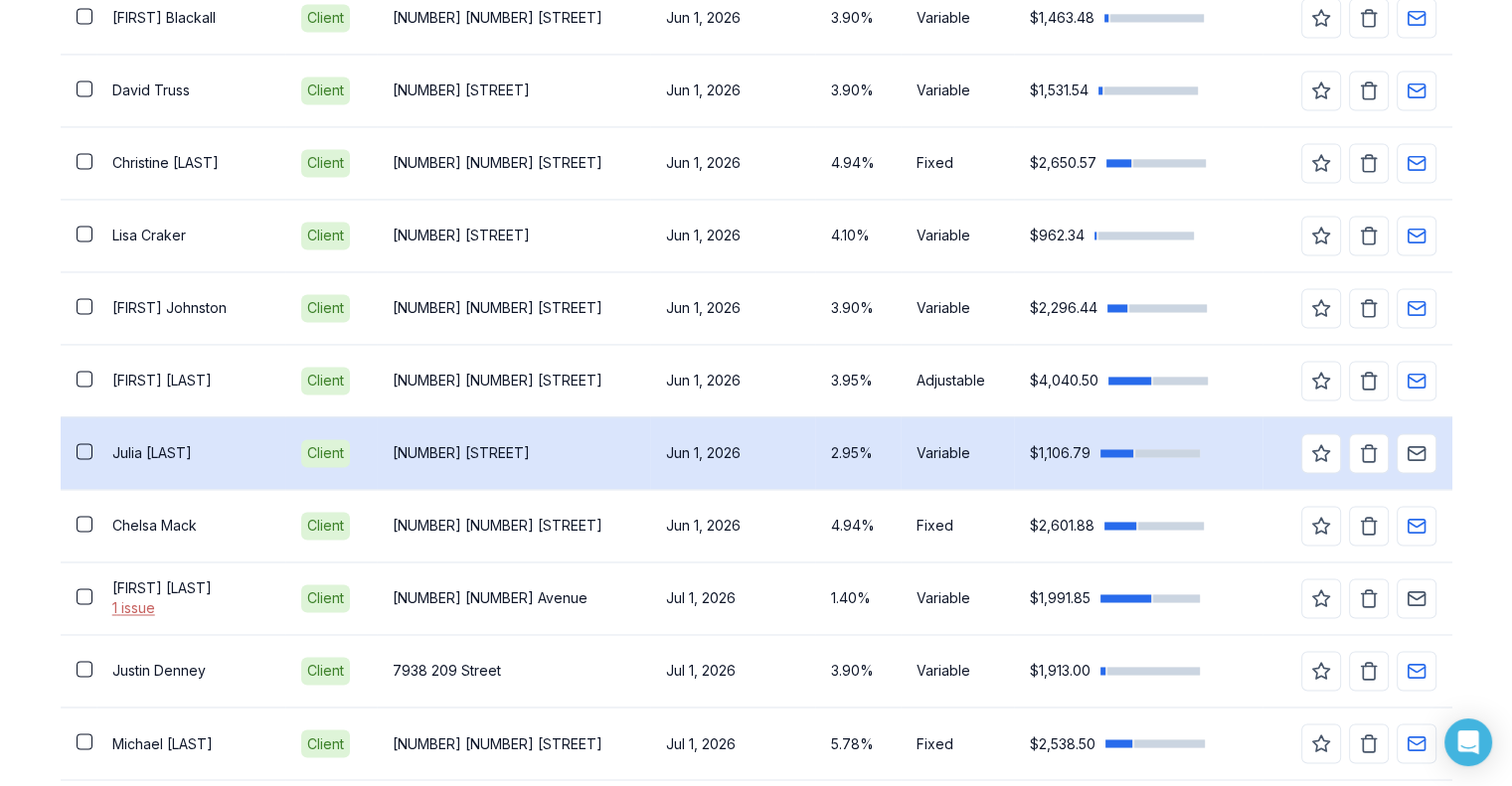 click on "[FIRST]    [LAST]" at bounding box center (191, 453) 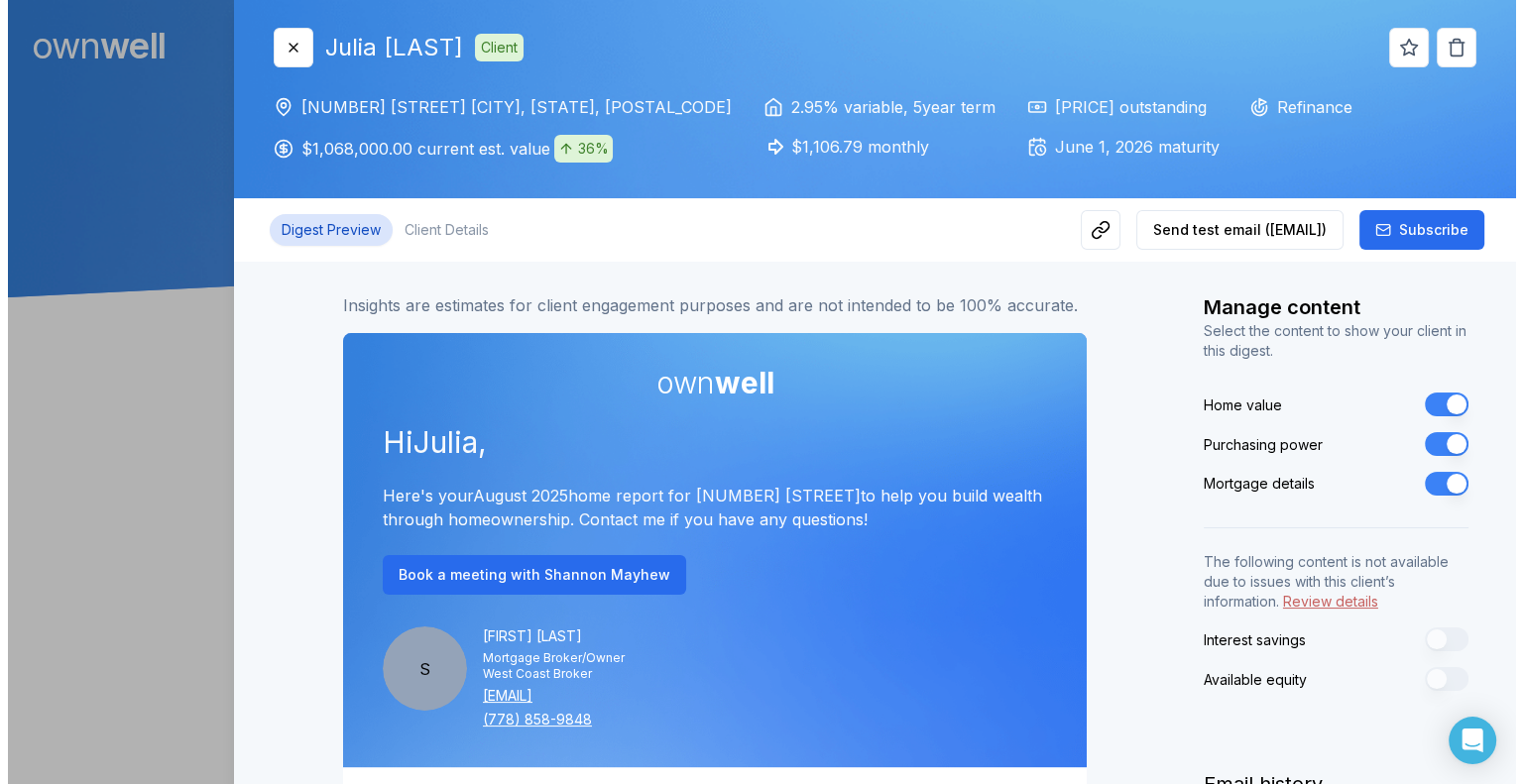scroll, scrollTop: 0, scrollLeft: 0, axis: both 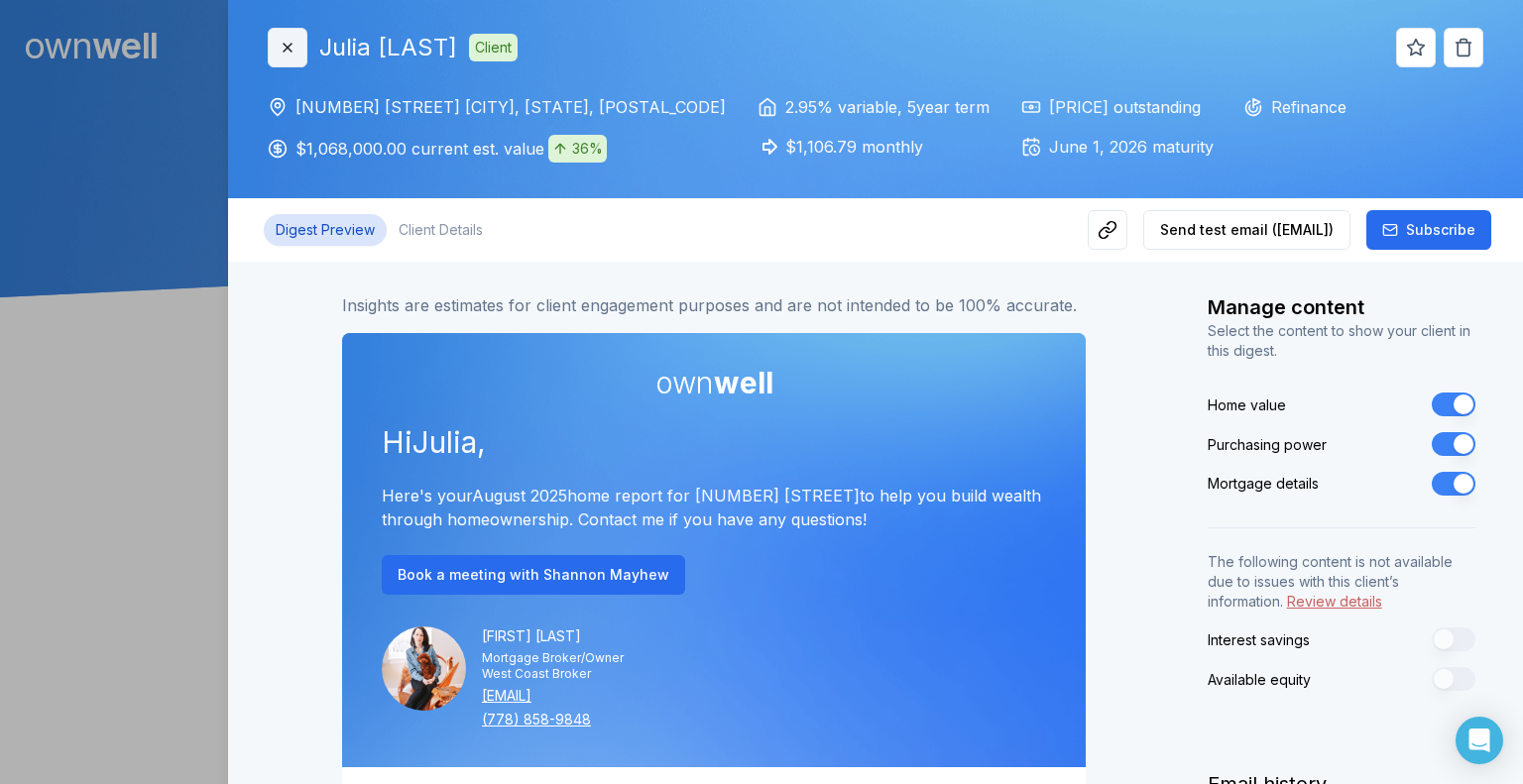 click 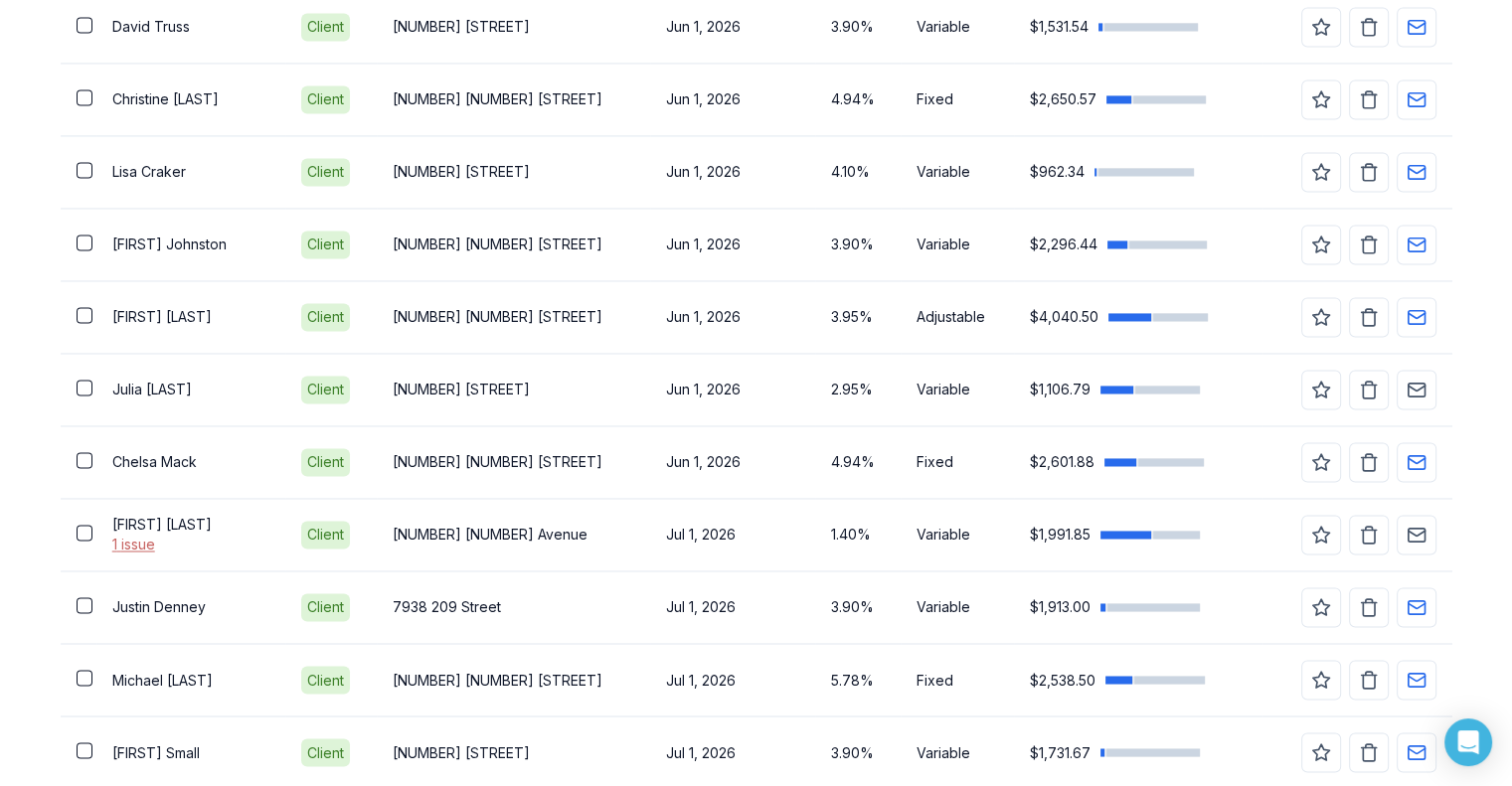 scroll, scrollTop: 3180, scrollLeft: 0, axis: vertical 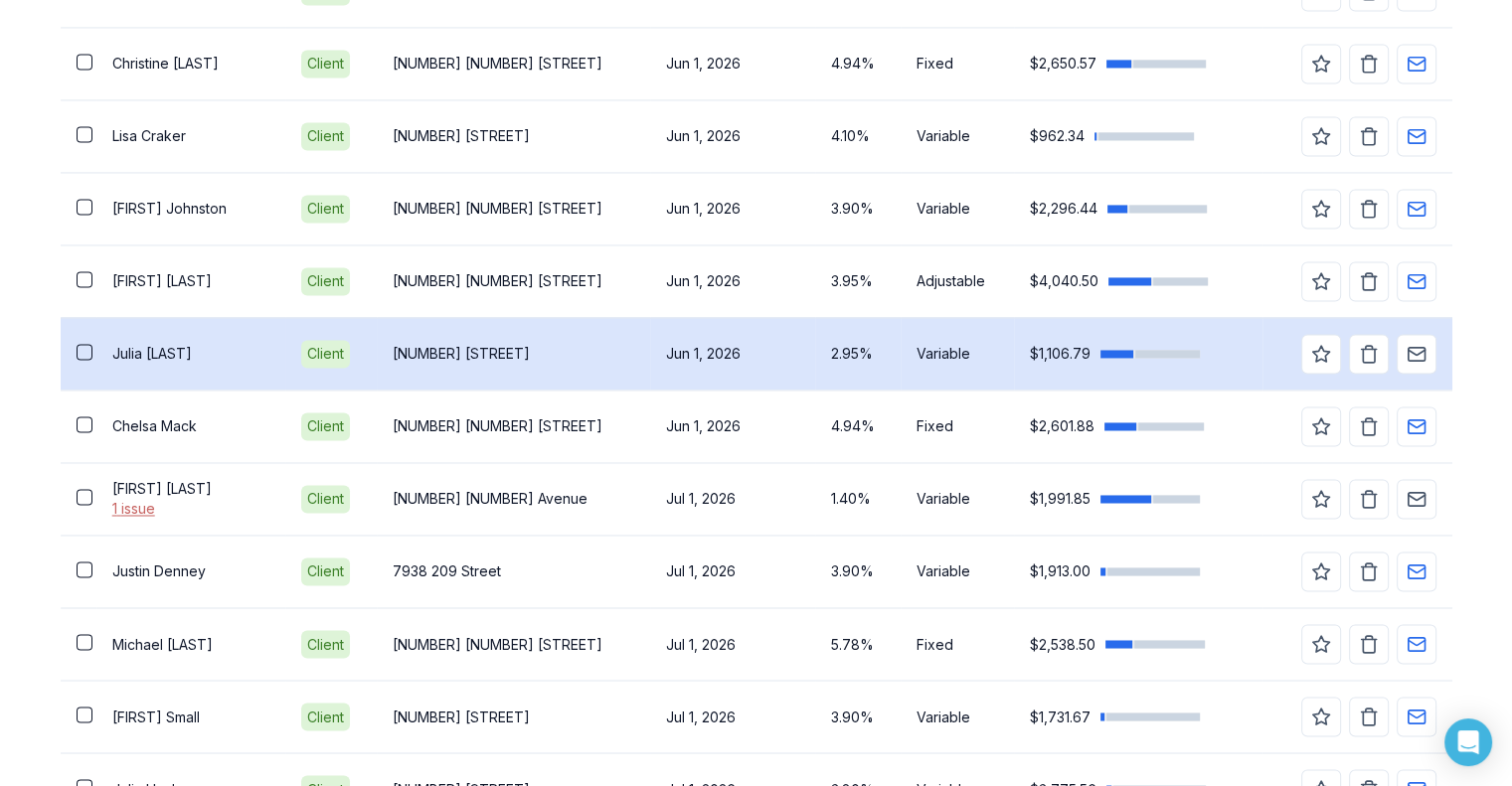 click on "[FIRST]    [LAST]" at bounding box center [191, 354] 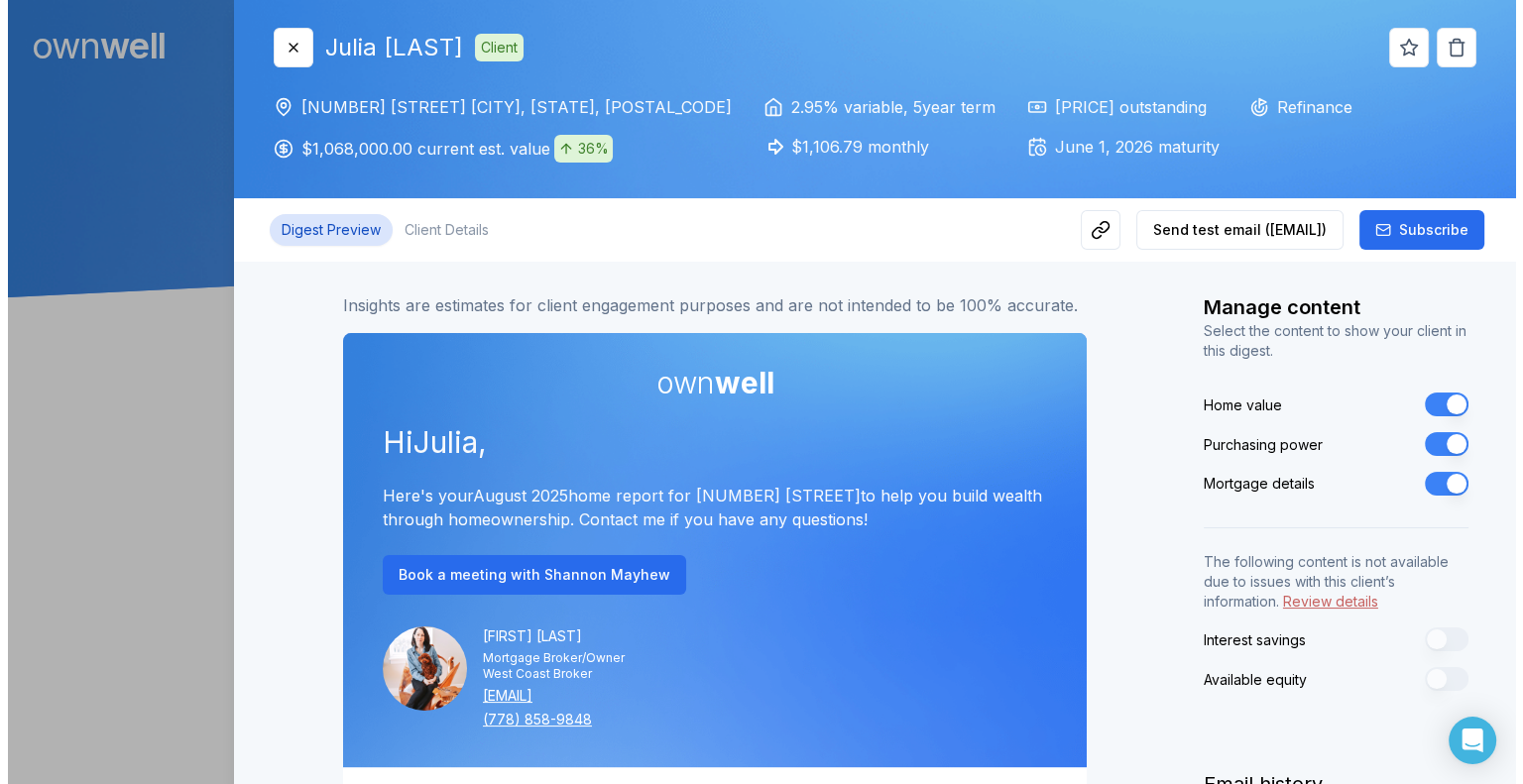 scroll, scrollTop: 0, scrollLeft: 0, axis: both 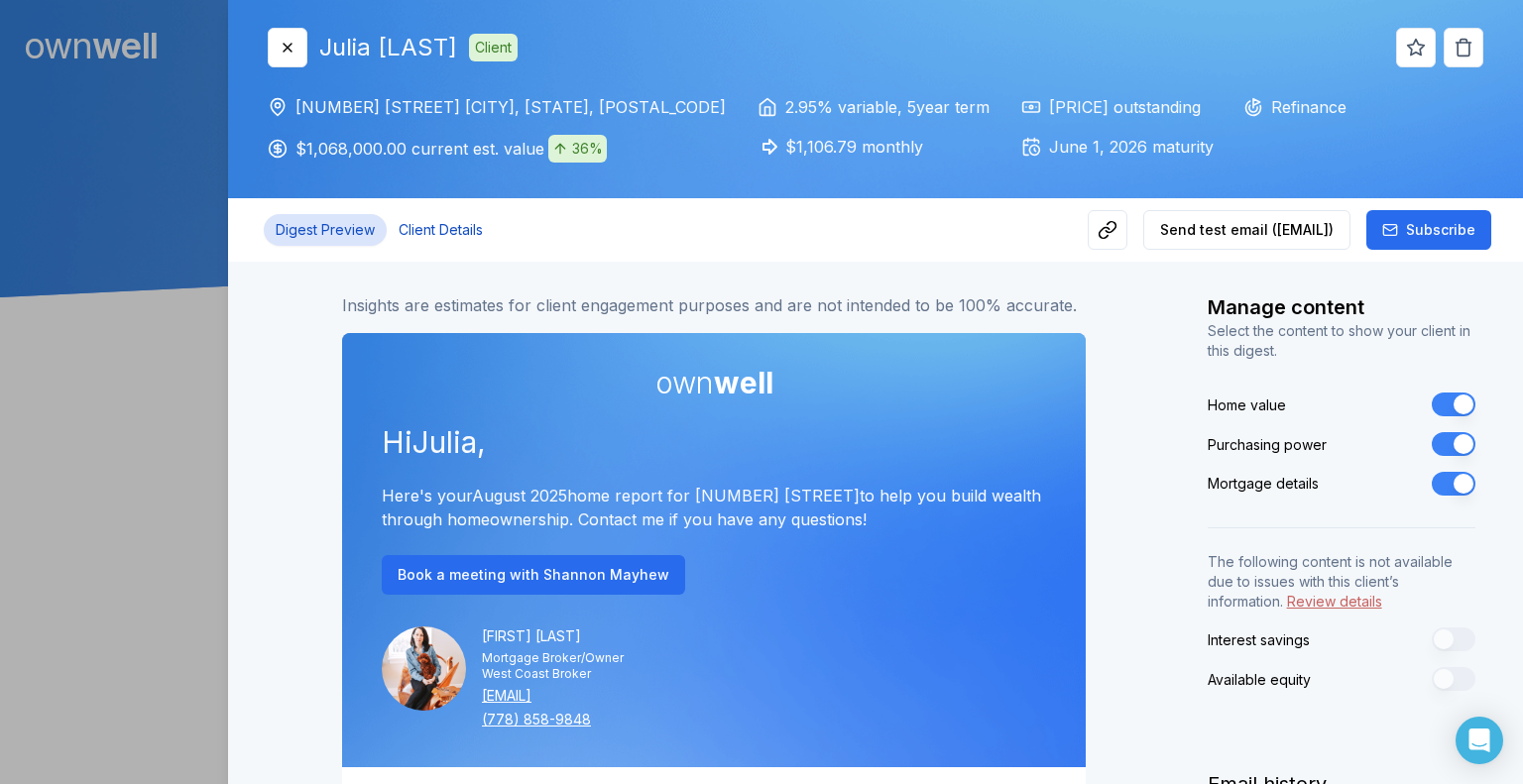 click on "Client Details" at bounding box center (440, 230) 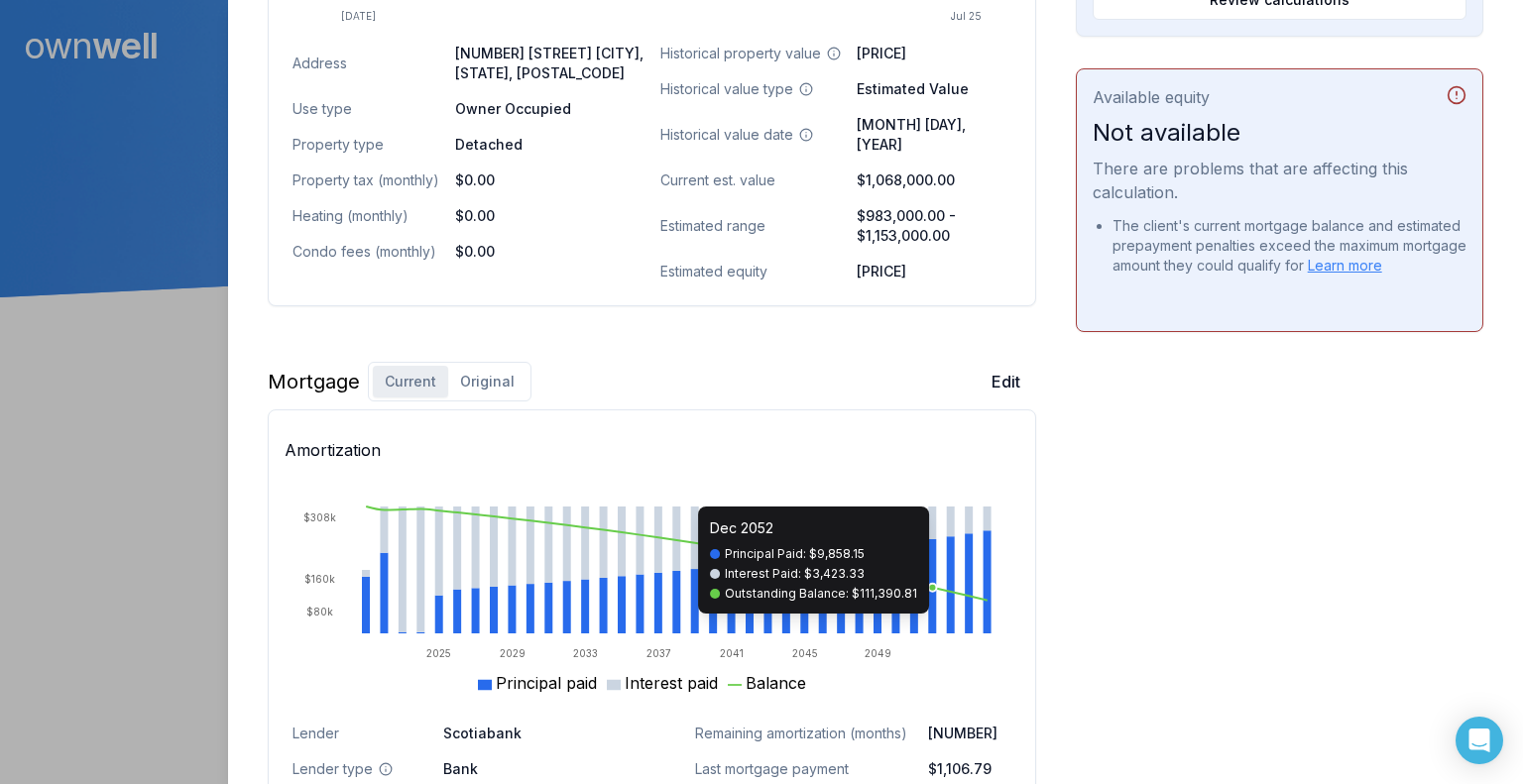 scroll, scrollTop: 892, scrollLeft: 0, axis: vertical 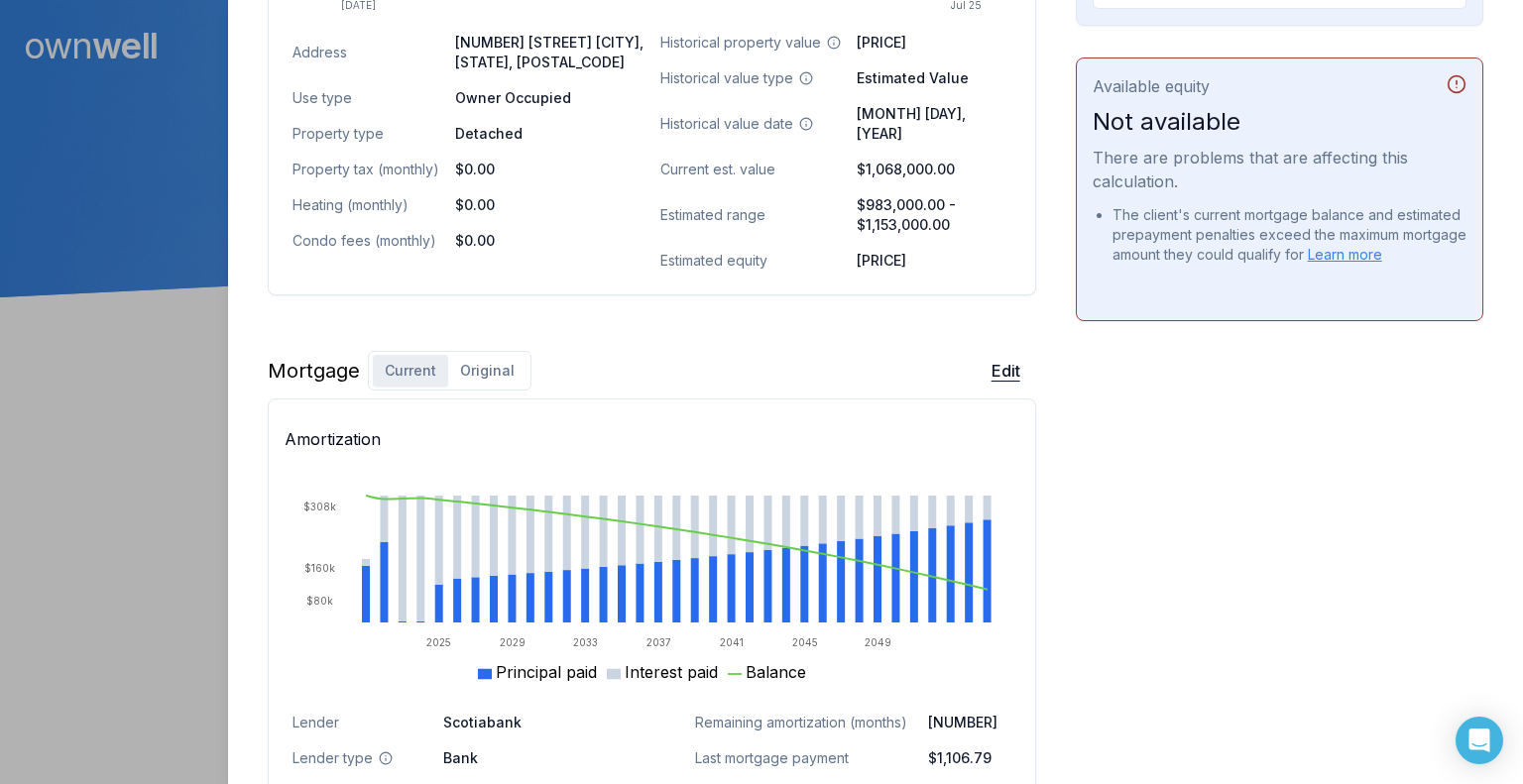 click on "Edit" at bounding box center [1005, 371] 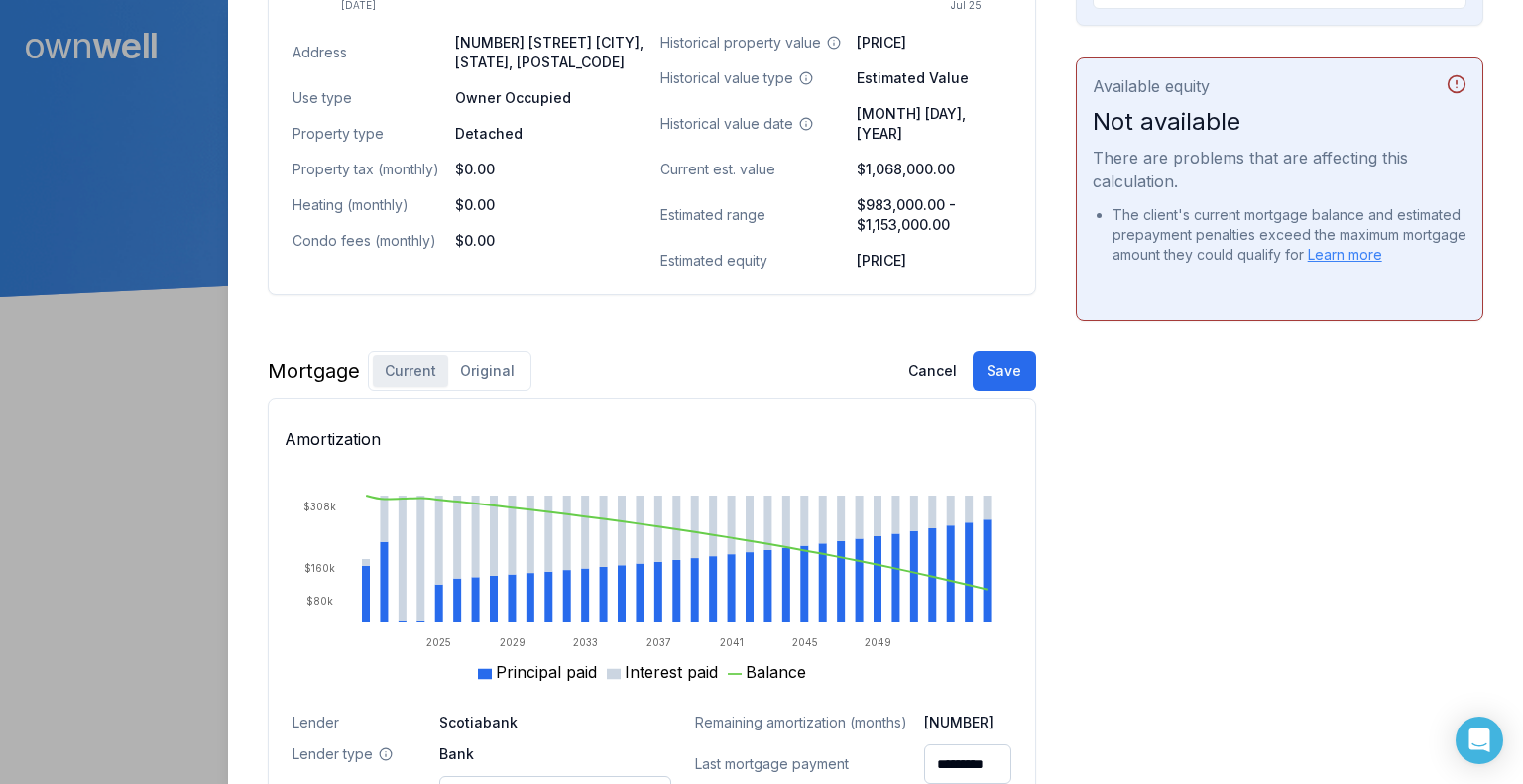 click on "Original" at bounding box center [487, 371] 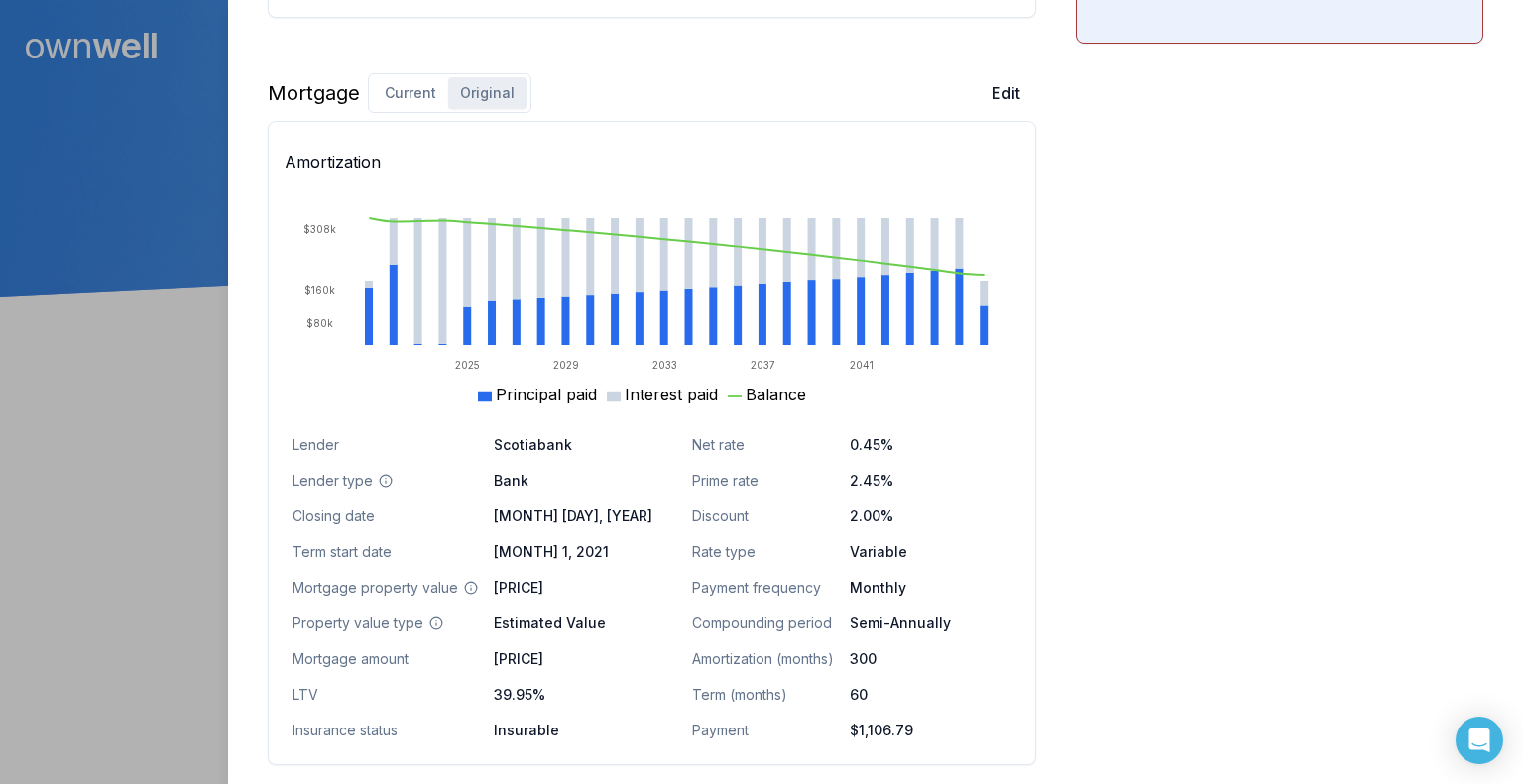 scroll, scrollTop: 1189, scrollLeft: 0, axis: vertical 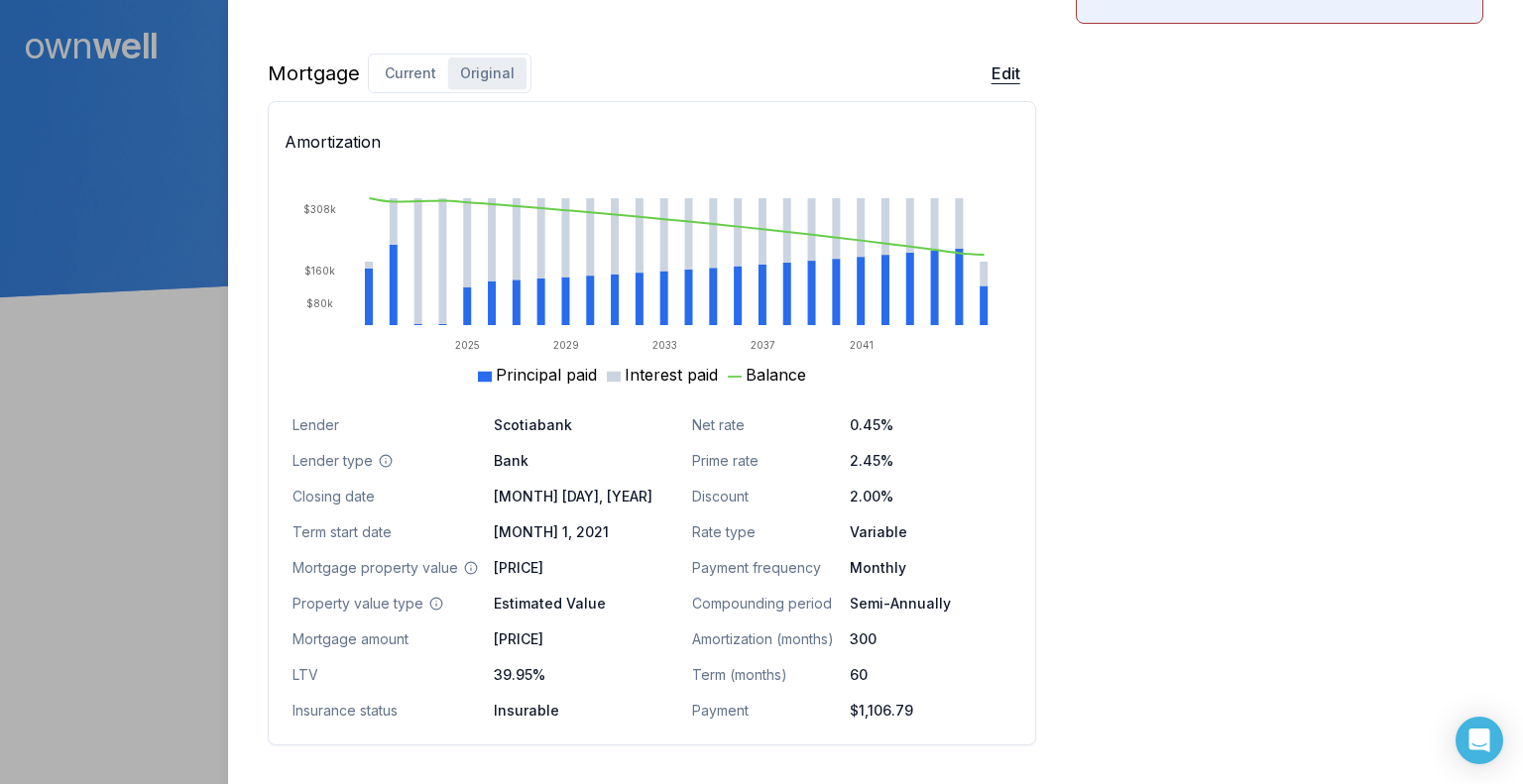 click on "Edit" at bounding box center [1005, 73] 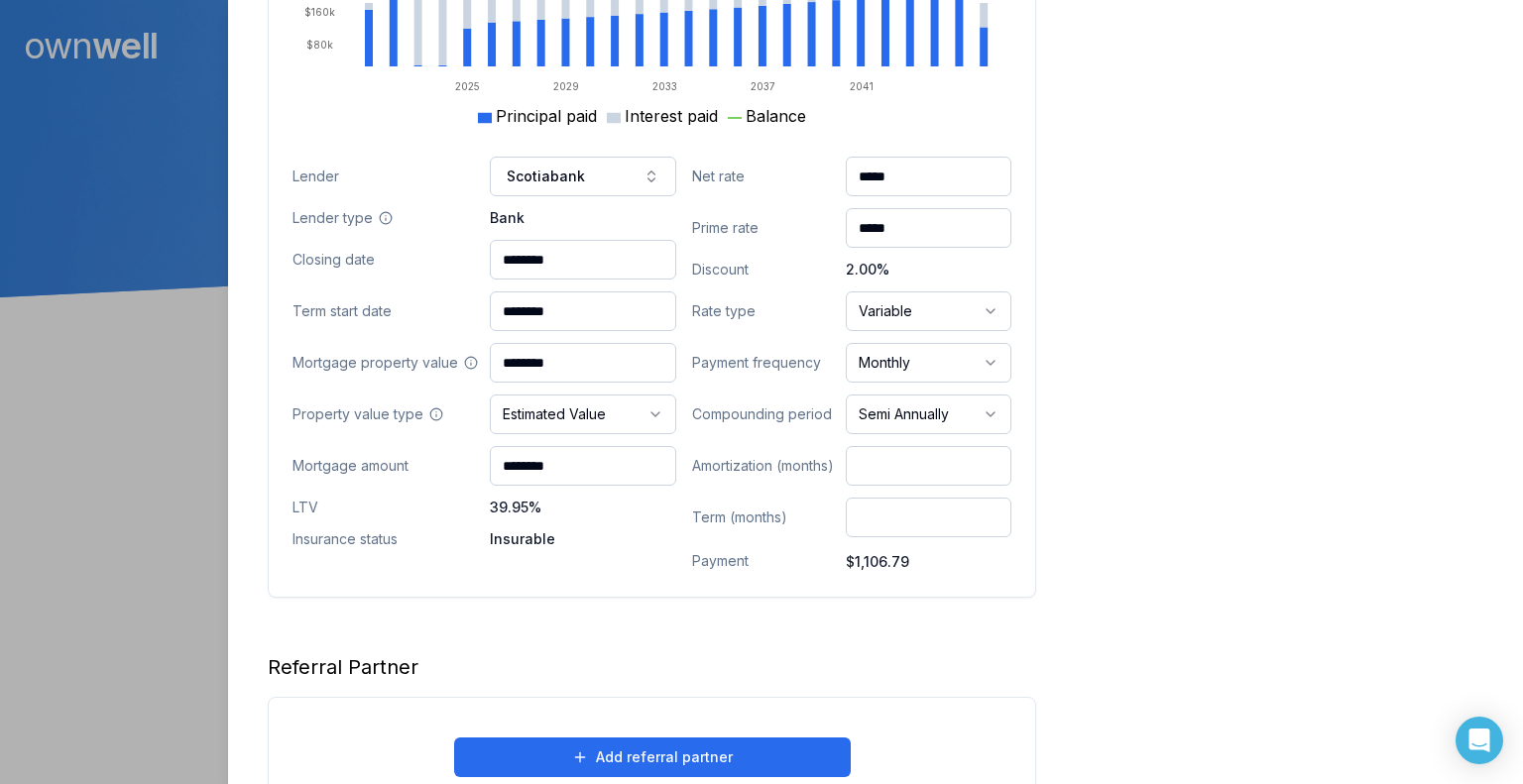 scroll, scrollTop: 1487, scrollLeft: 0, axis: vertical 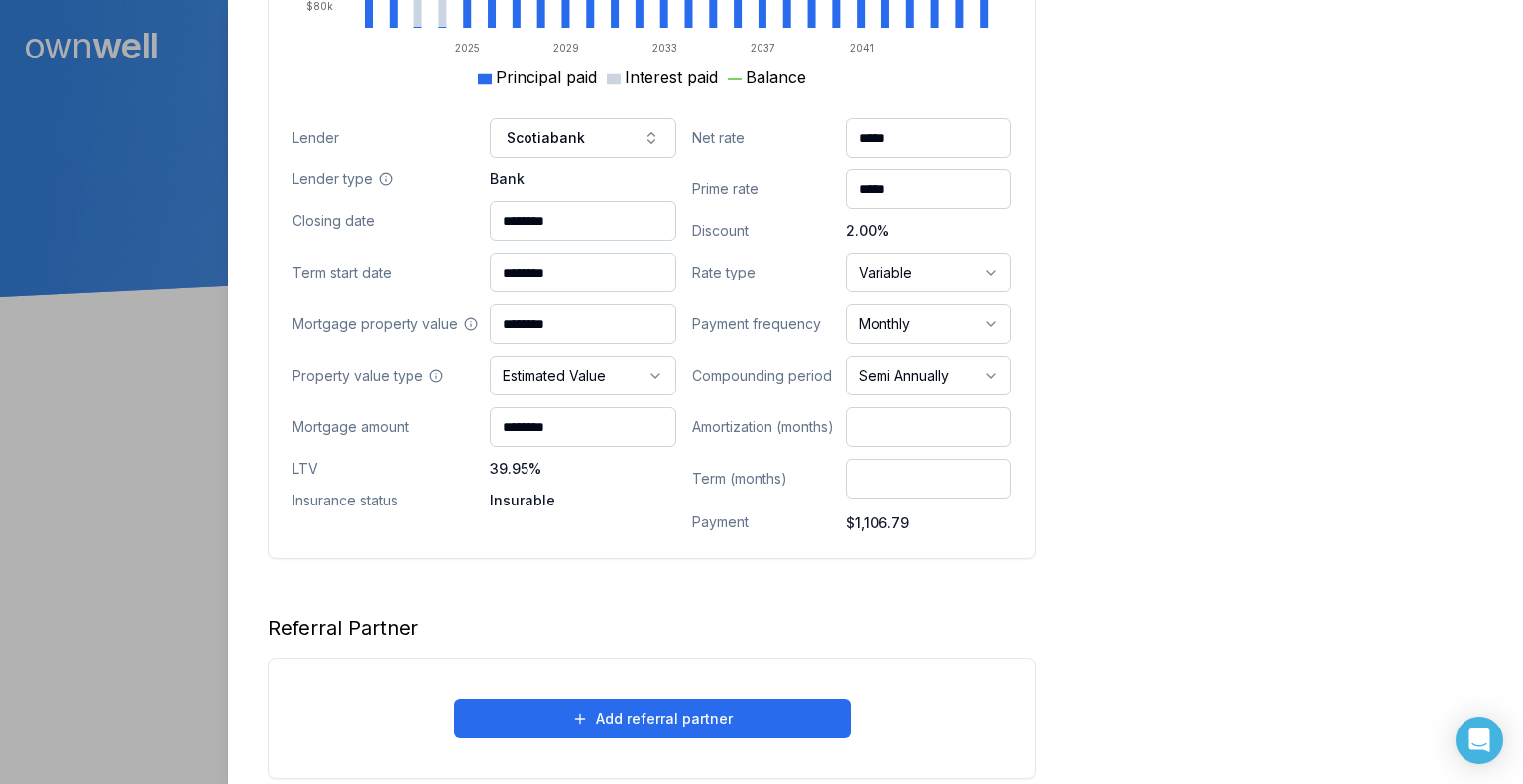 drag, startPoint x: 908, startPoint y: 172, endPoint x: 842, endPoint y: 170, distance: 66.0303 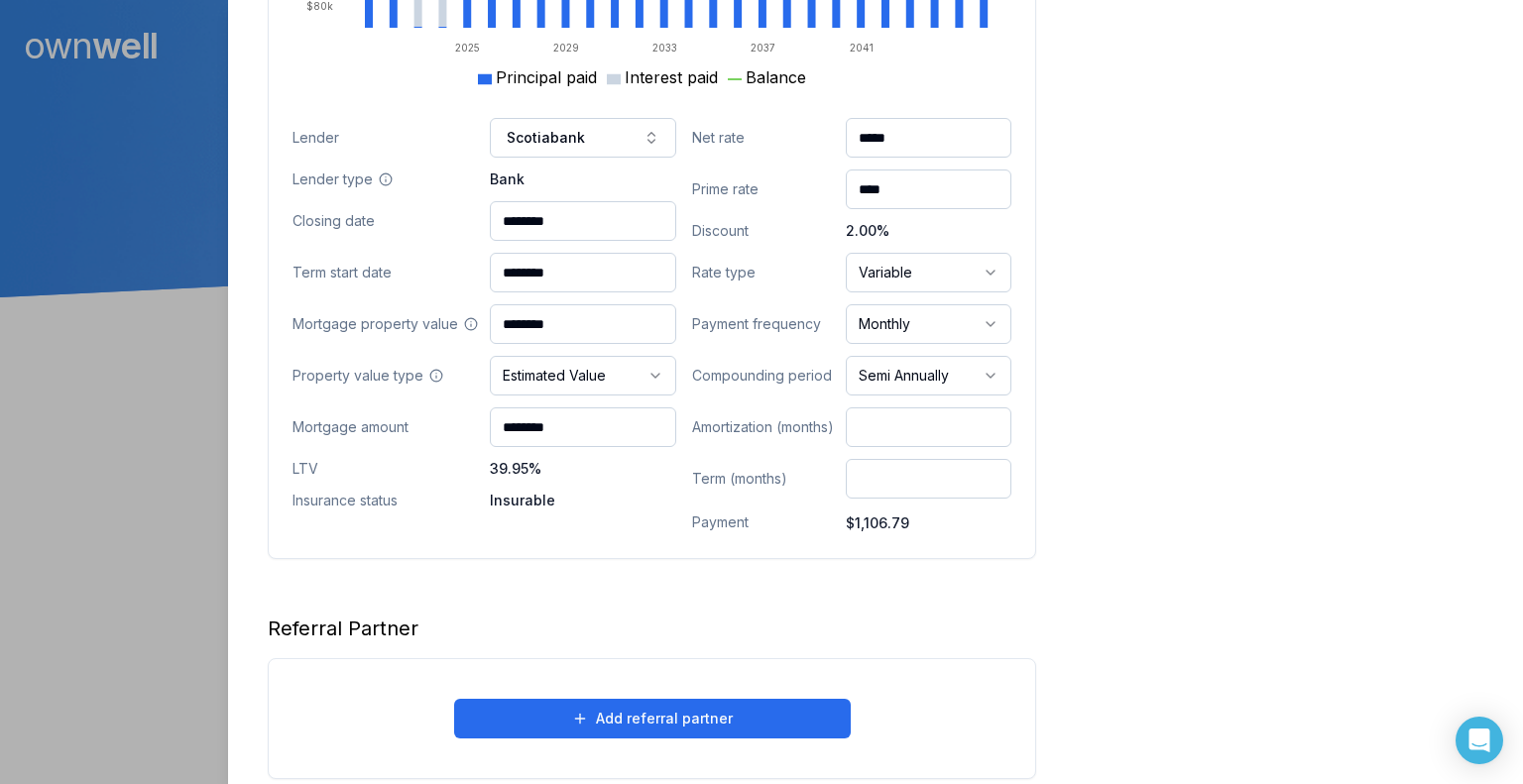 type on "****" 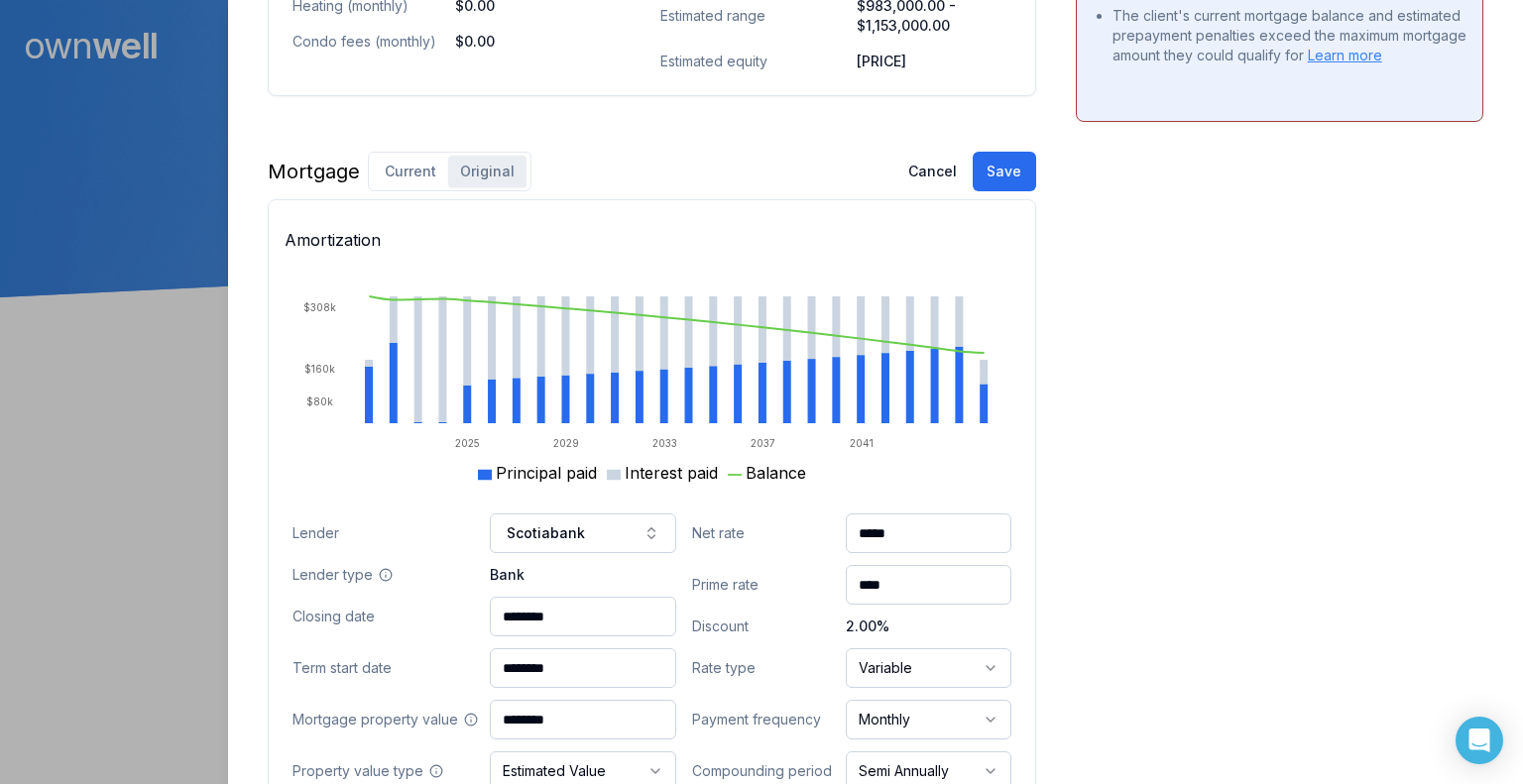 scroll, scrollTop: 1189, scrollLeft: 0, axis: vertical 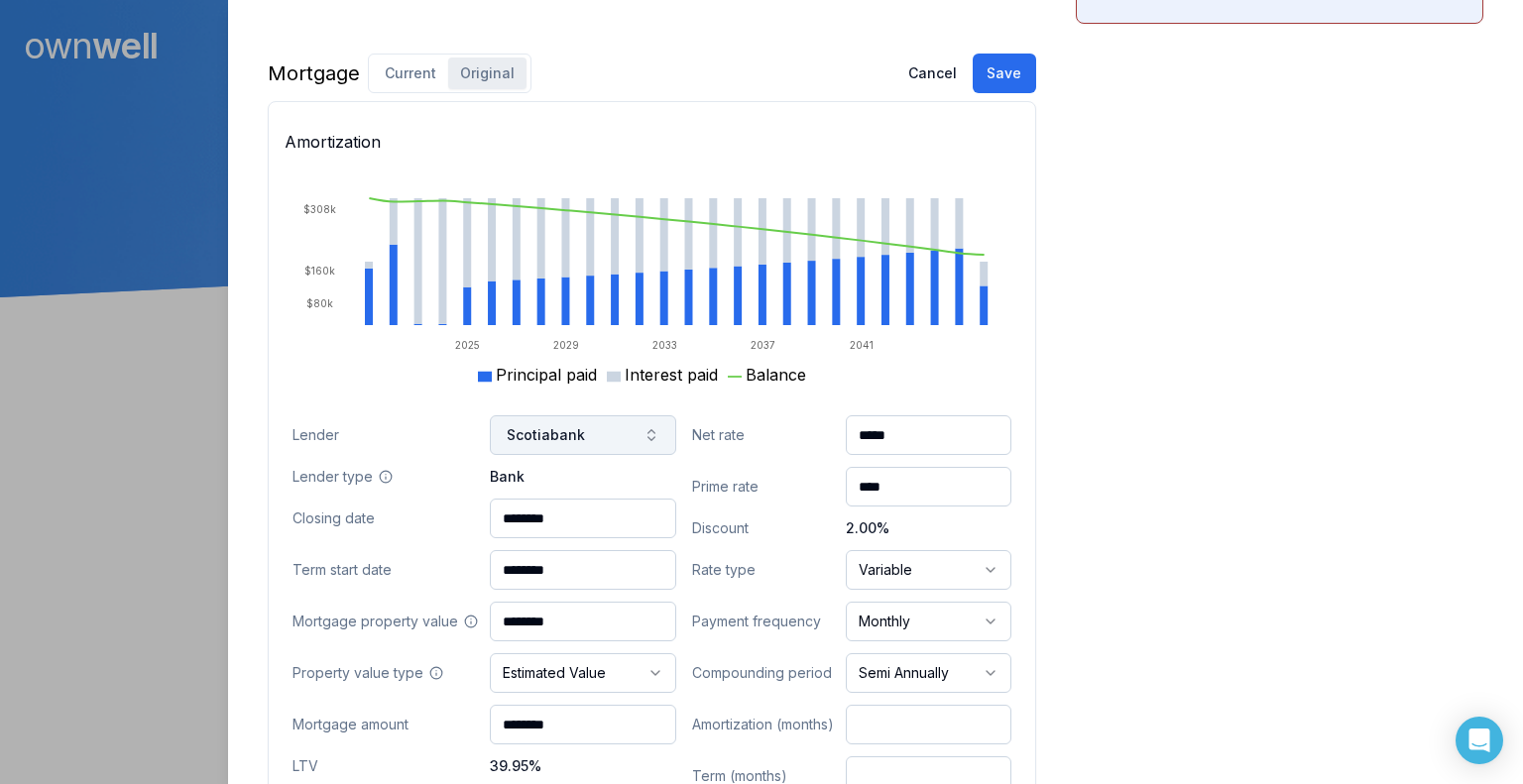 click on "Scotiabank" at bounding box center (582, 435) 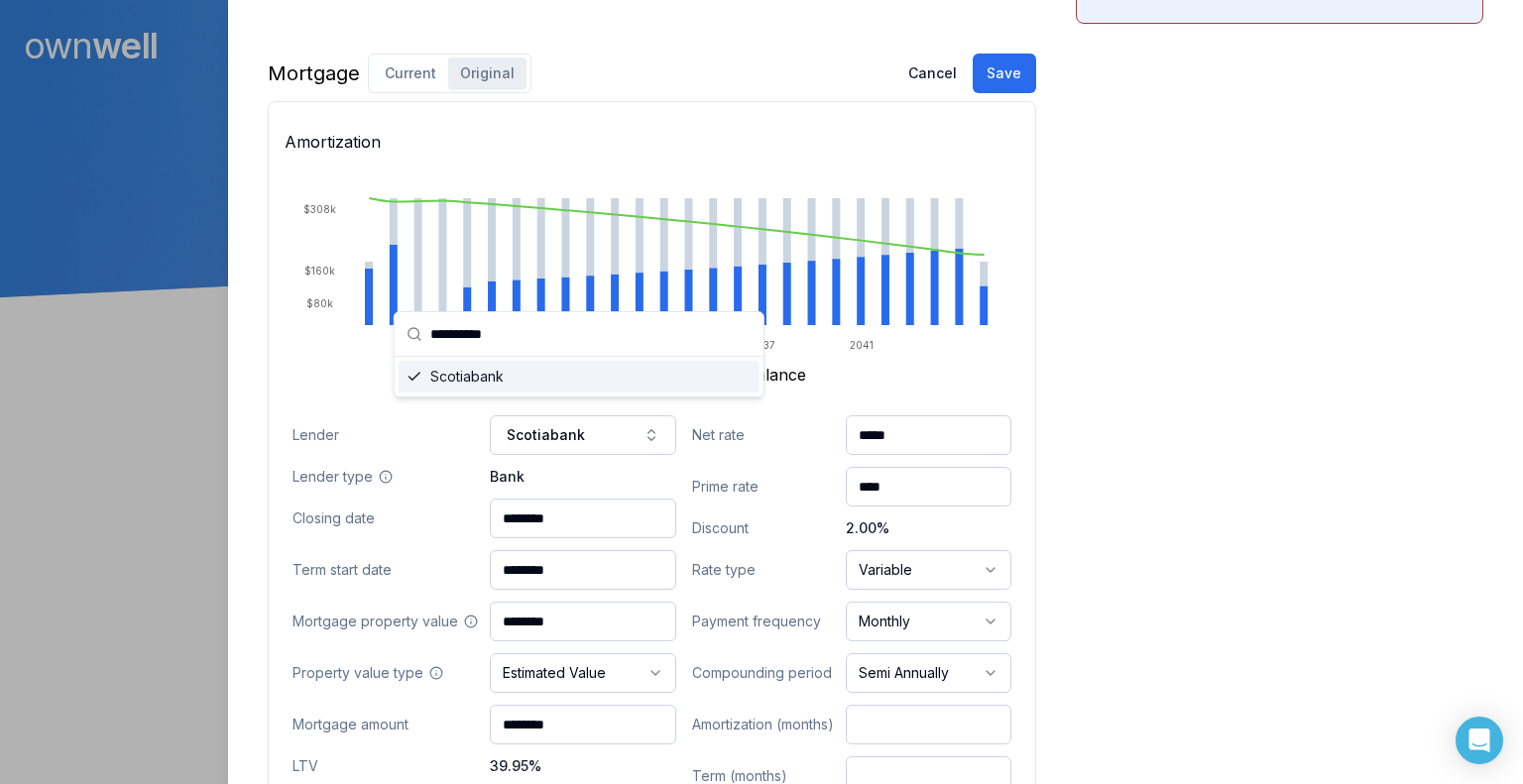 click on "Opportunities Interest savings Not available There are problems that are affecting this calculation. We couldn’t find any available rates for a switch or refinance that match the client’s criteria.   Learn more Purchasing power $1,039,923.72 Max mortgage Down payment Review calculations Available equity Not available There are problems that are affecting this calculation. The client's current mortgage balance and estimated prepayment penalties exceed the maximum mortgage amount they could qualify for   Learn more" at bounding box center (1279, 94) 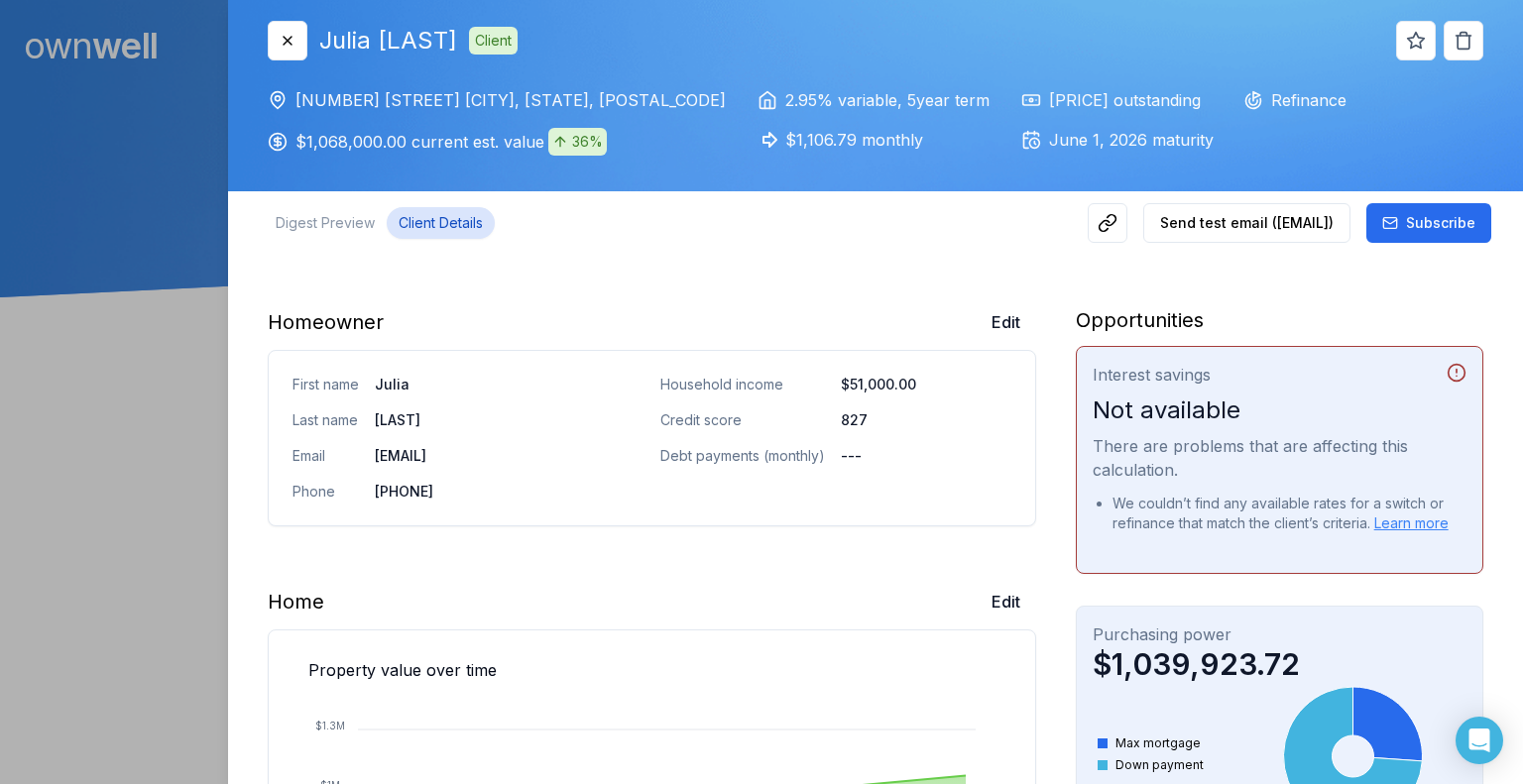 scroll, scrollTop: 0, scrollLeft: 0, axis: both 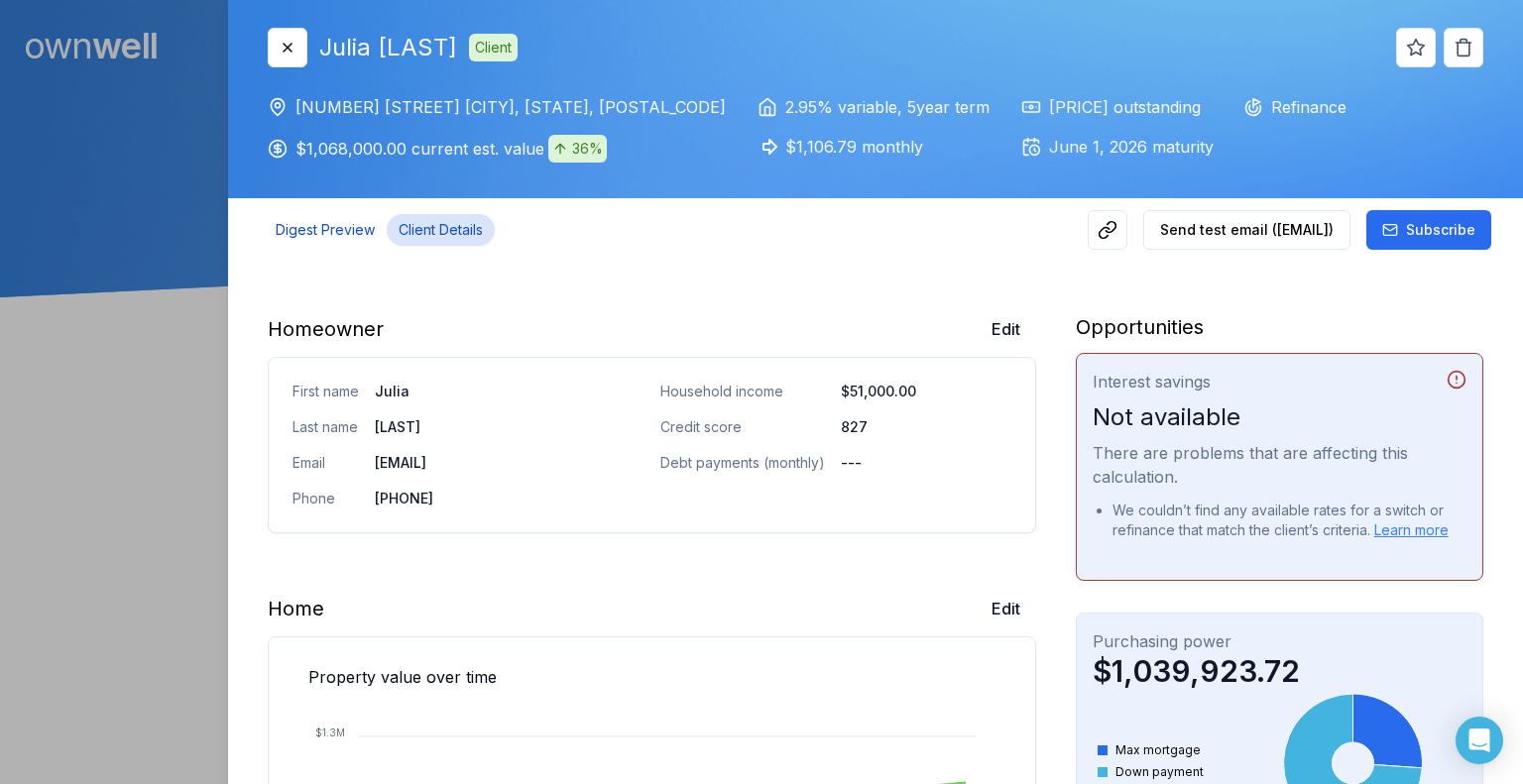 click on "Digest Preview" at bounding box center [325, 230] 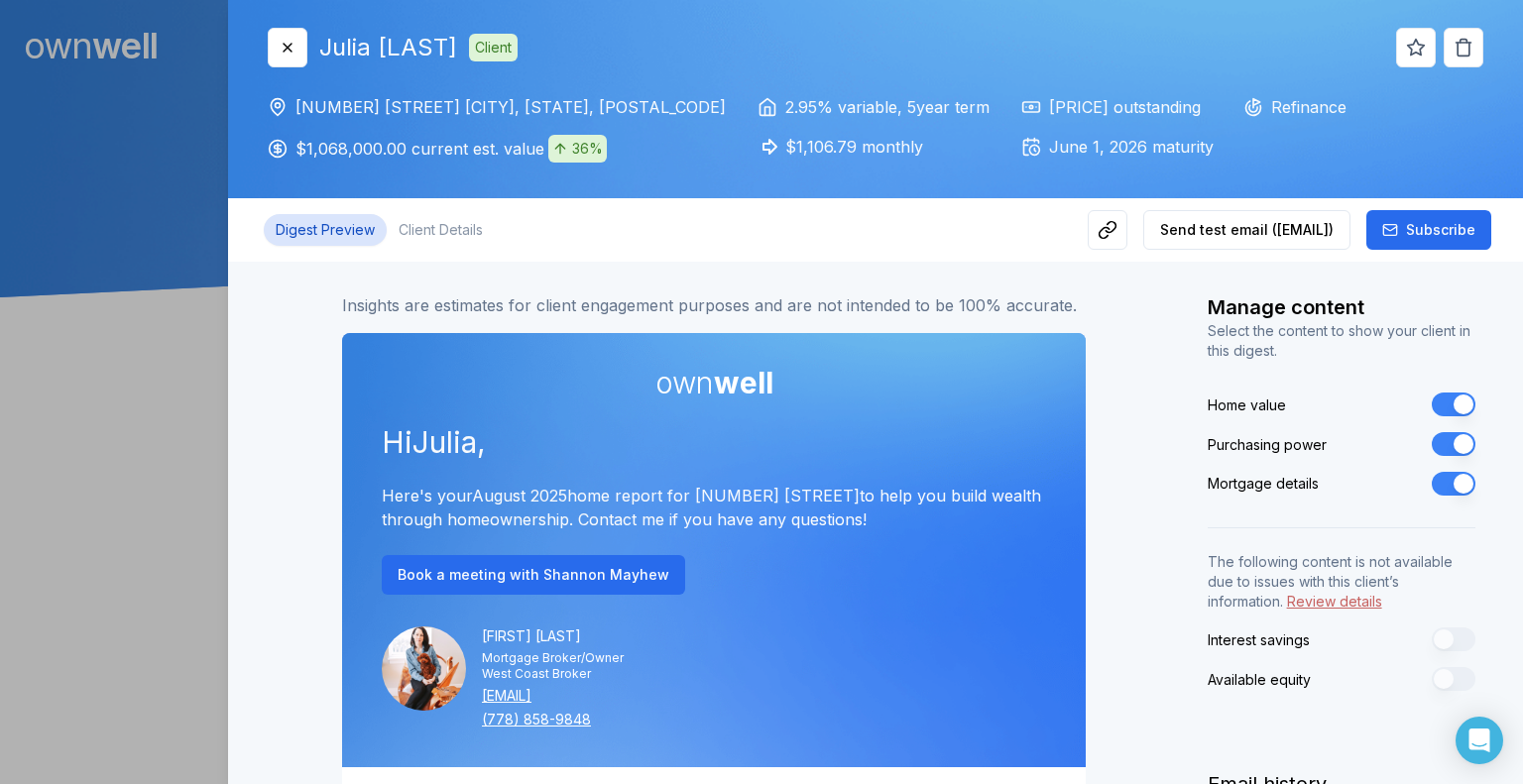 click on "Mortgage details" at bounding box center [1454, 484] 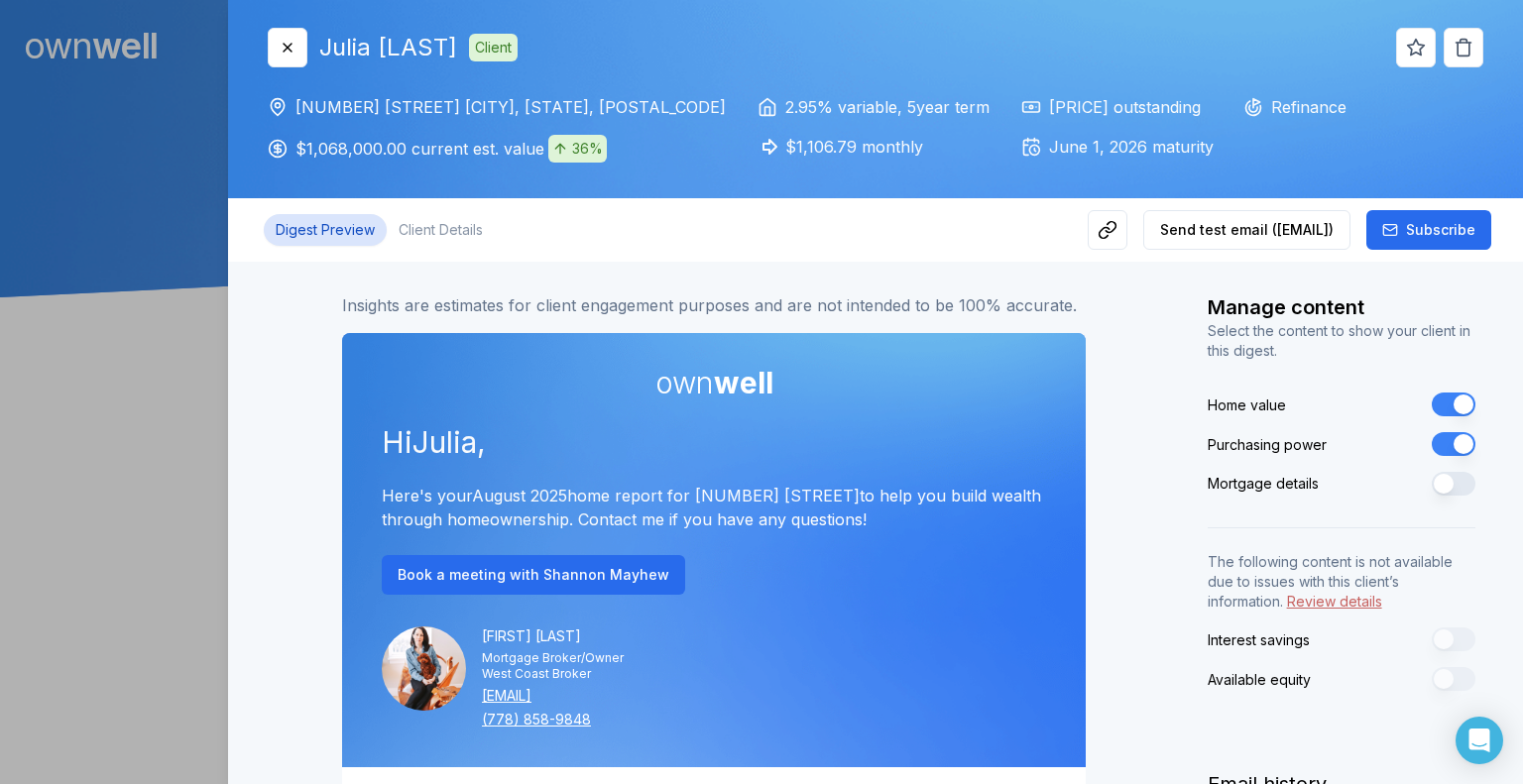 click on "Insights are estimates for client engagement purposes and are not intended to be 100% accurate." at bounding box center (713, 289) 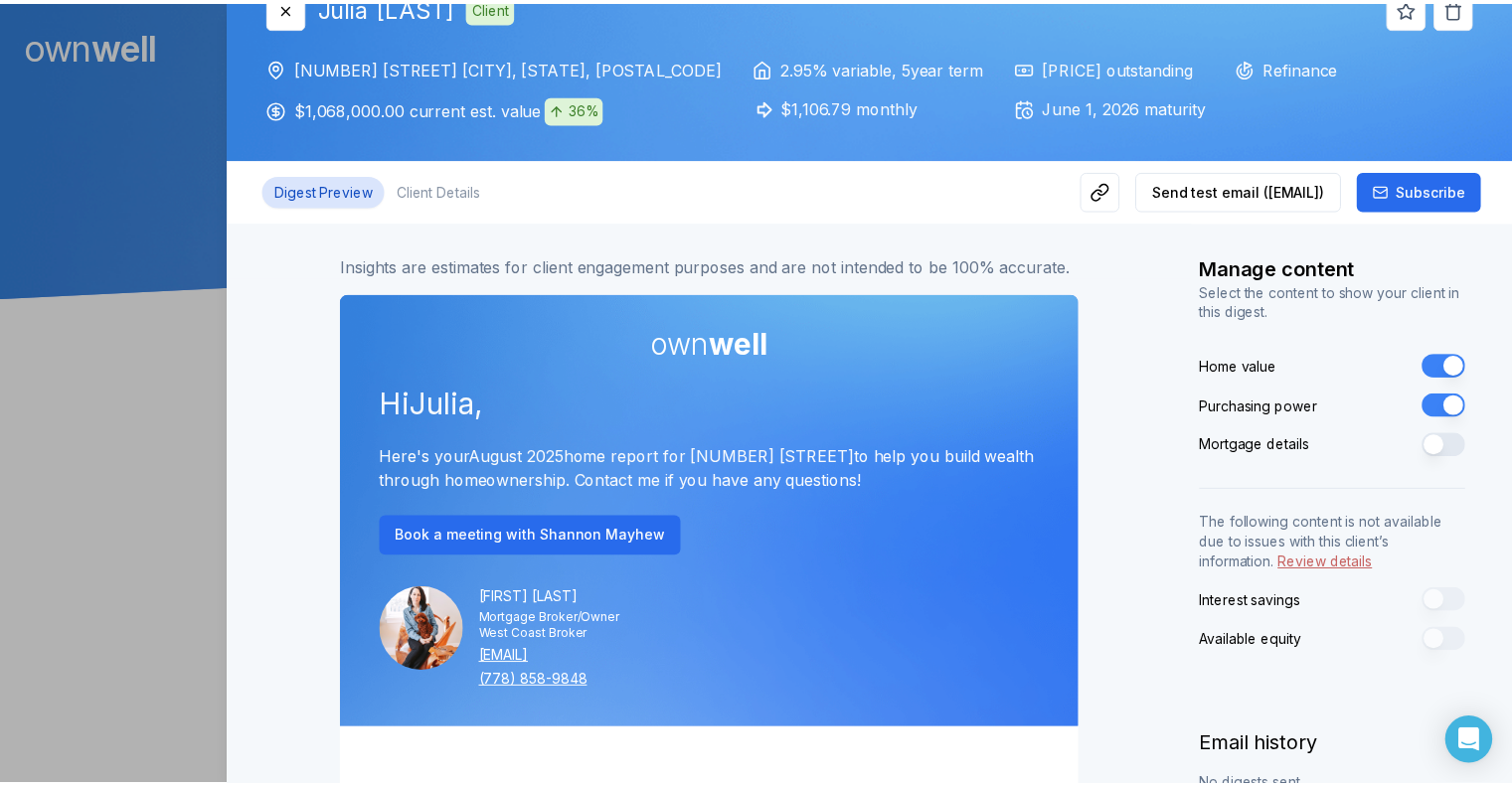 scroll, scrollTop: 0, scrollLeft: 0, axis: both 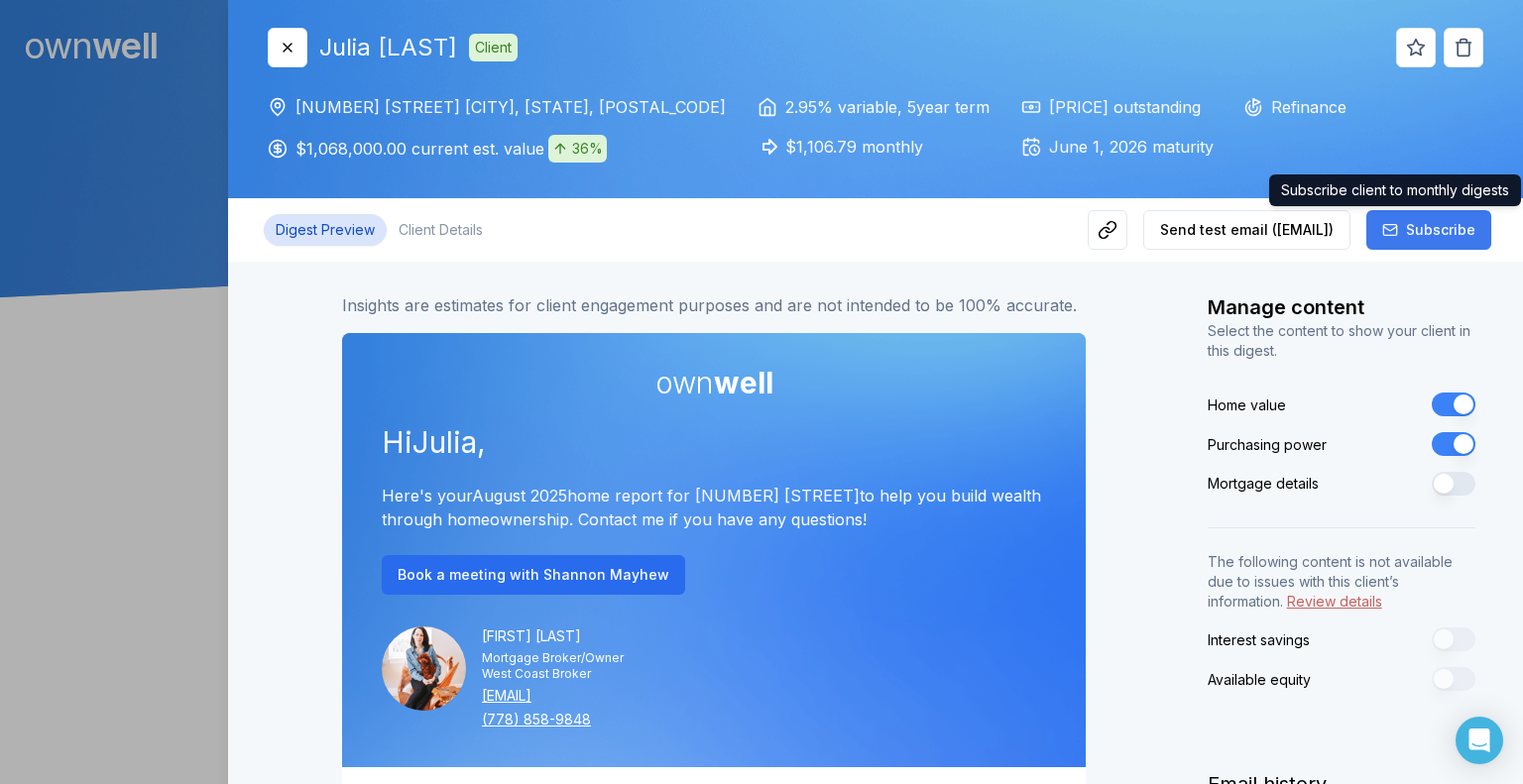 click on "Subscribe" at bounding box center [1441, 230] 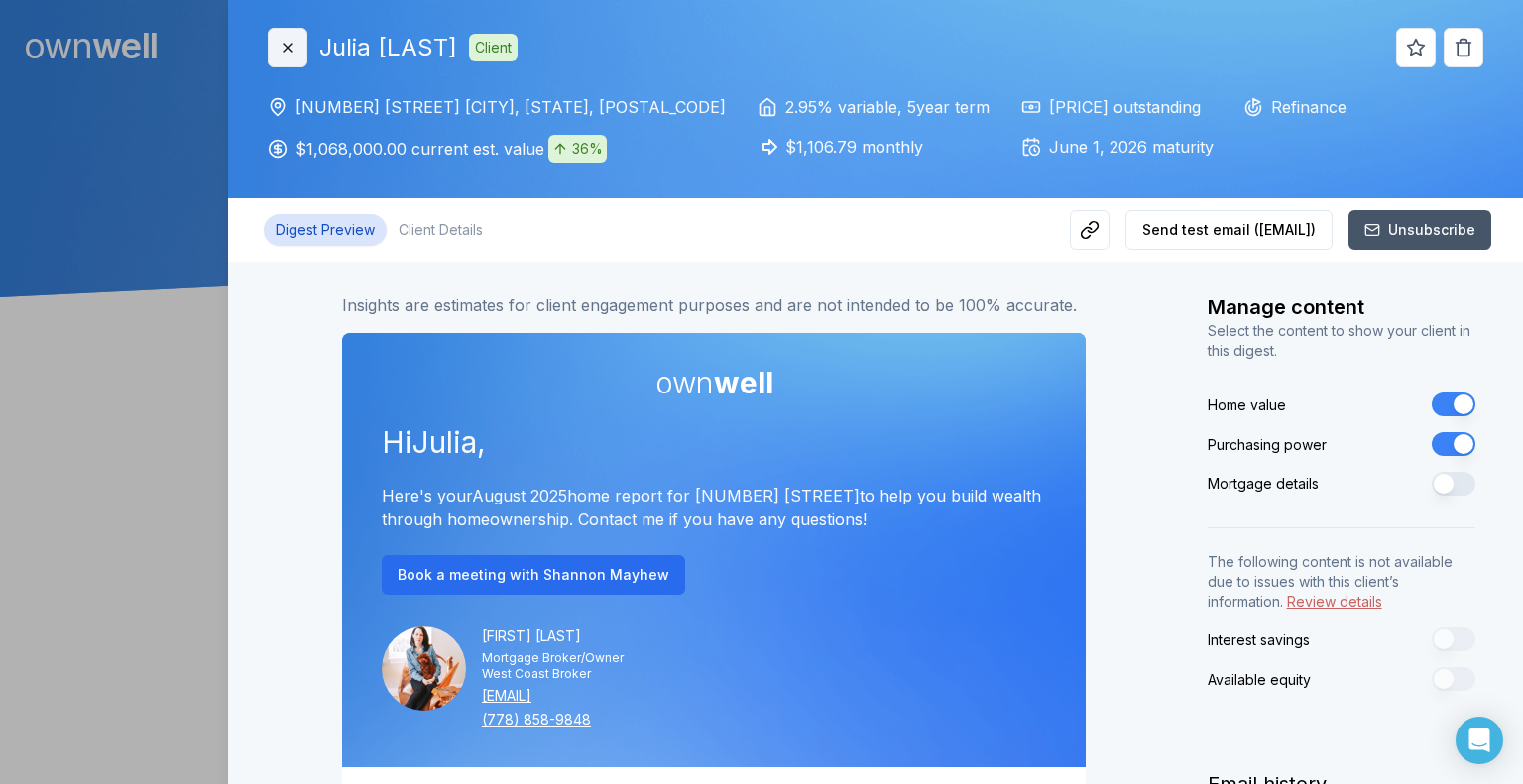 click on "Close" at bounding box center (288, 48) 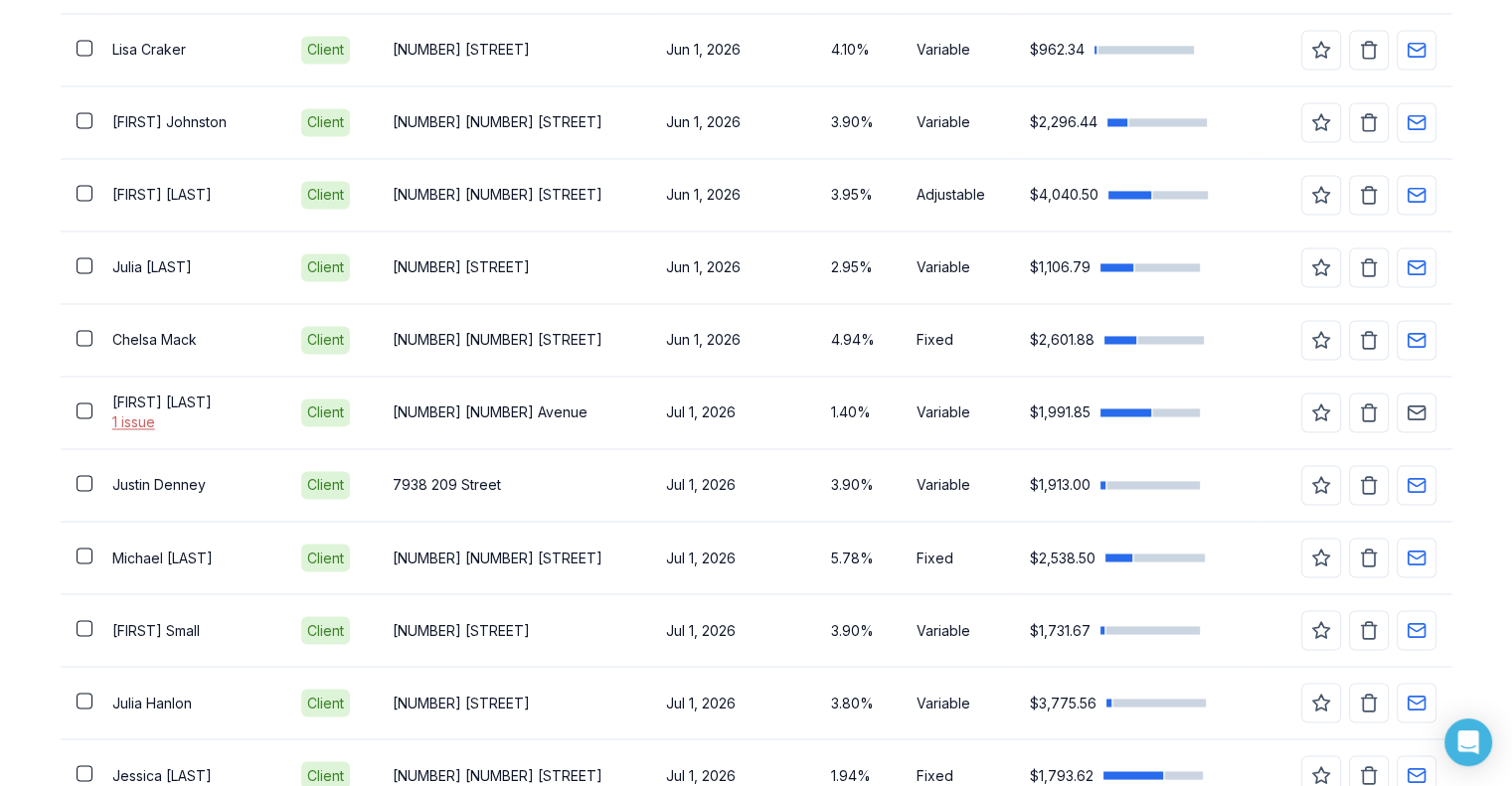 scroll, scrollTop: 3279, scrollLeft: 0, axis: vertical 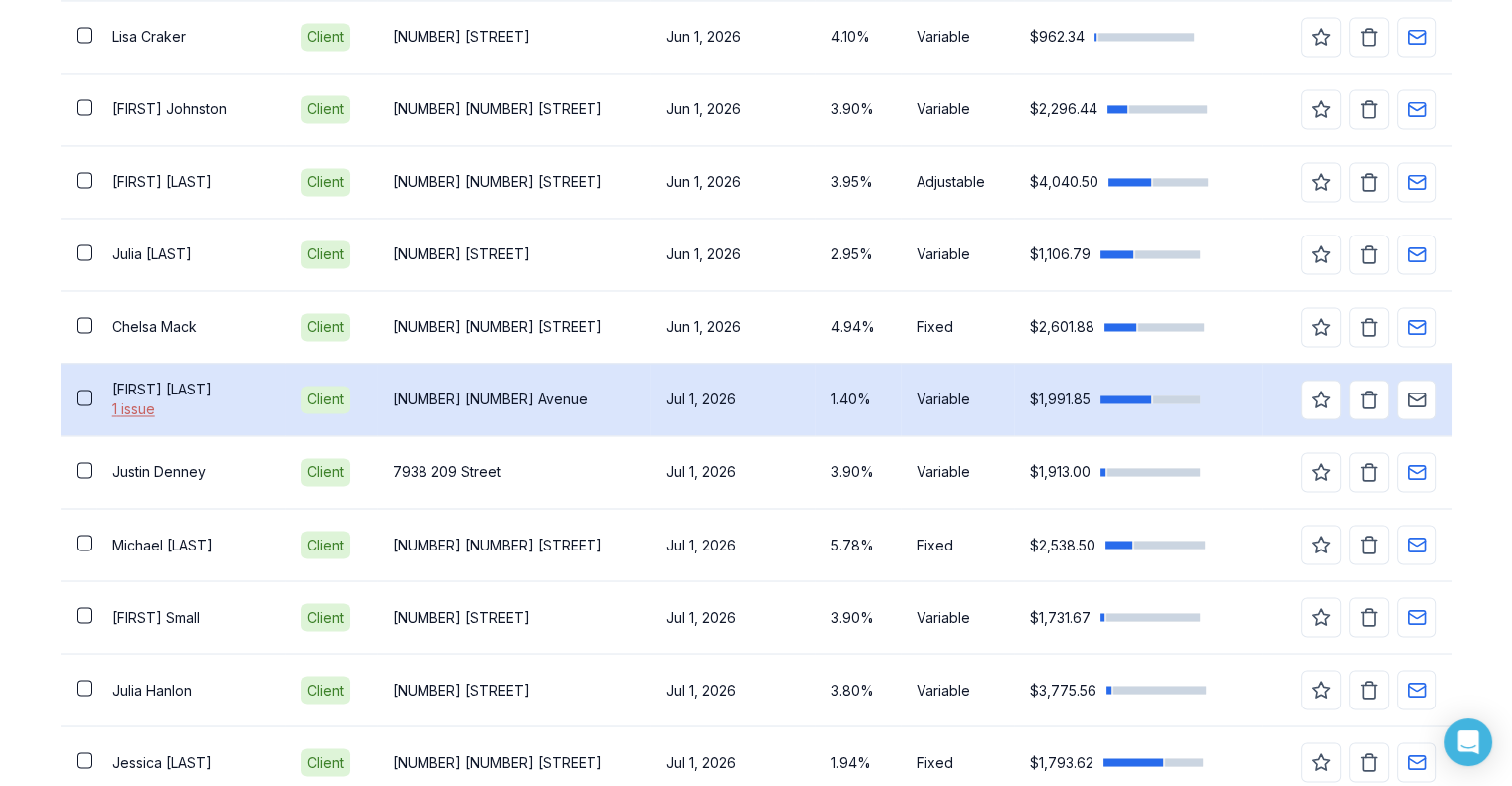 click on "[FIRST] [LAST]" at bounding box center [191, 390] 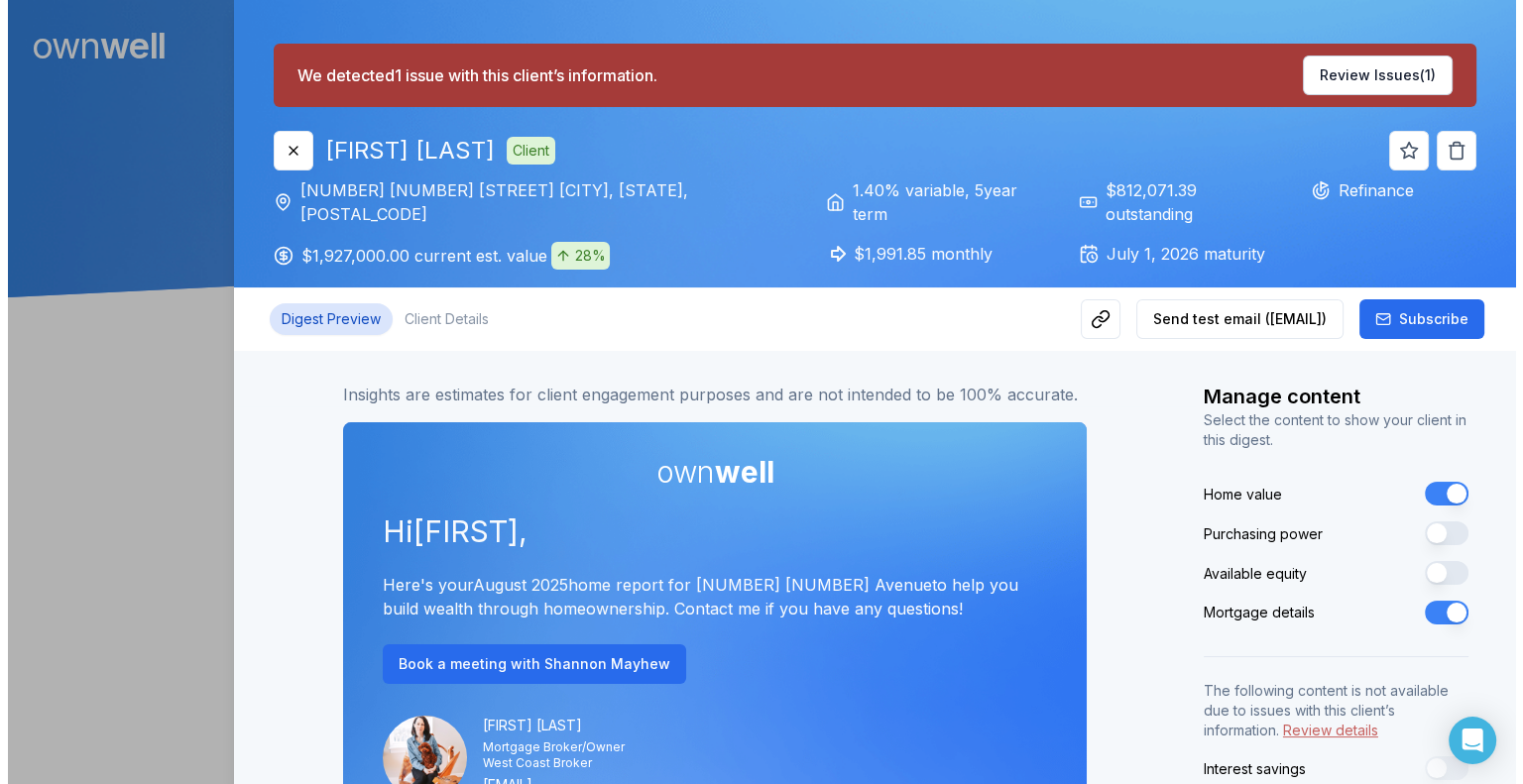 scroll, scrollTop: 0, scrollLeft: 0, axis: both 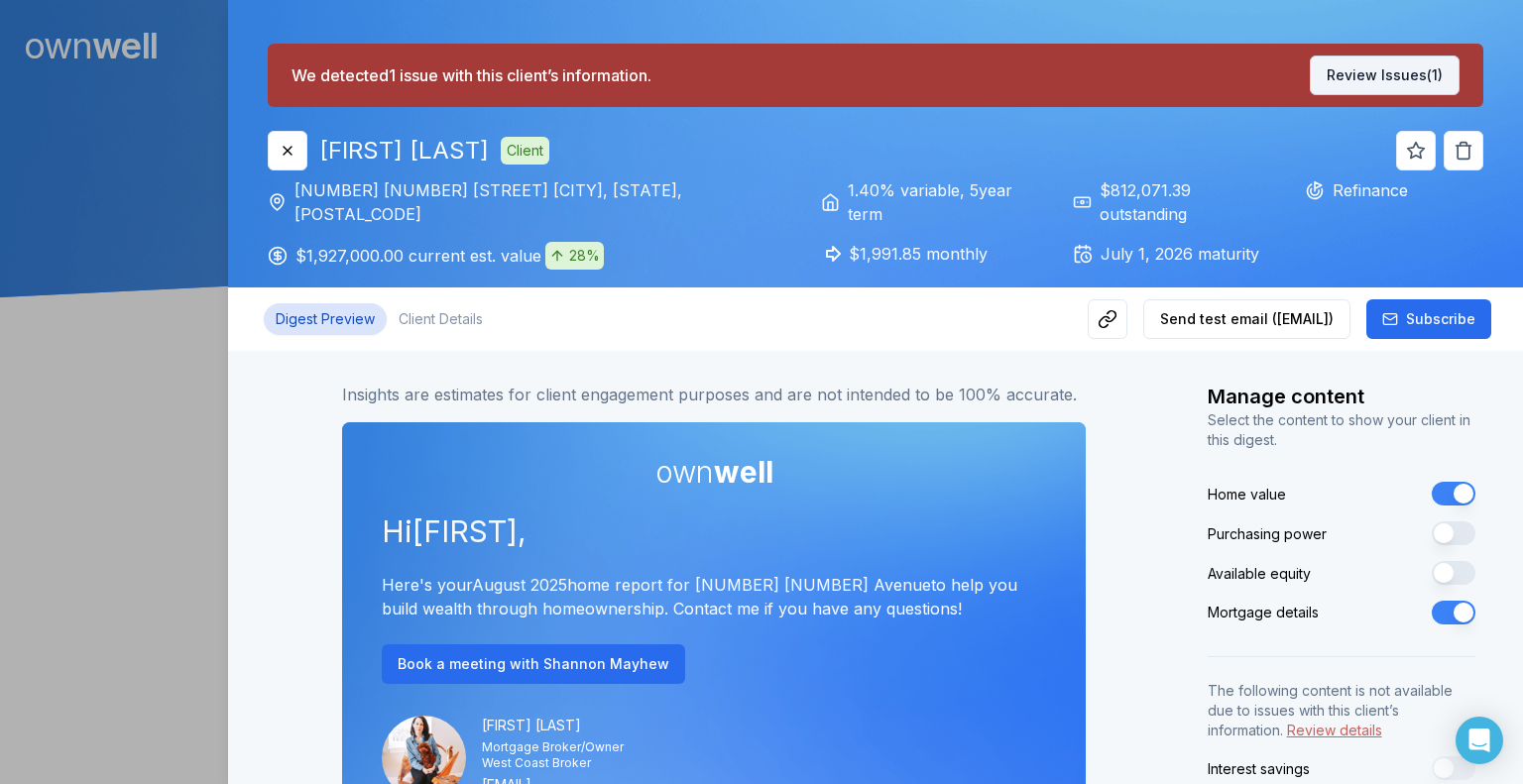 click on "Review Issues  (1)" at bounding box center (1384, 75) 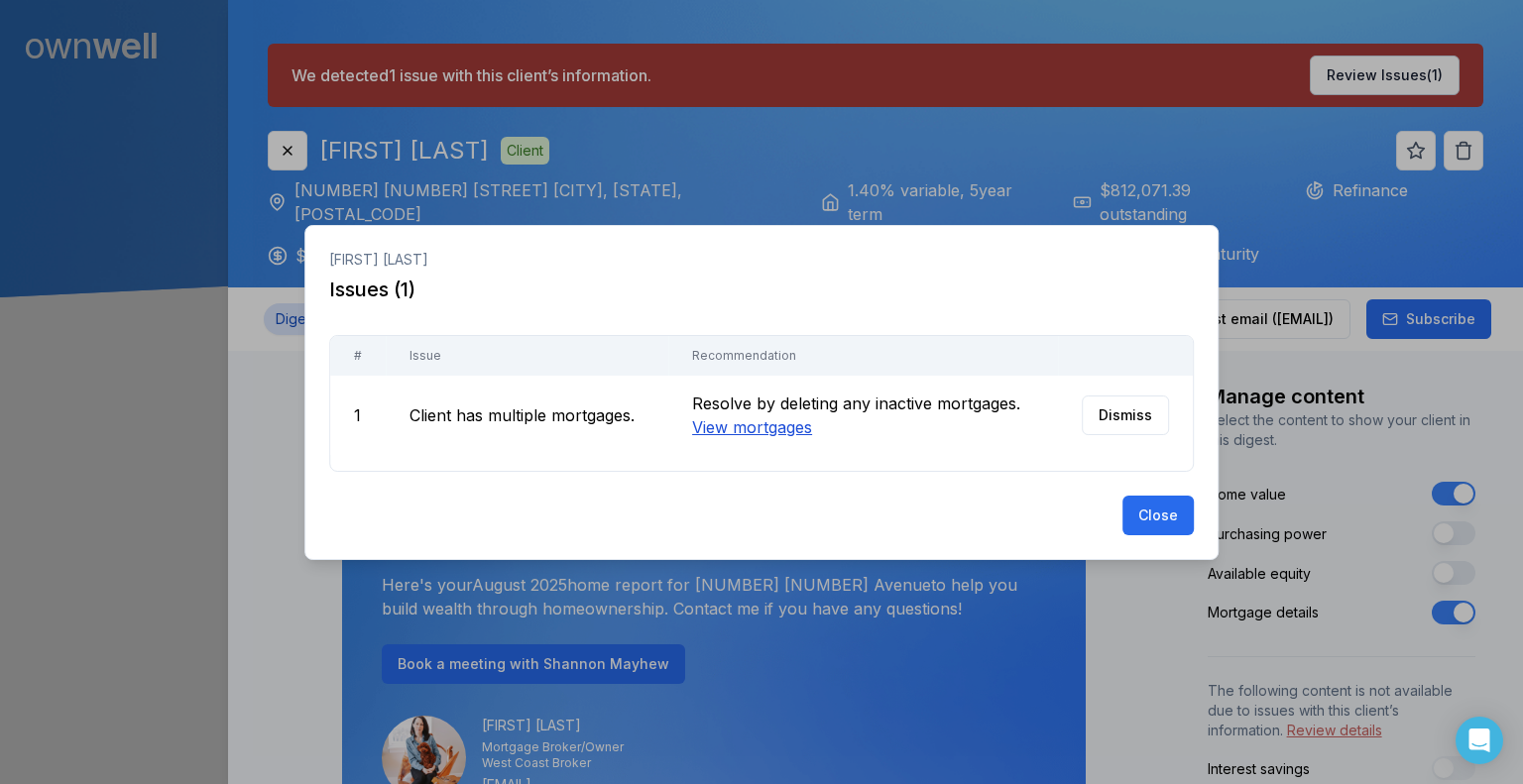click on "View mortgages" at bounding box center (752, 427) 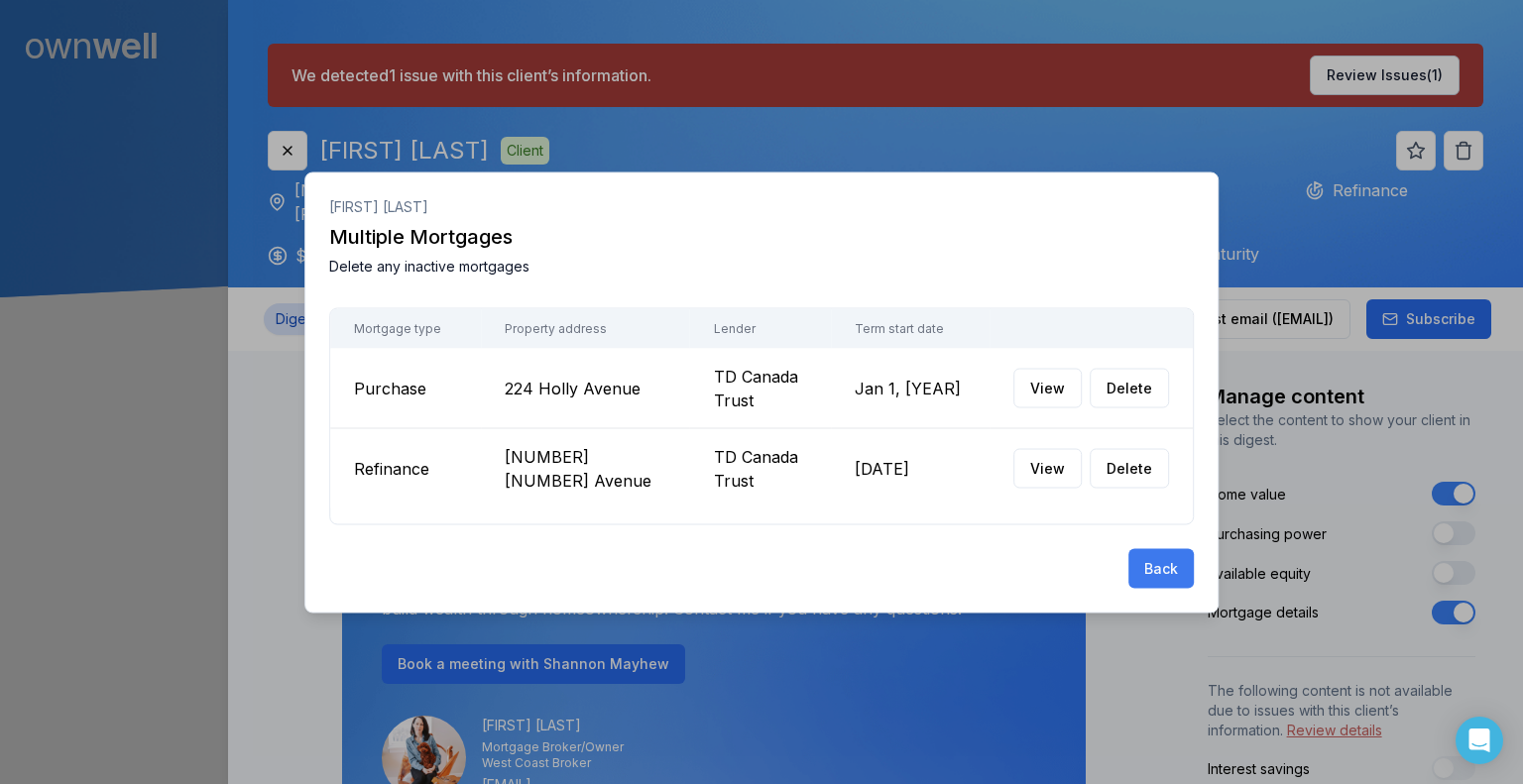 click on "Back" at bounding box center [1161, 568] 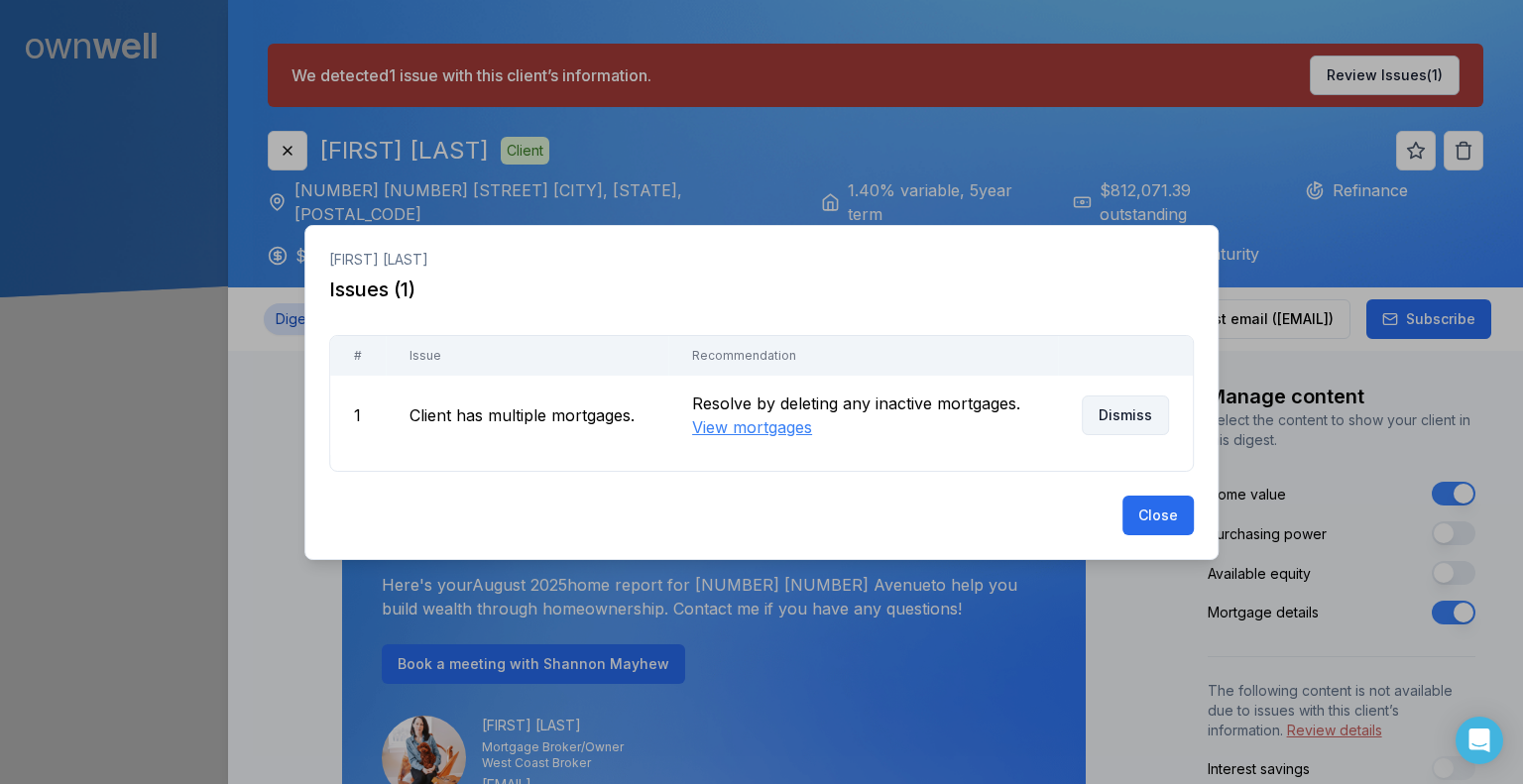 click on "Dismiss" at bounding box center (1125, 415) 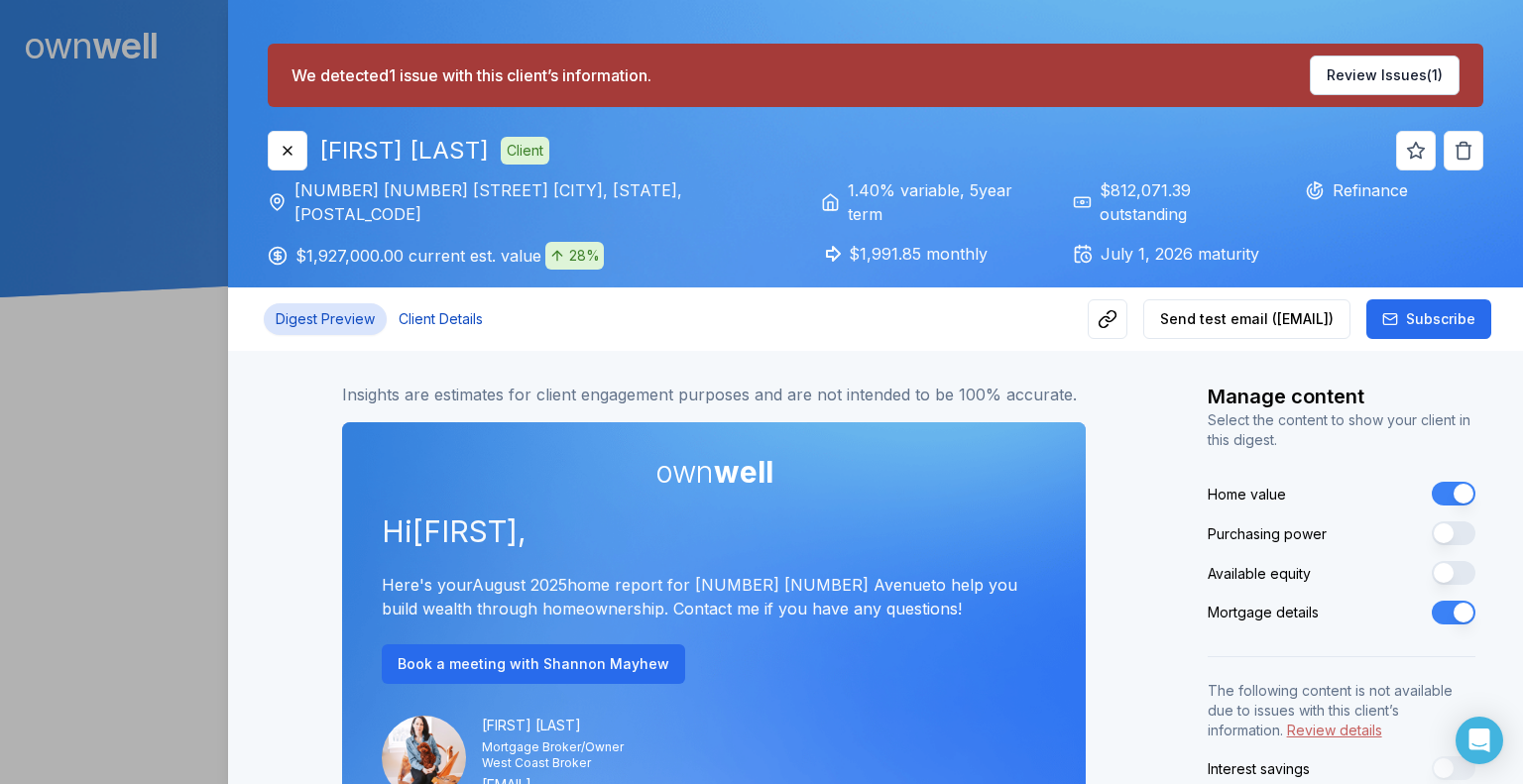 click on "Client Details" at bounding box center [440, 319] 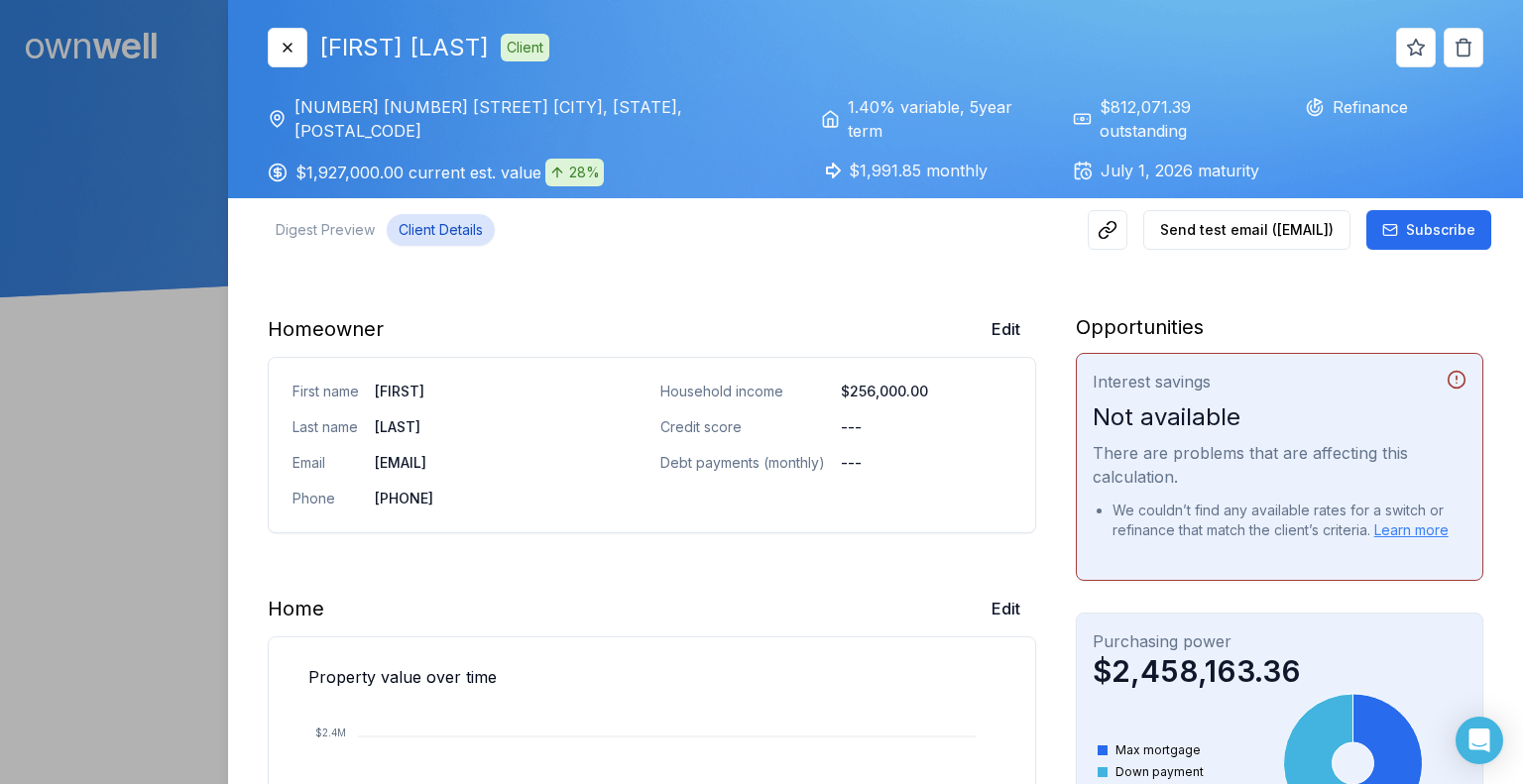 click on "Household income $[PRICE] Credit score --- Debt payments (monthly) ---" at bounding box center [836, 445] 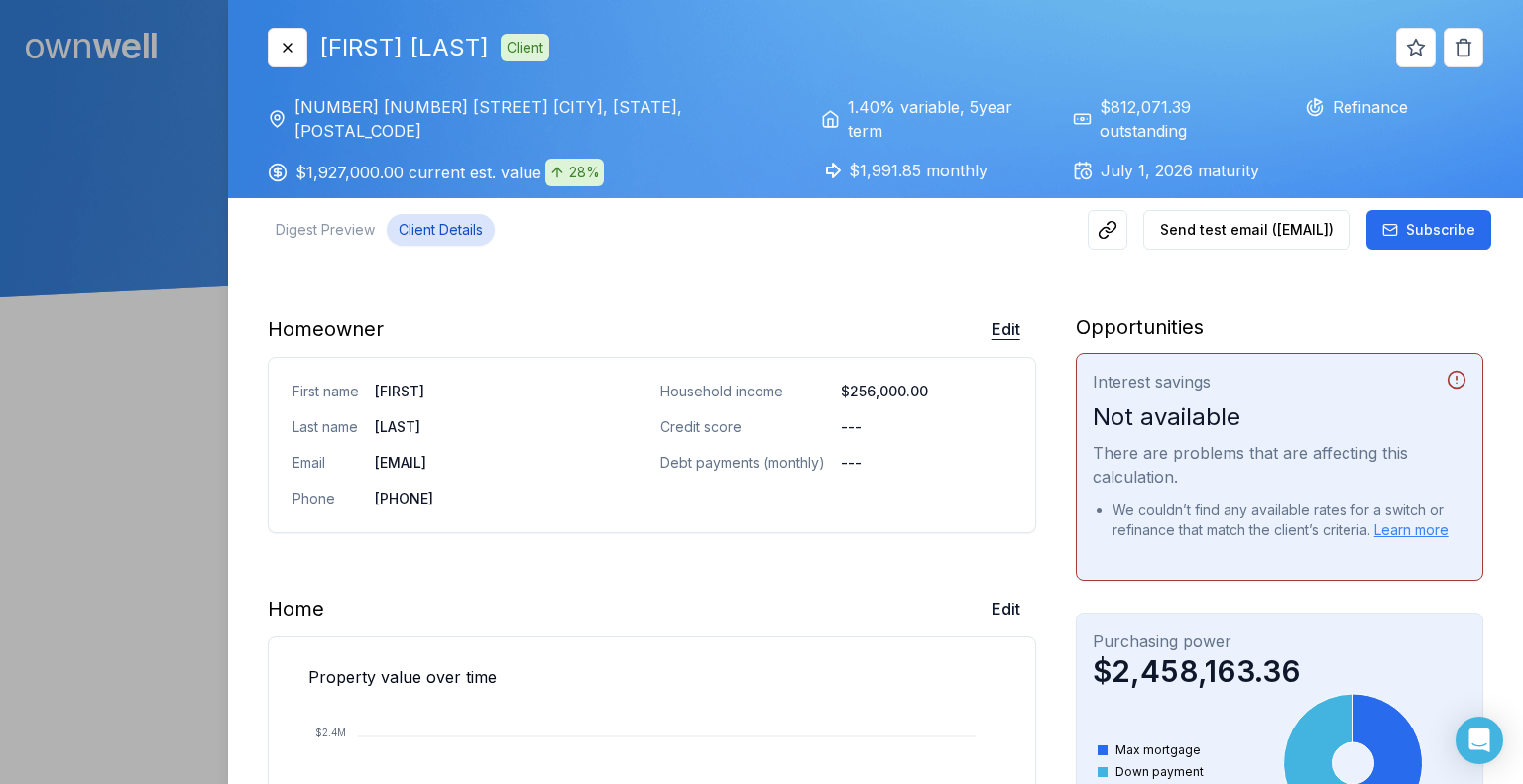 click on "Edit" at bounding box center (1005, 329) 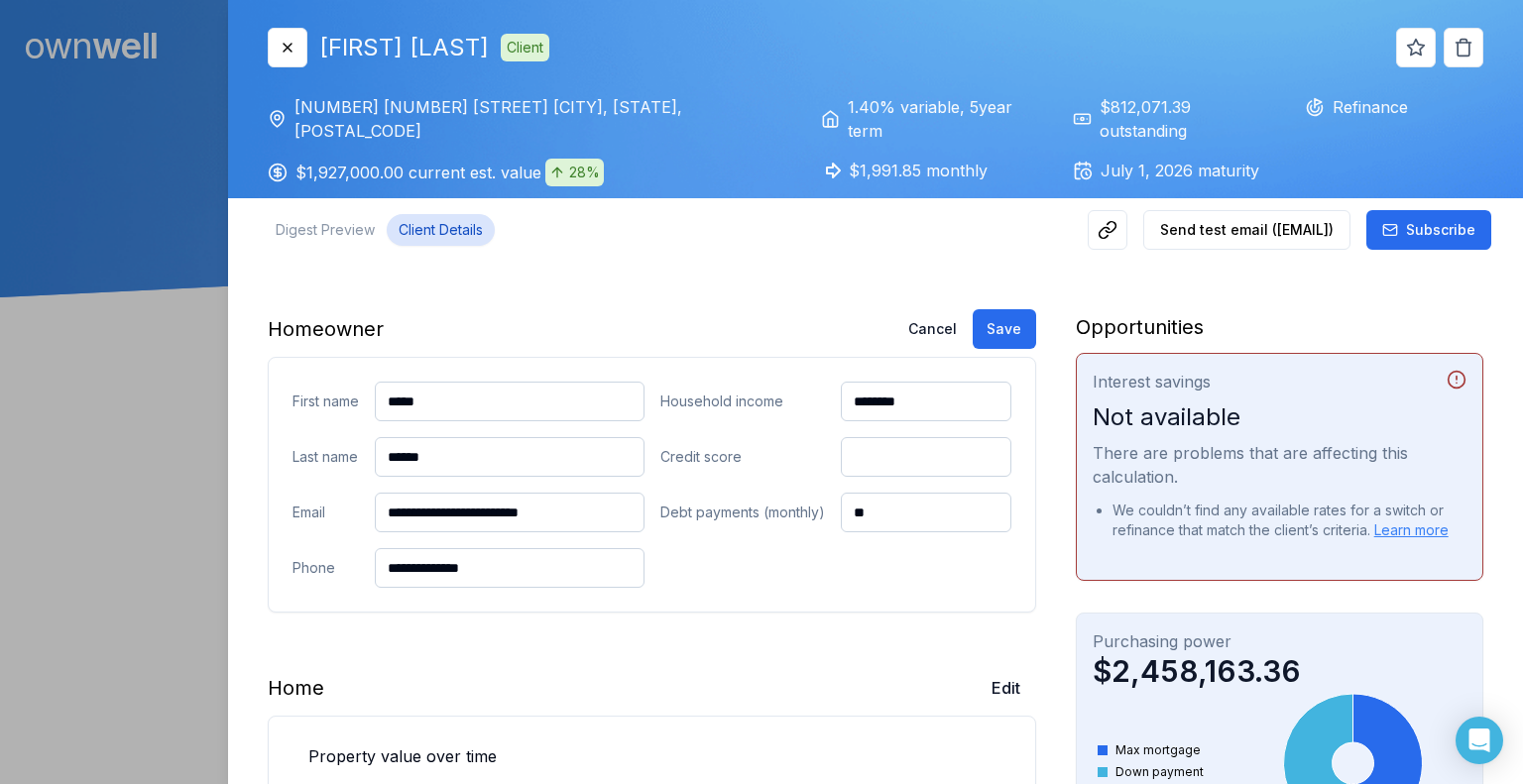drag, startPoint x: 603, startPoint y: 510, endPoint x: 226, endPoint y: 538, distance: 378.03836 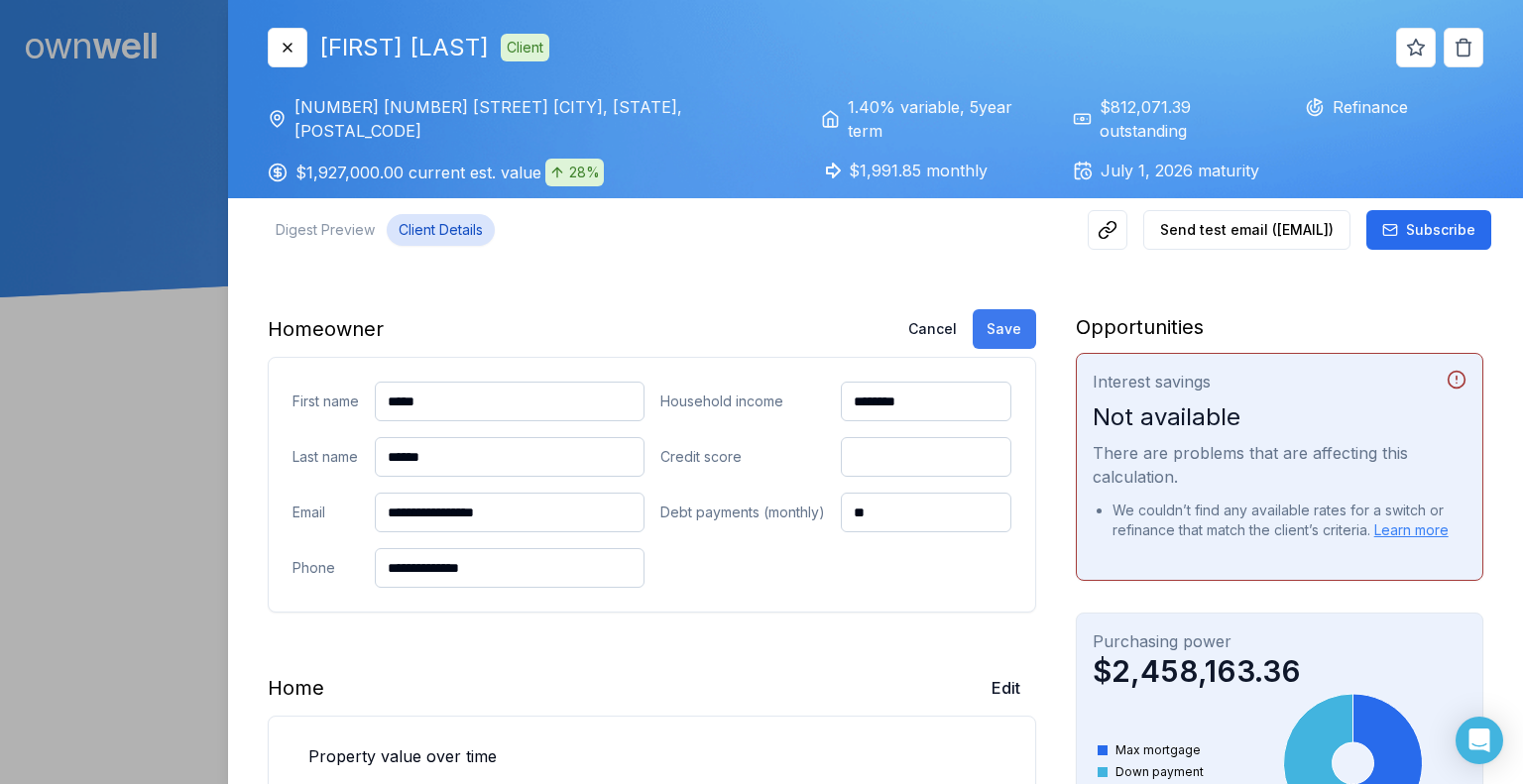 type on "**********" 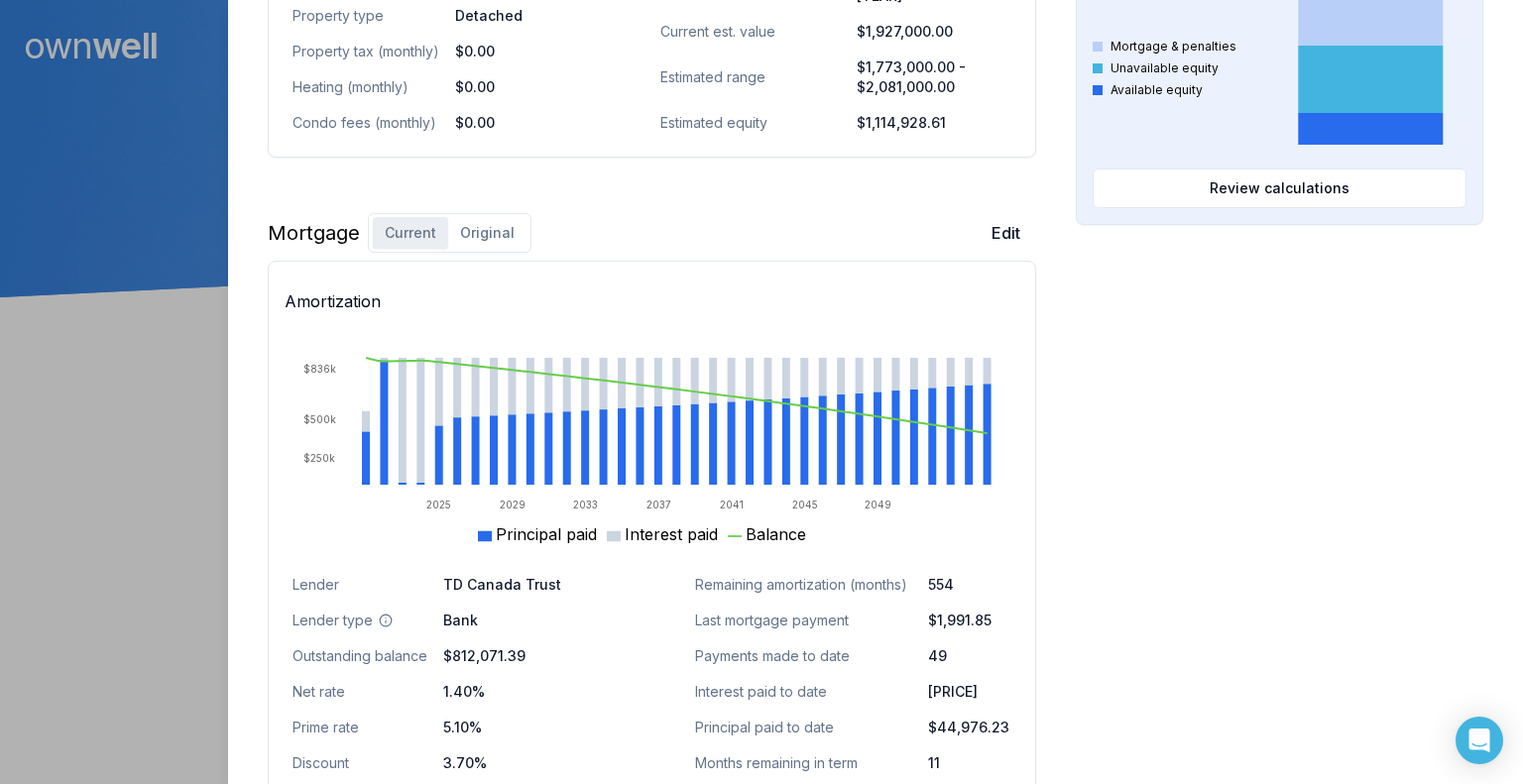scroll, scrollTop: 1023, scrollLeft: 0, axis: vertical 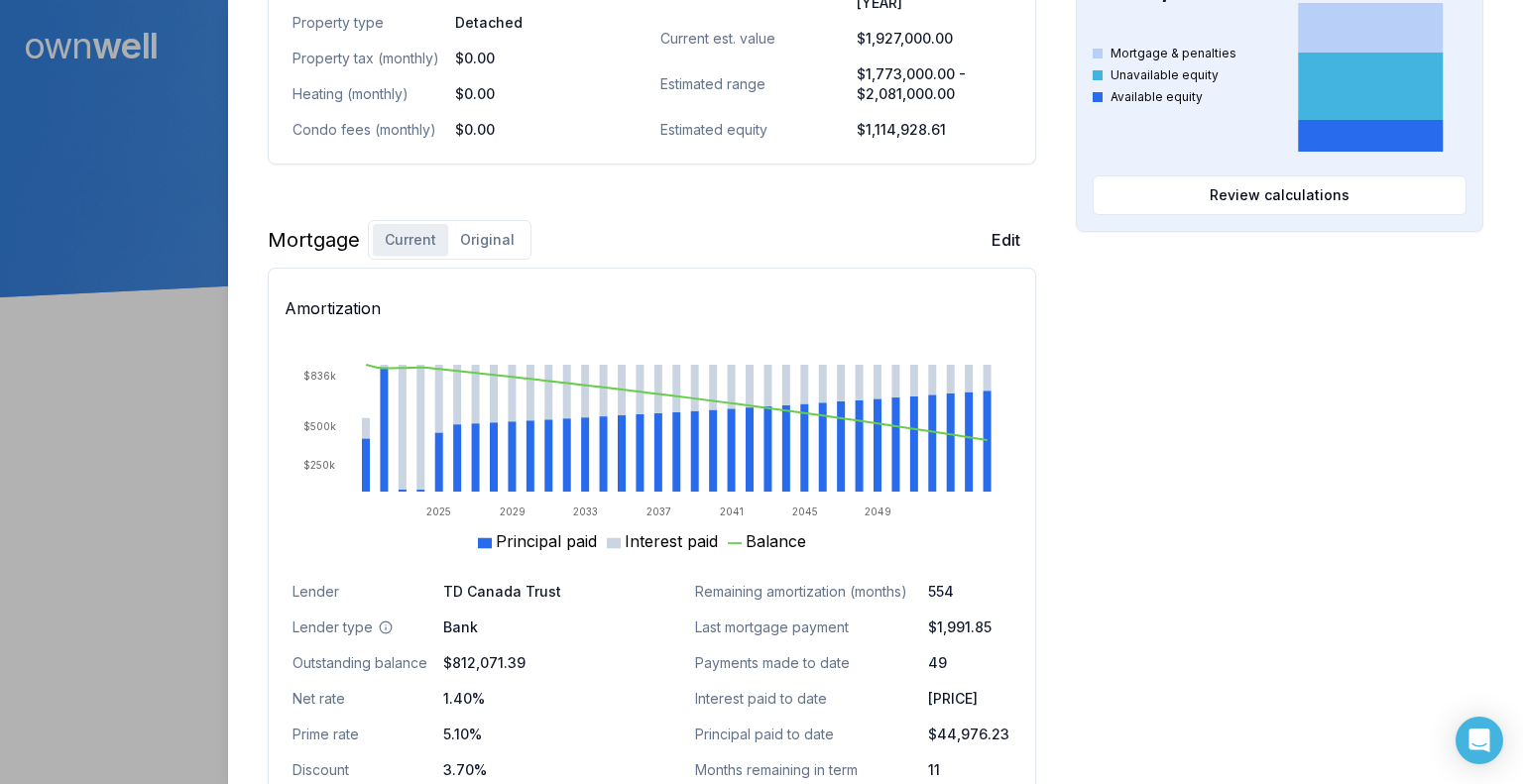 click on "Original" at bounding box center [487, 240] 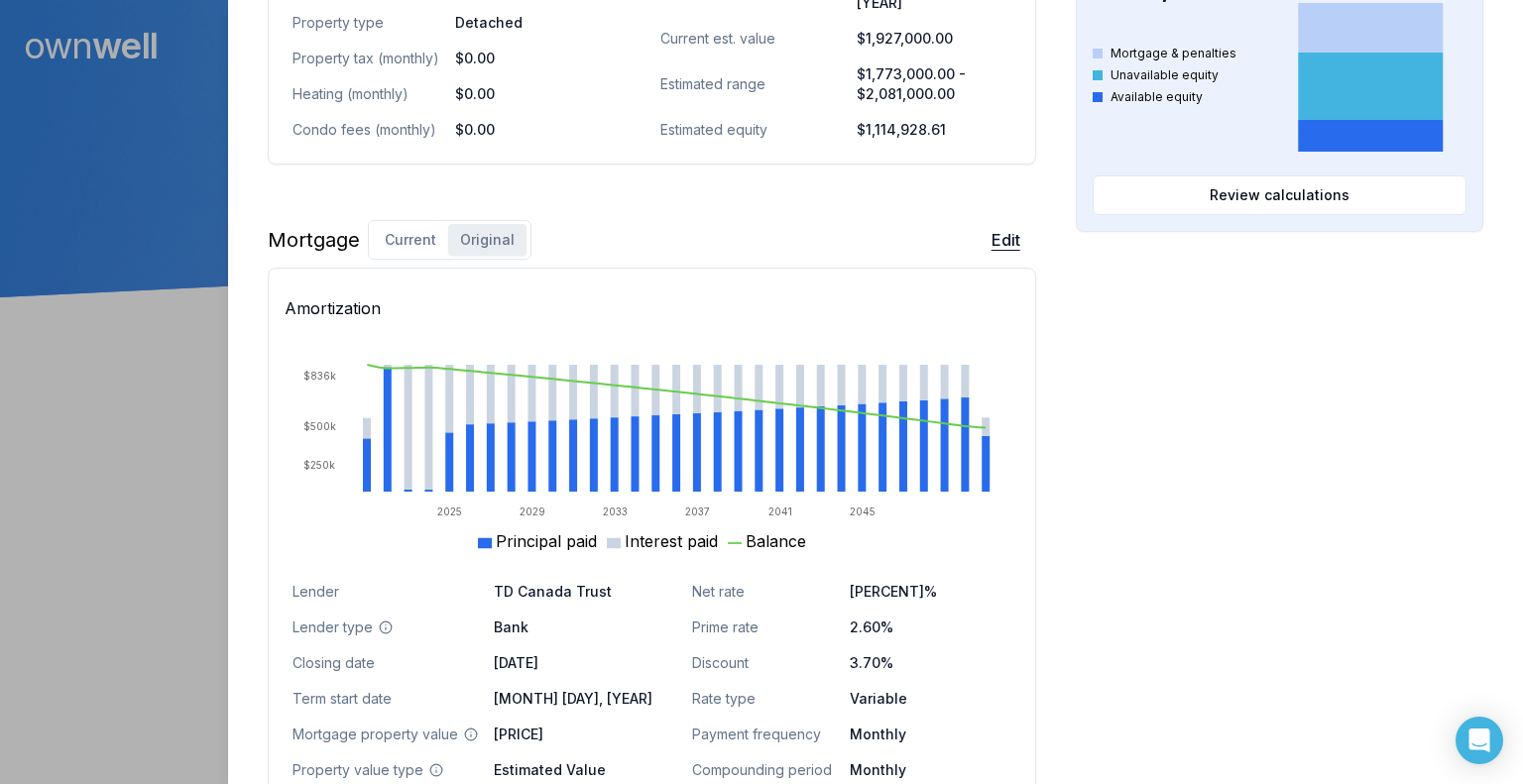 click on "Edit" at bounding box center [1005, 240] 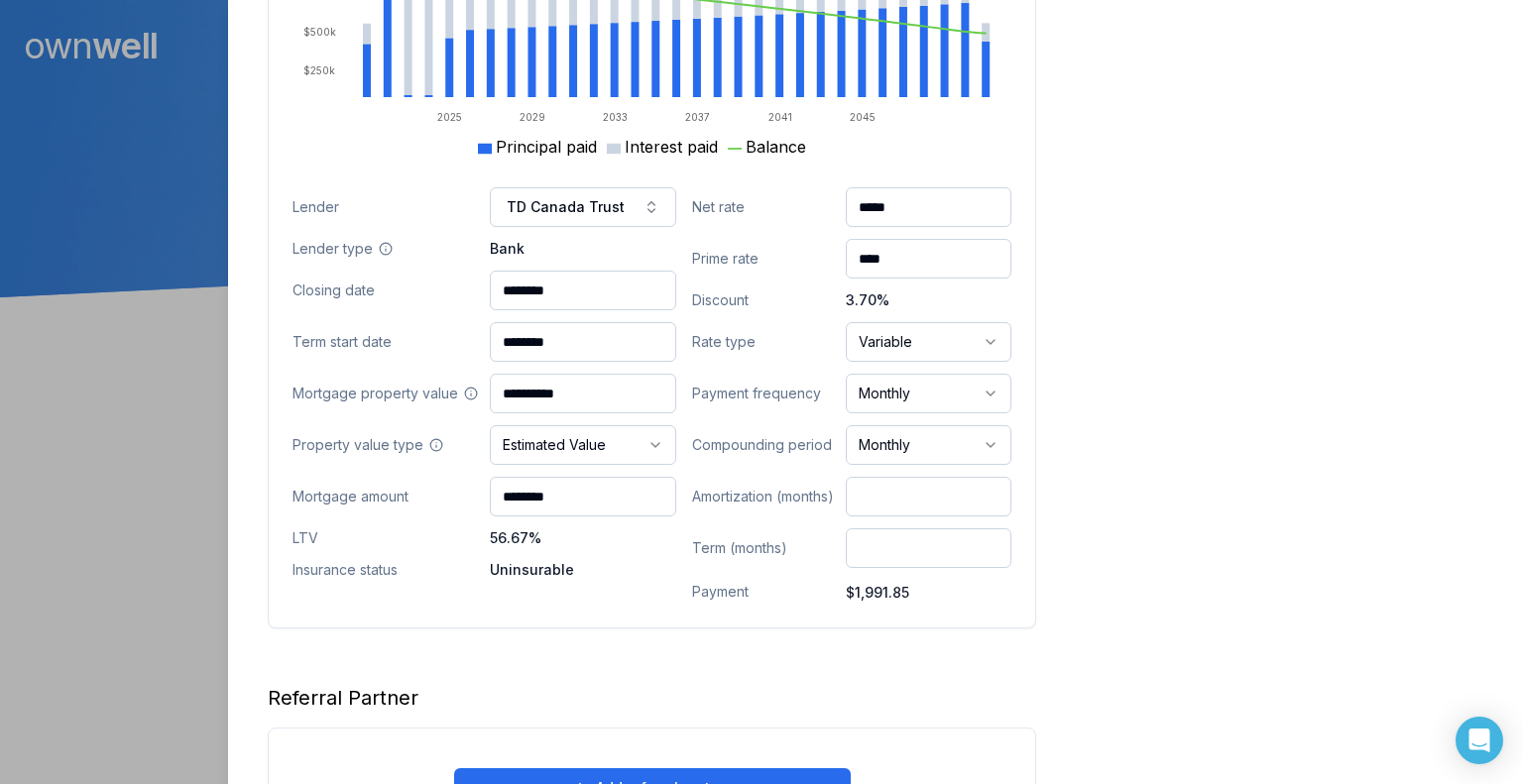 scroll, scrollTop: 1487, scrollLeft: 0, axis: vertical 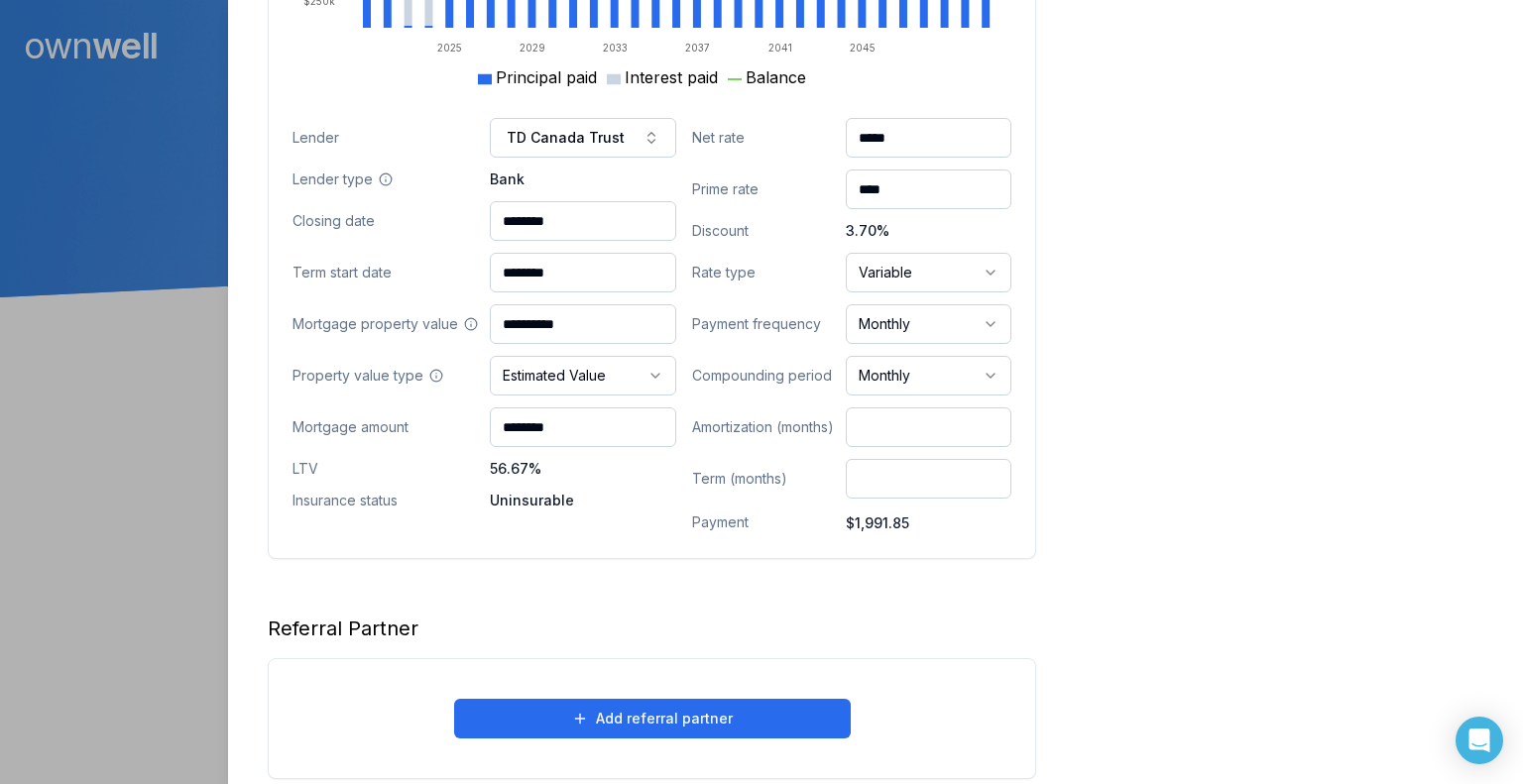 drag, startPoint x: 915, startPoint y: 115, endPoint x: 794, endPoint y: 125, distance: 121.41252 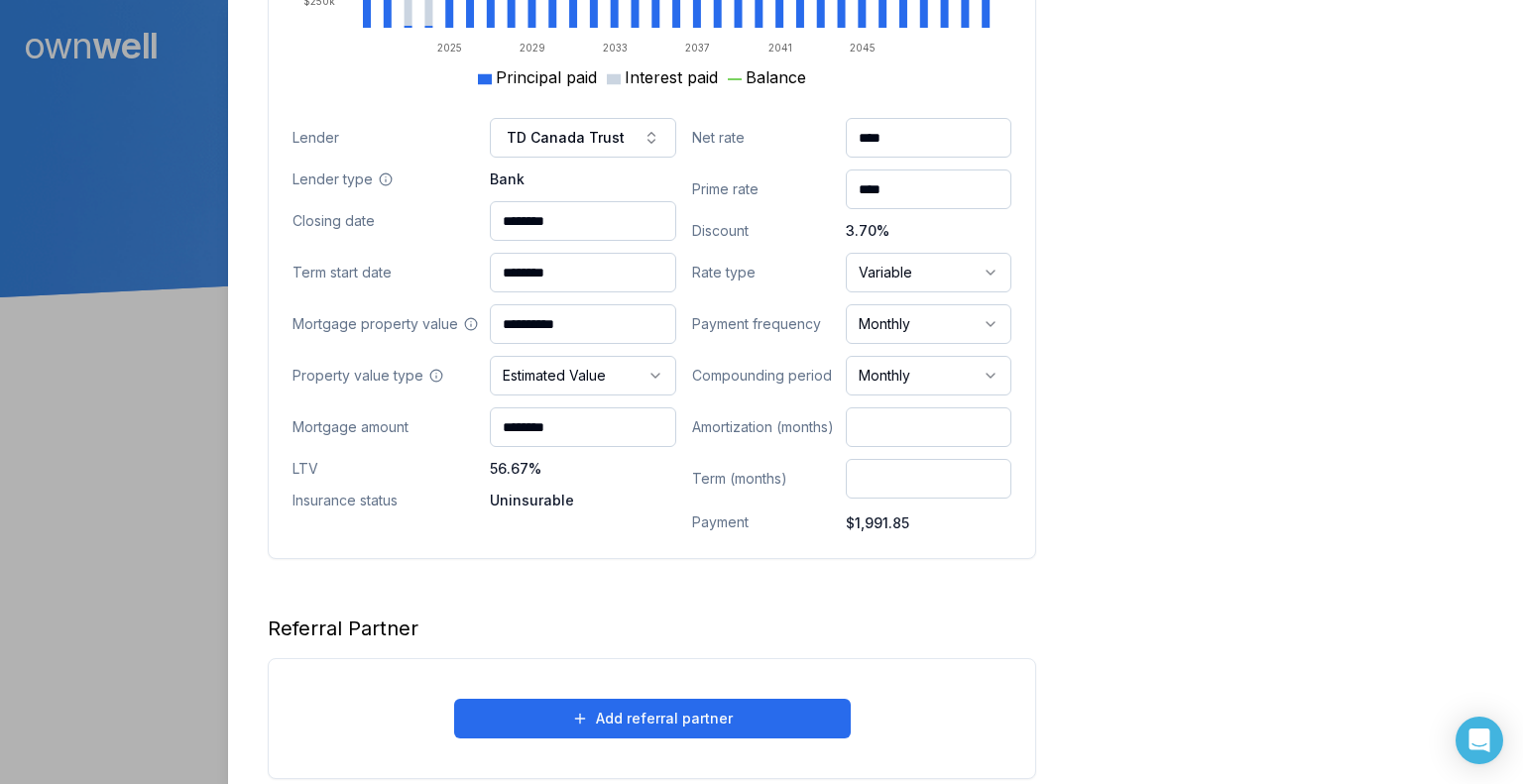 type on "****" 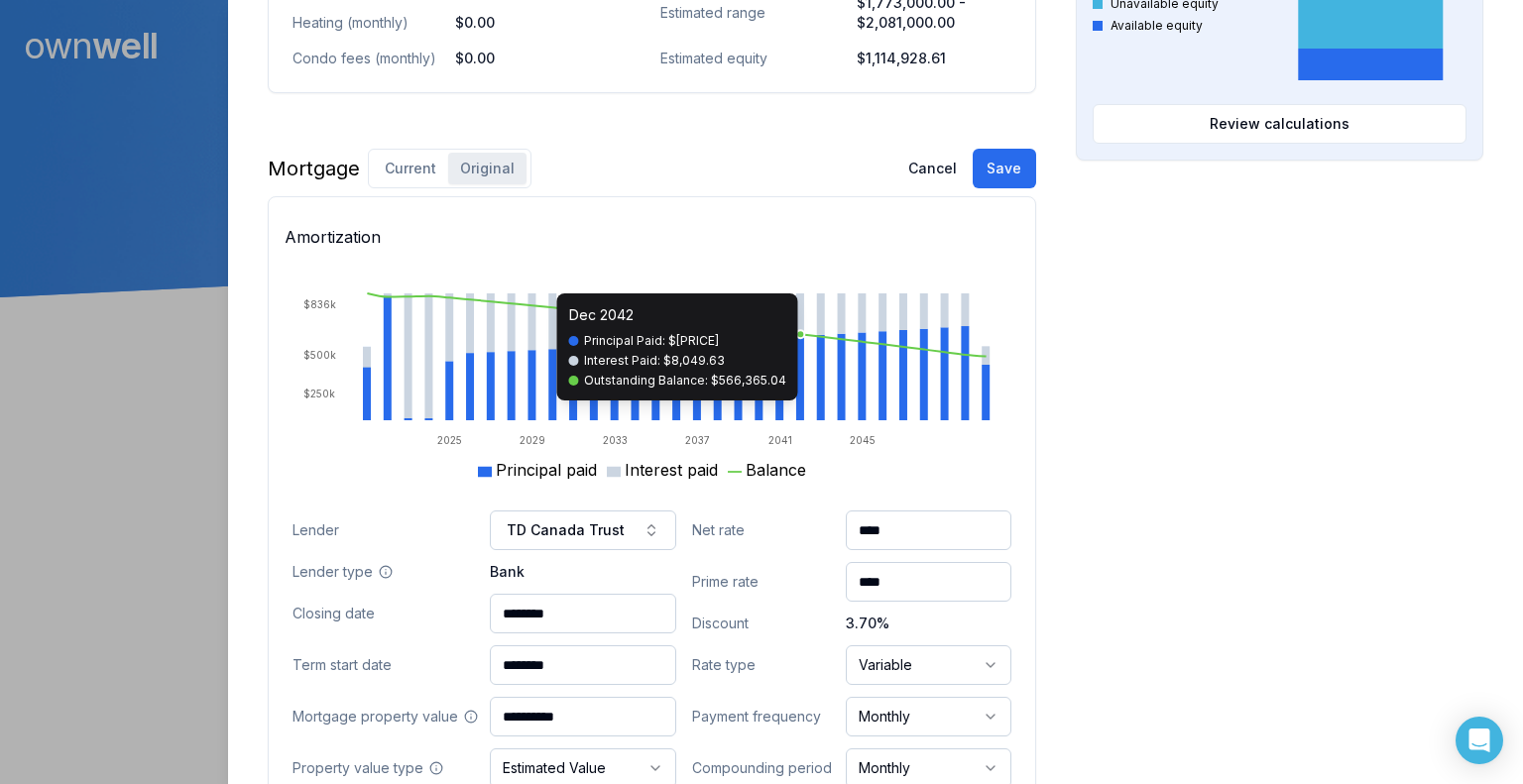 scroll, scrollTop: 1090, scrollLeft: 0, axis: vertical 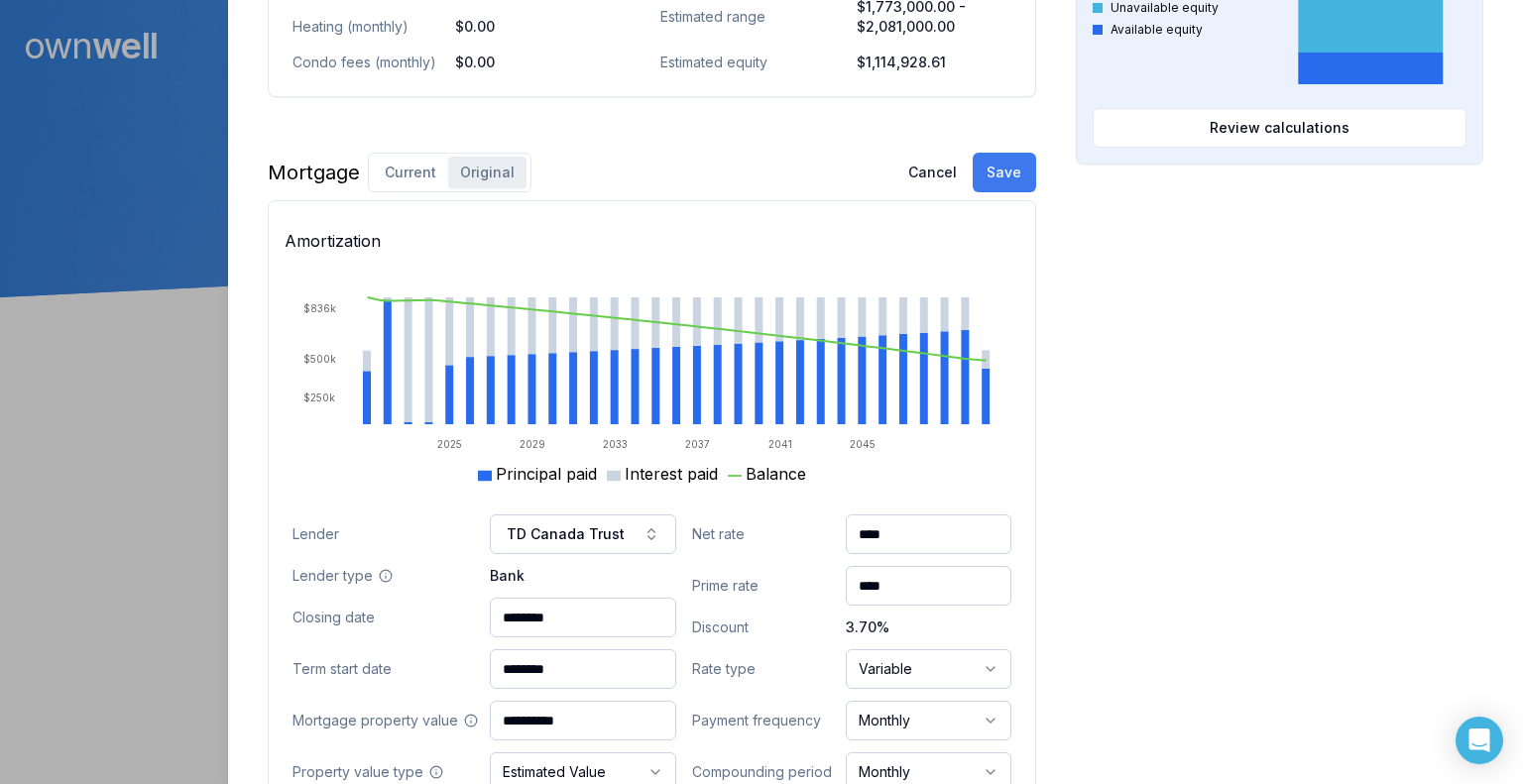 click on "Save" at bounding box center (1004, 172) 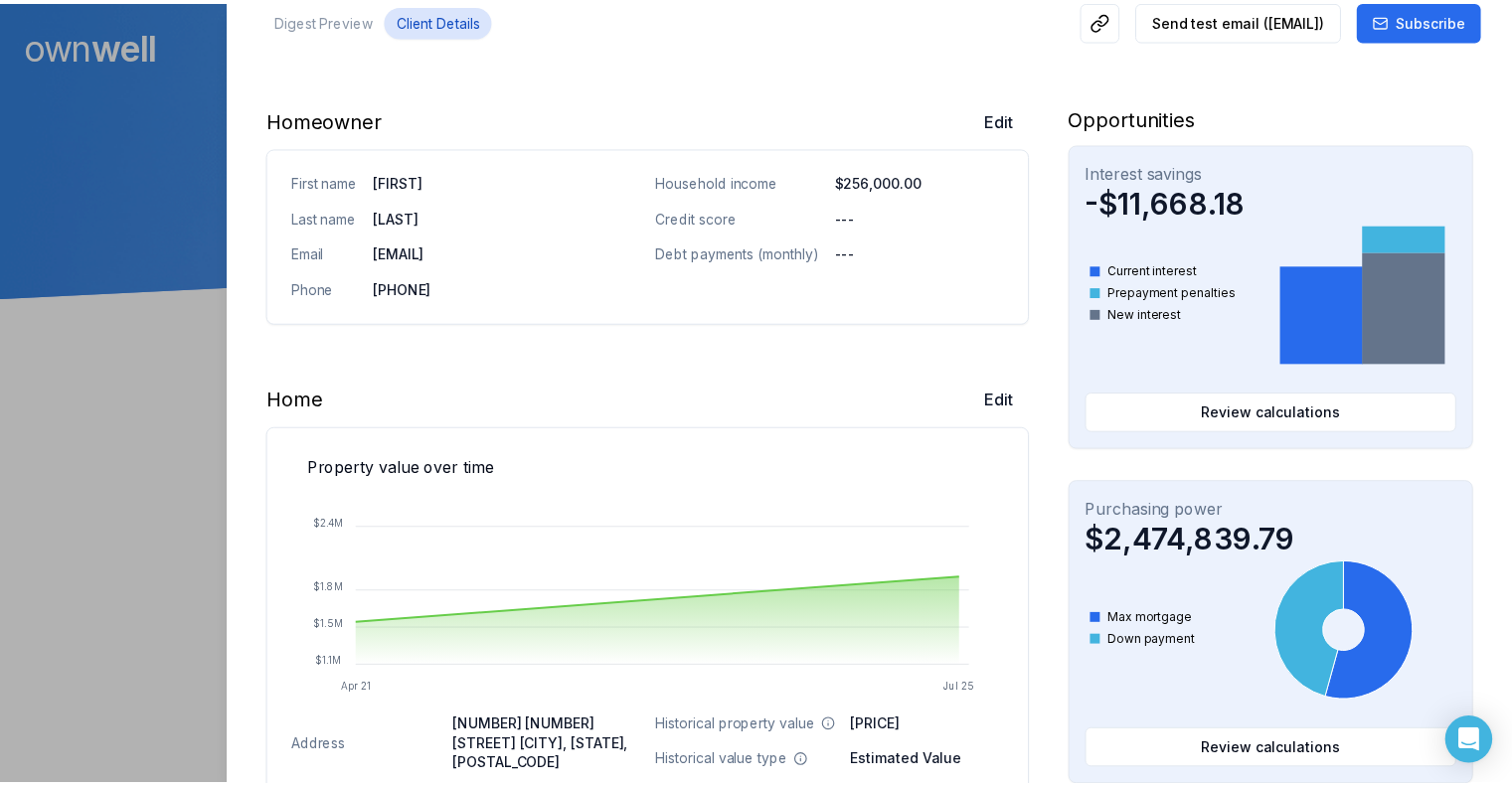 scroll, scrollTop: 0, scrollLeft: 0, axis: both 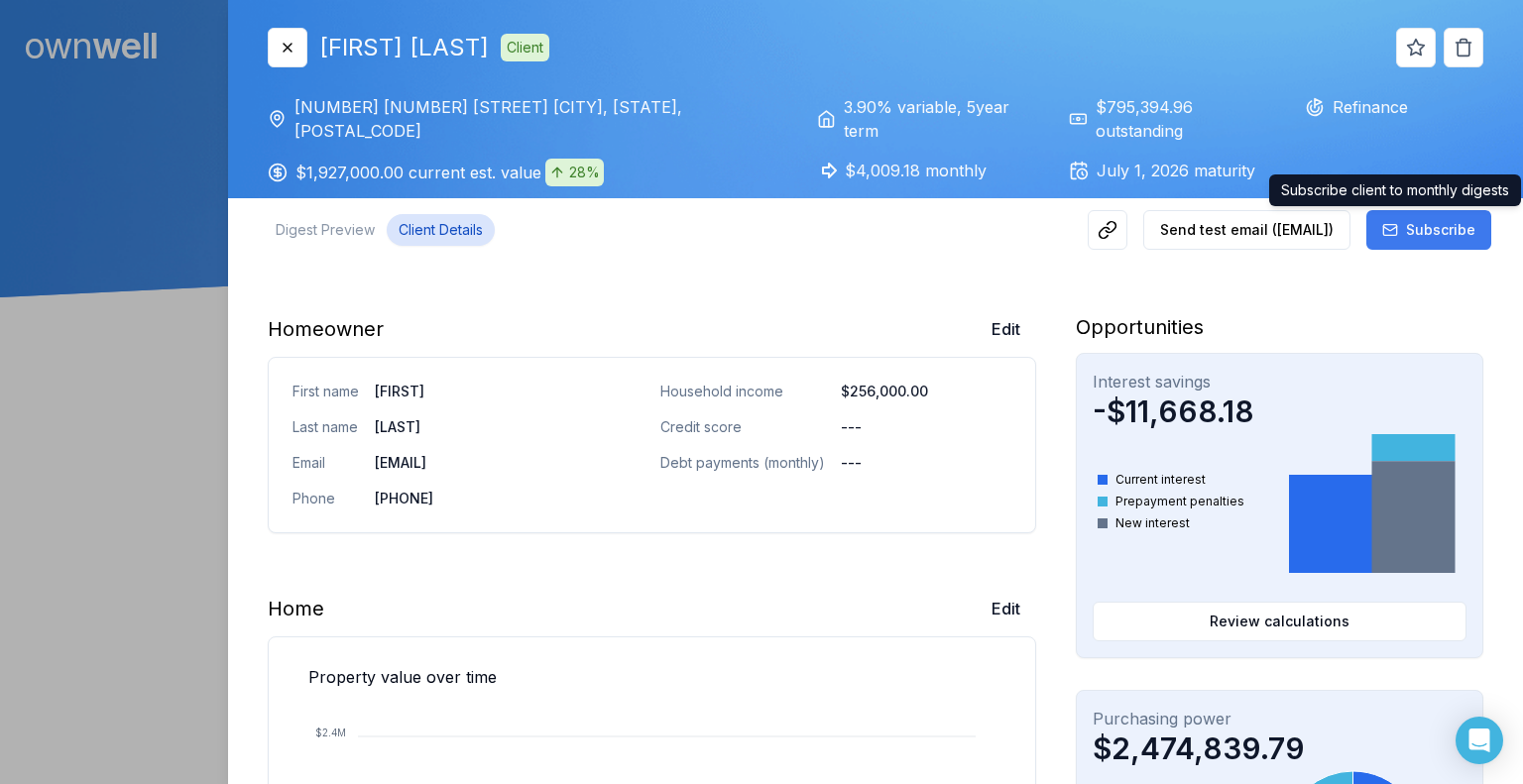 click on "Subscribe" at bounding box center (1441, 230) 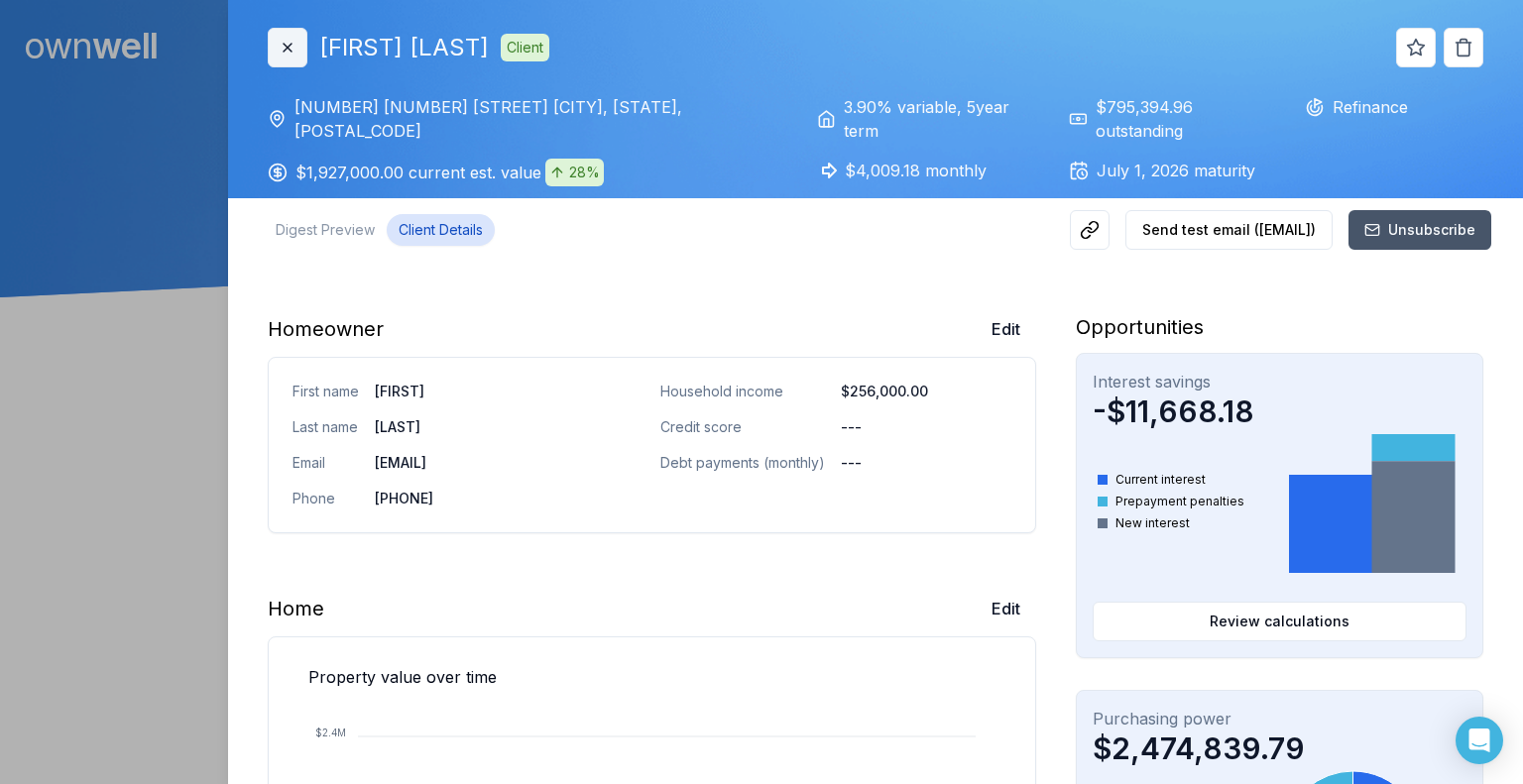 click on "Close" at bounding box center [288, 48] 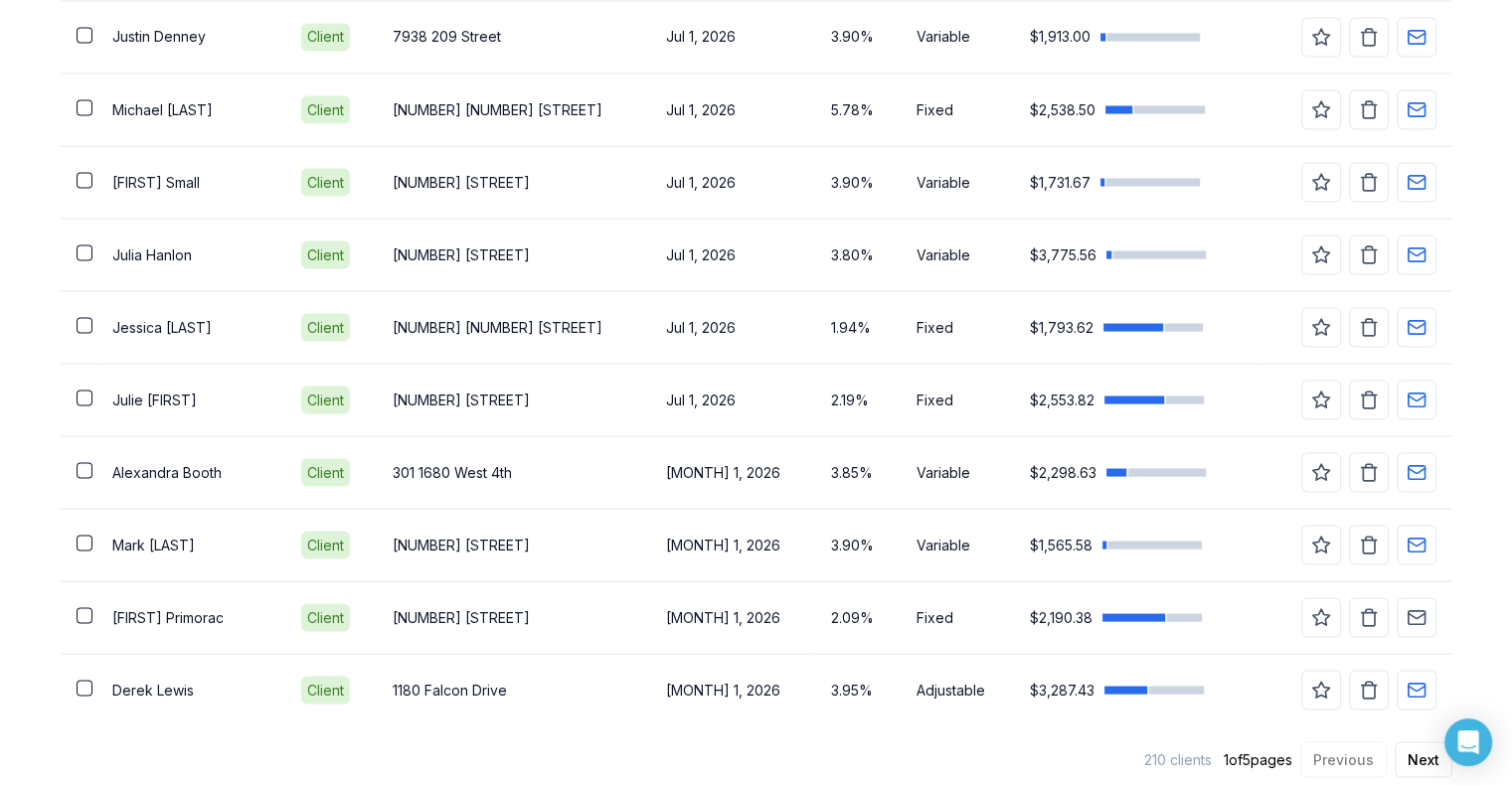 scroll, scrollTop: 3718, scrollLeft: 0, axis: vertical 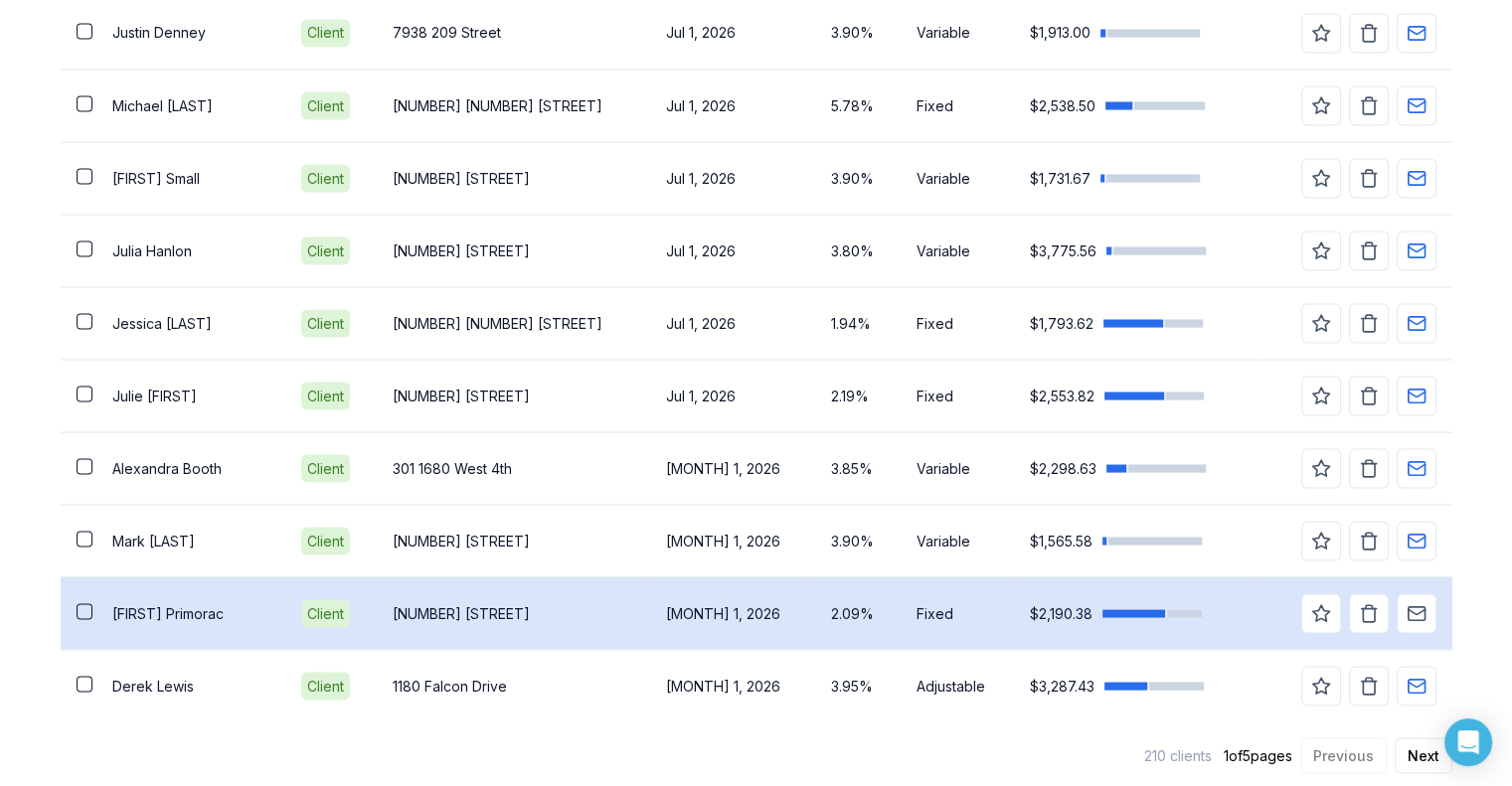 click on "[FIRST]   [LAST]" at bounding box center [191, 613] 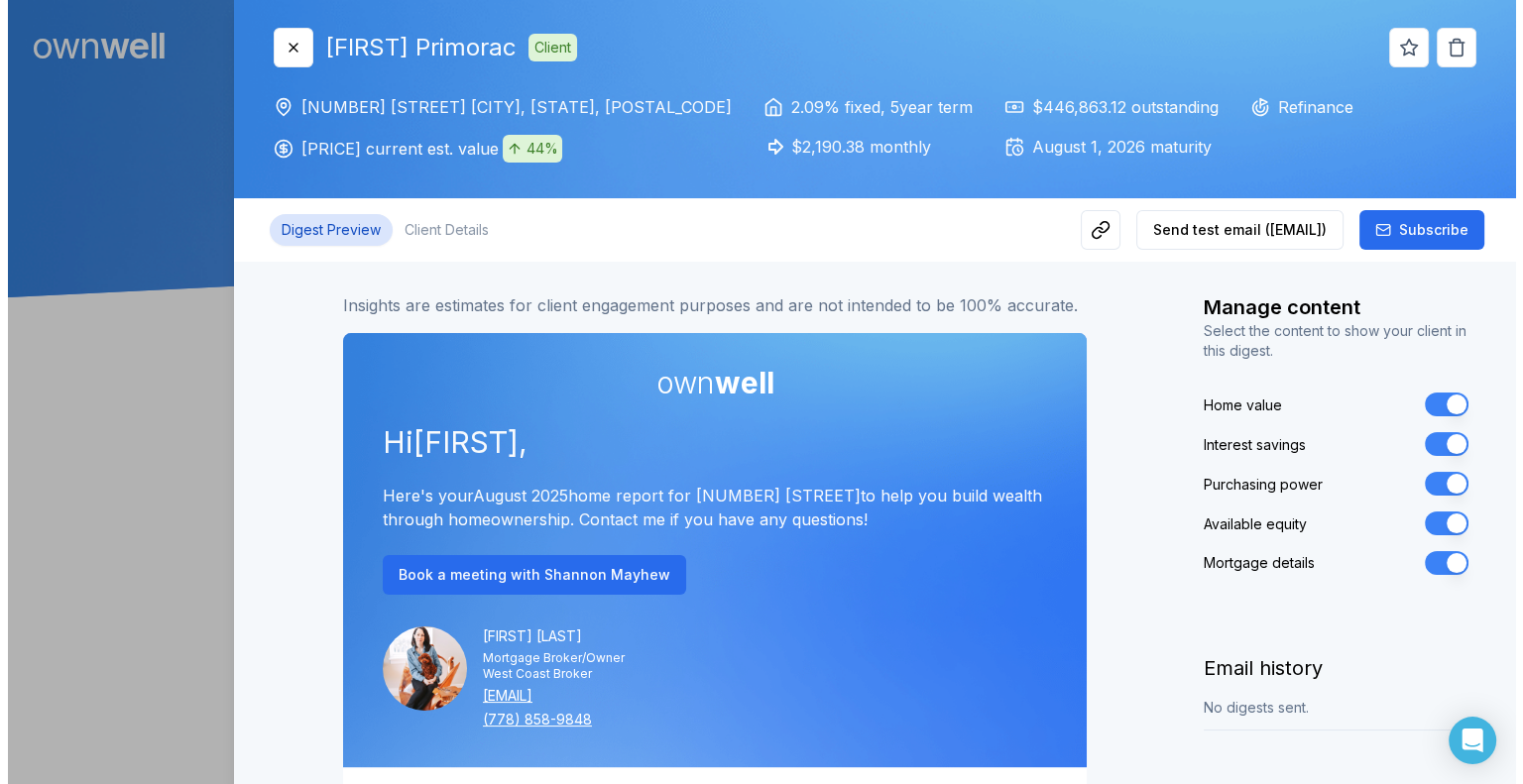 scroll, scrollTop: 0, scrollLeft: 0, axis: both 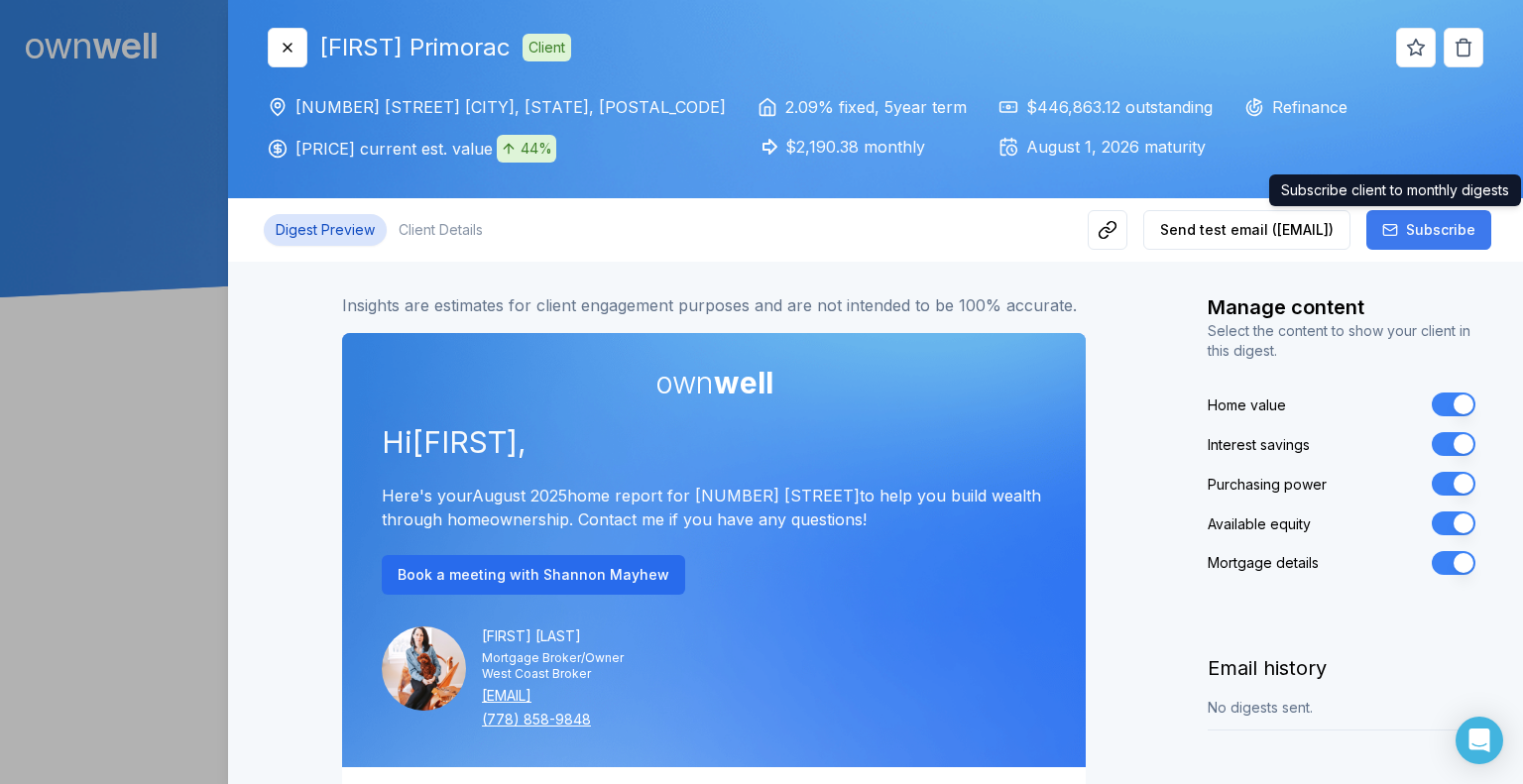 click on "Subscribe" at bounding box center [1441, 230] 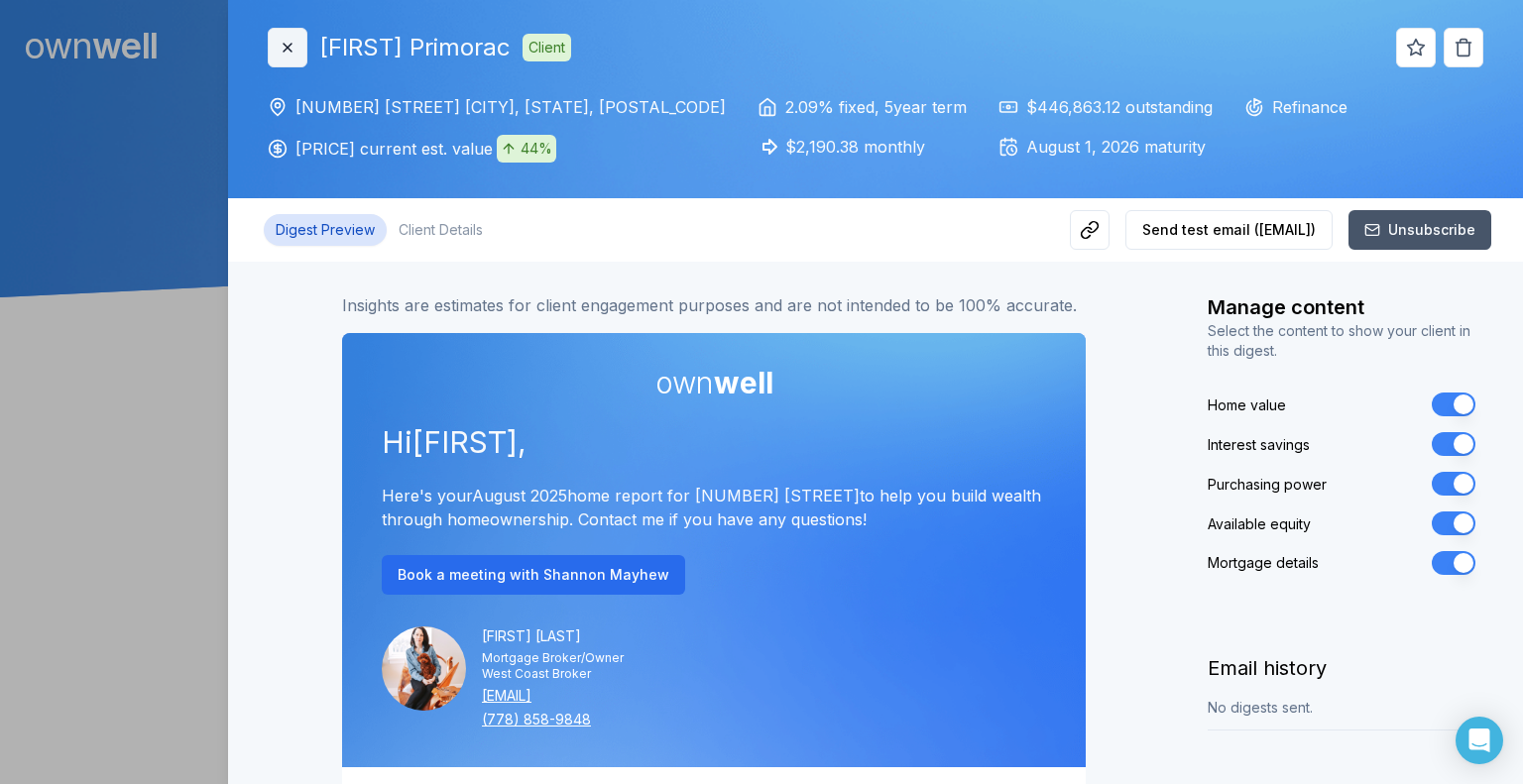 click on "Close" at bounding box center (288, 48) 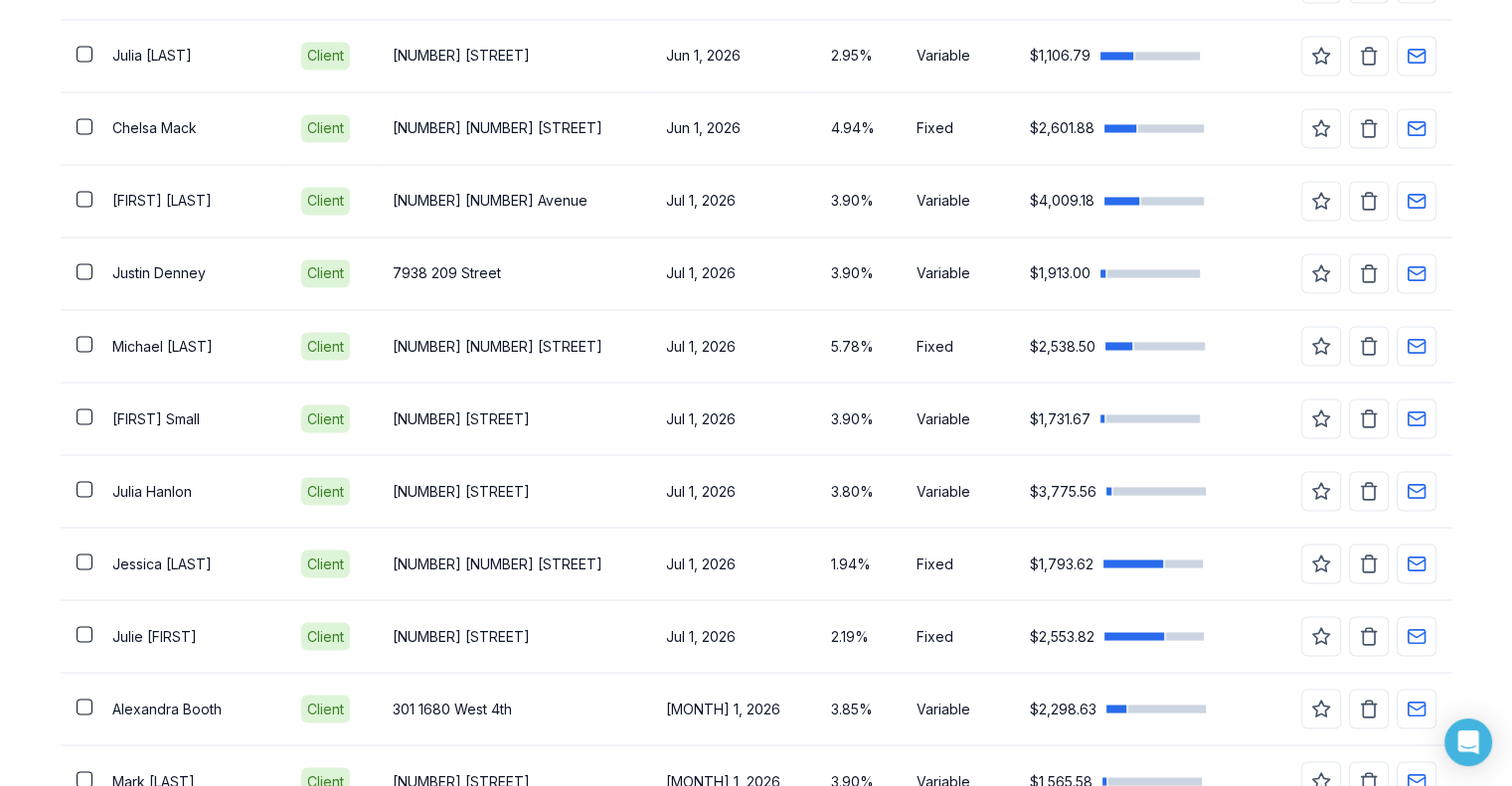 scroll, scrollTop: 3718, scrollLeft: 0, axis: vertical 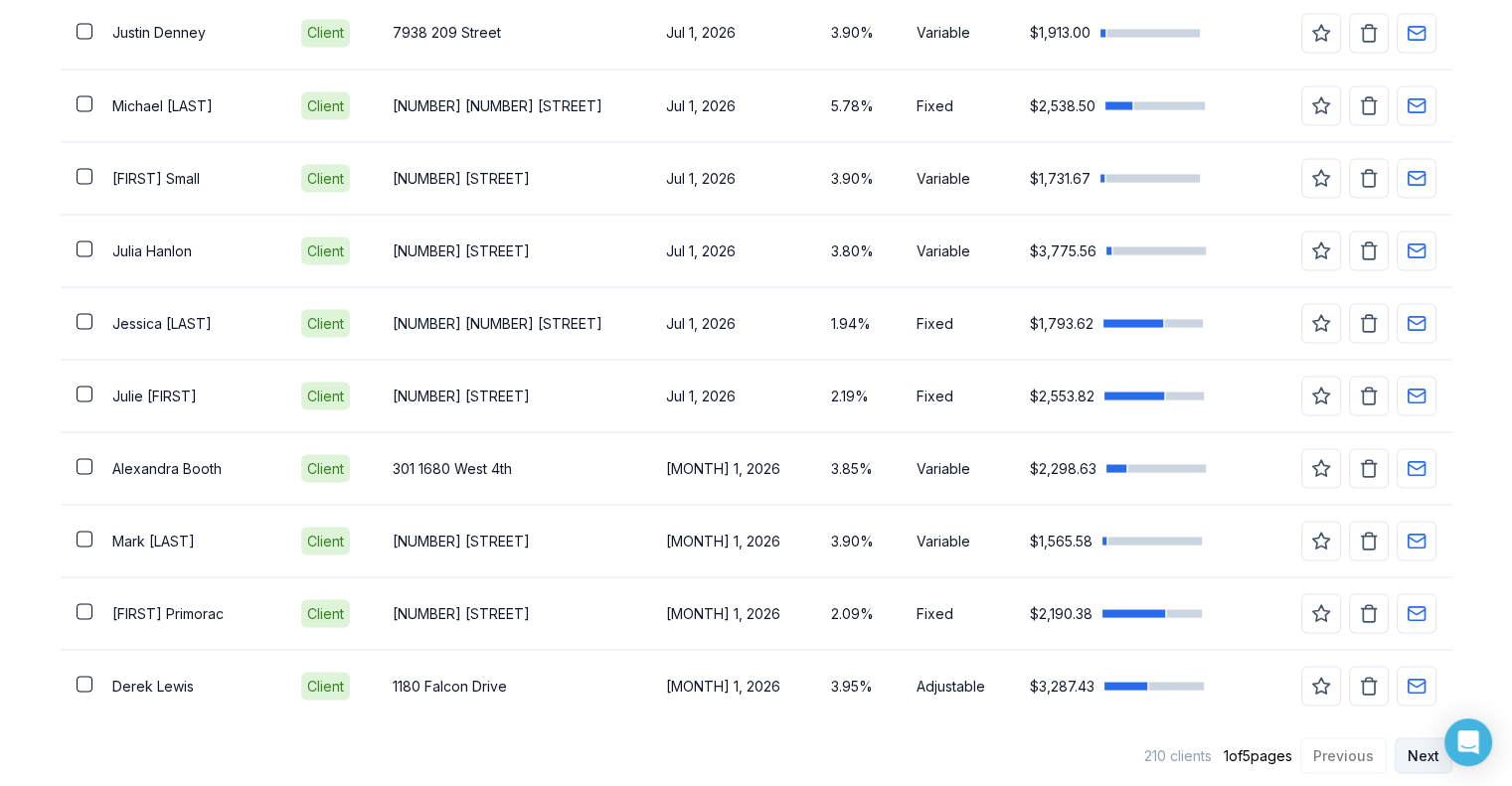 click on "Next" at bounding box center [1424, 755] 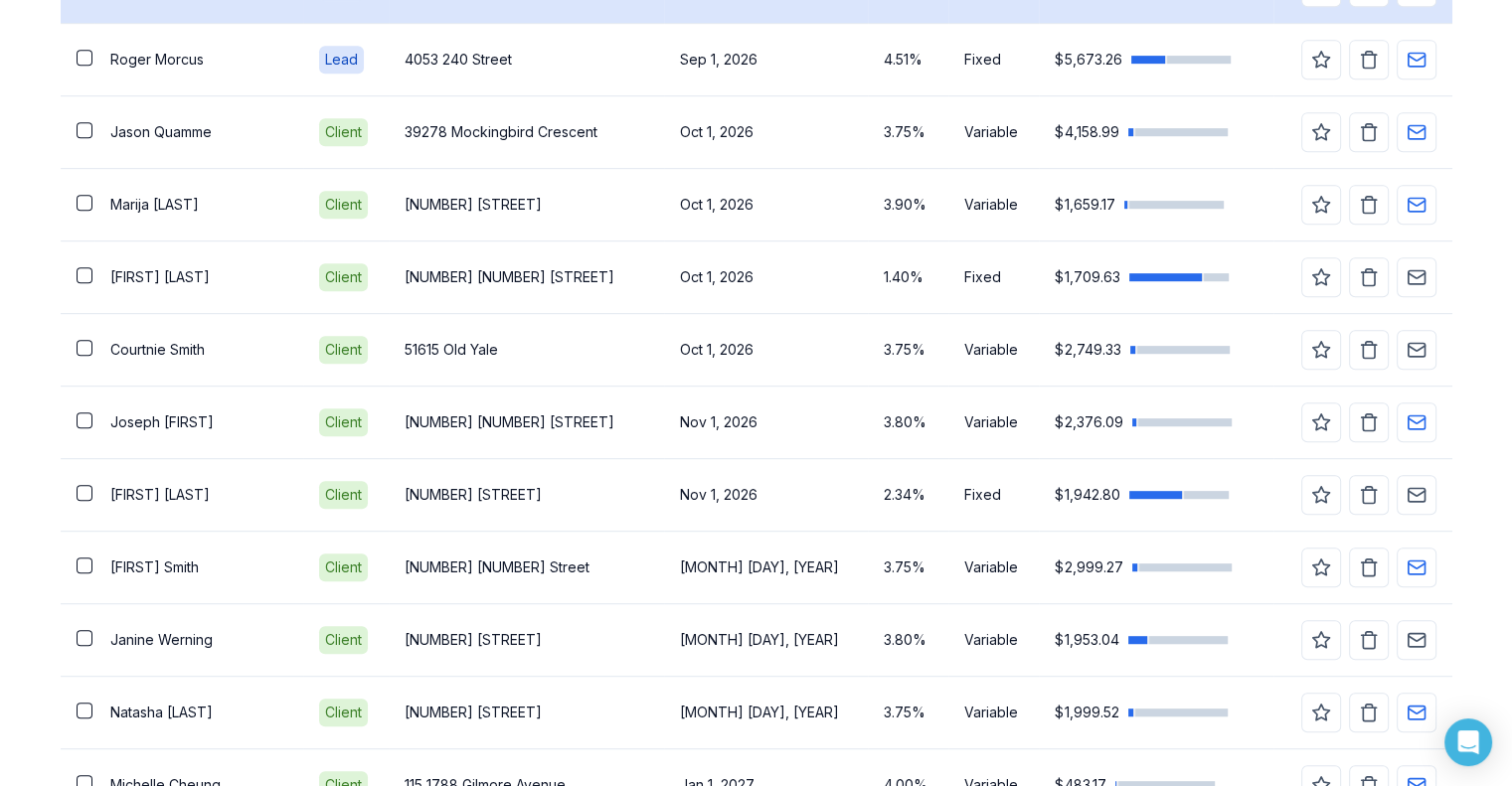 scroll, scrollTop: 1059, scrollLeft: 0, axis: vertical 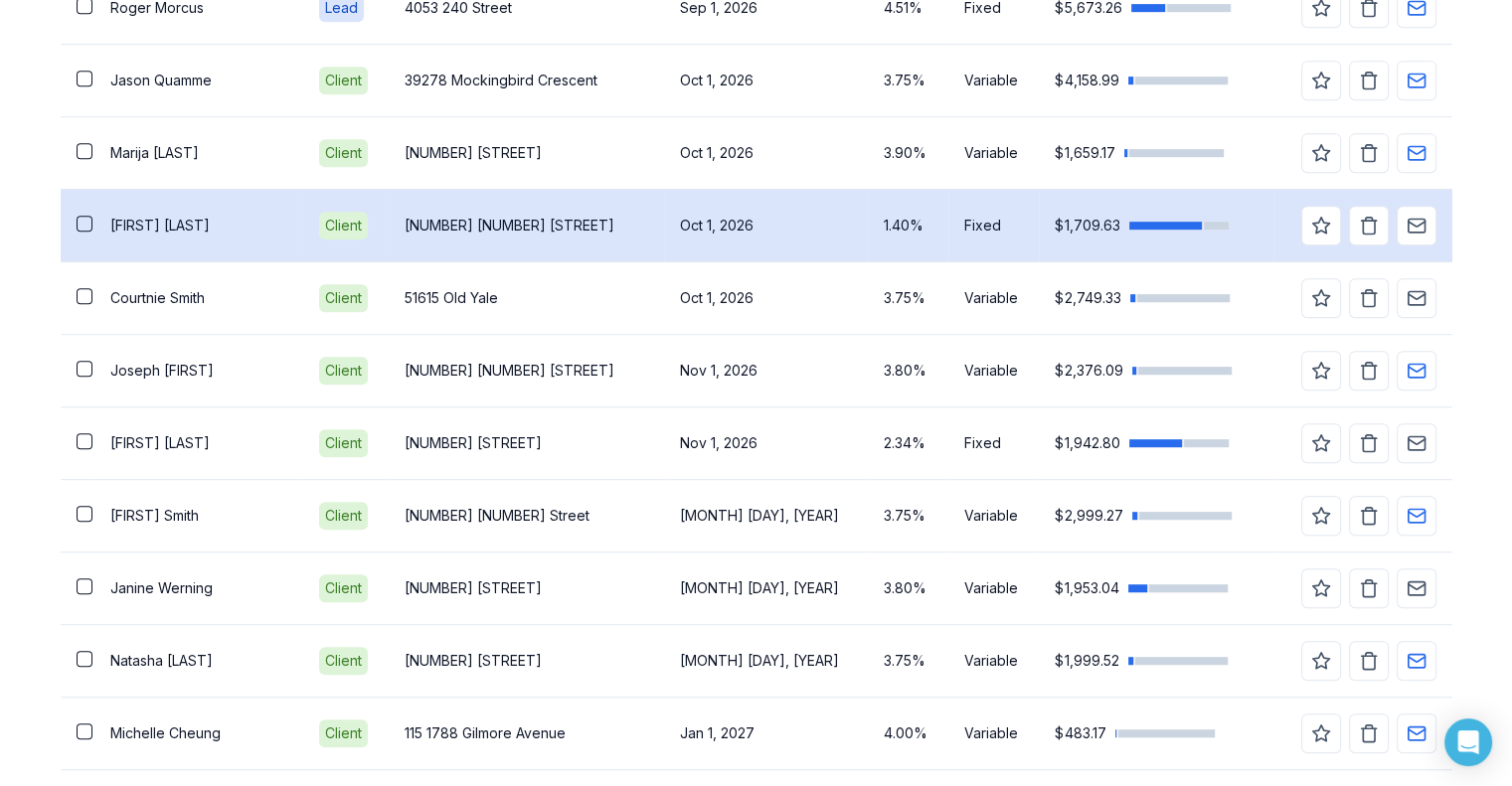 click on "[FIRST]   [LAST]" at bounding box center (199, 226) 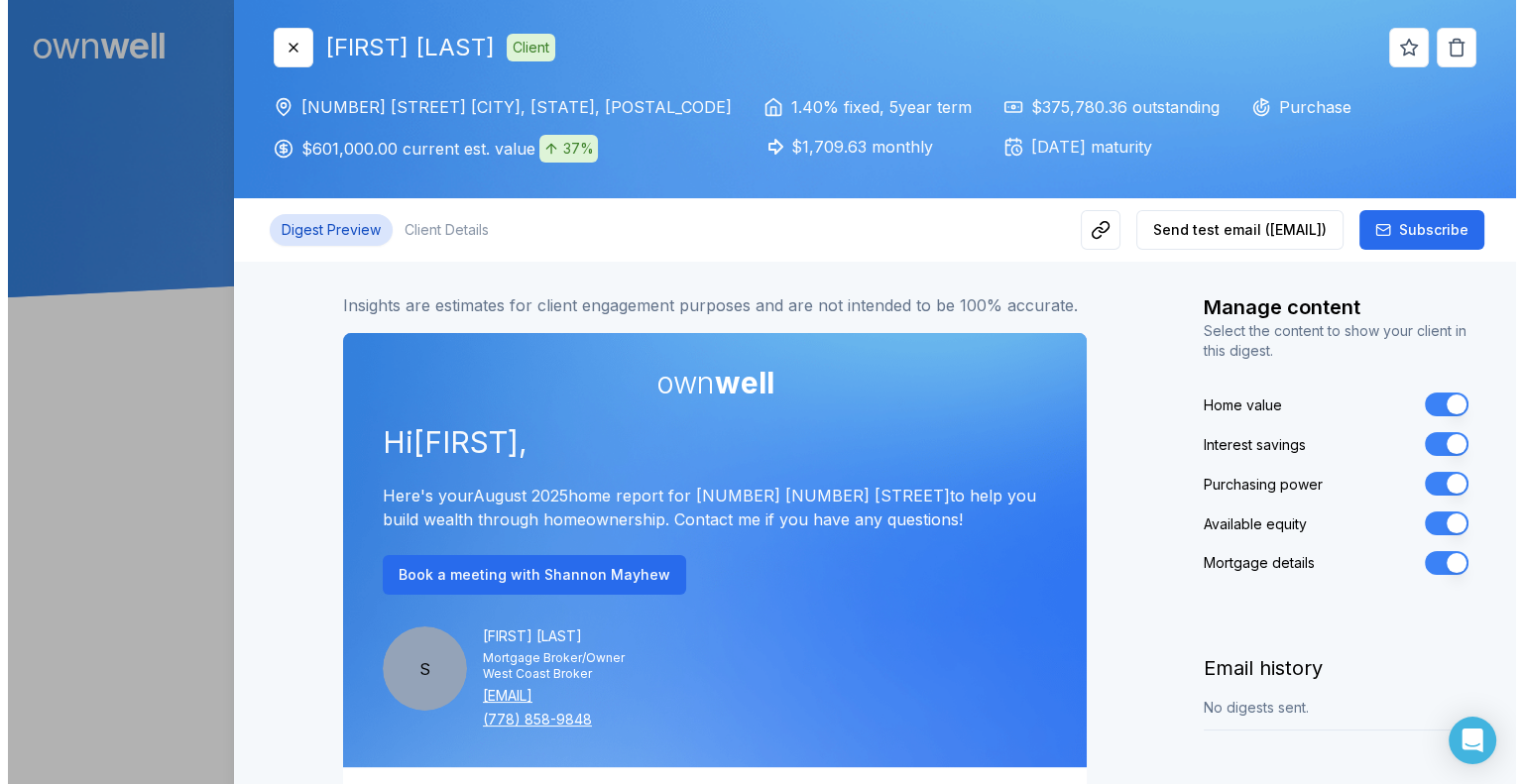 scroll, scrollTop: 0, scrollLeft: 0, axis: both 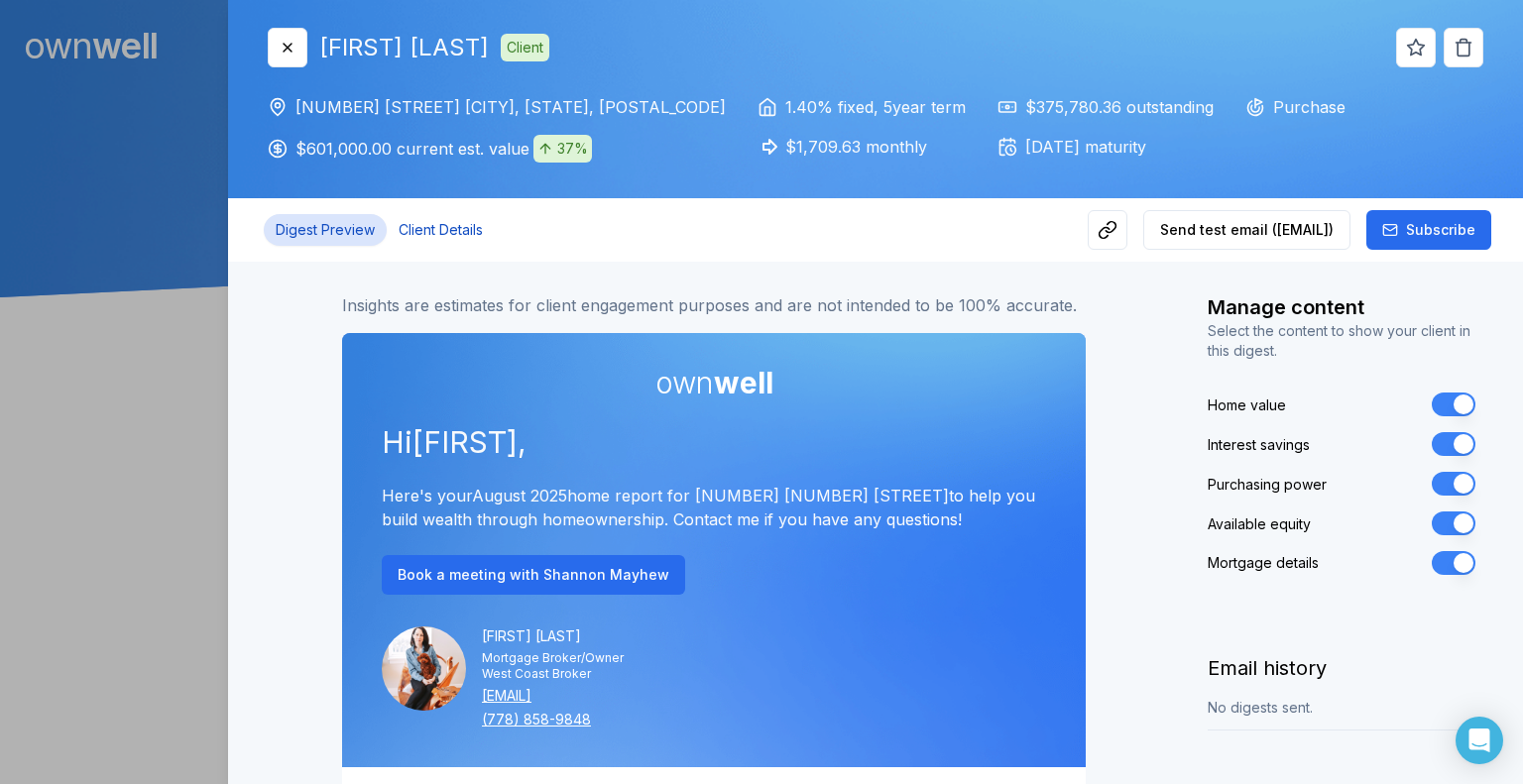 click on "Client Details" at bounding box center (440, 230) 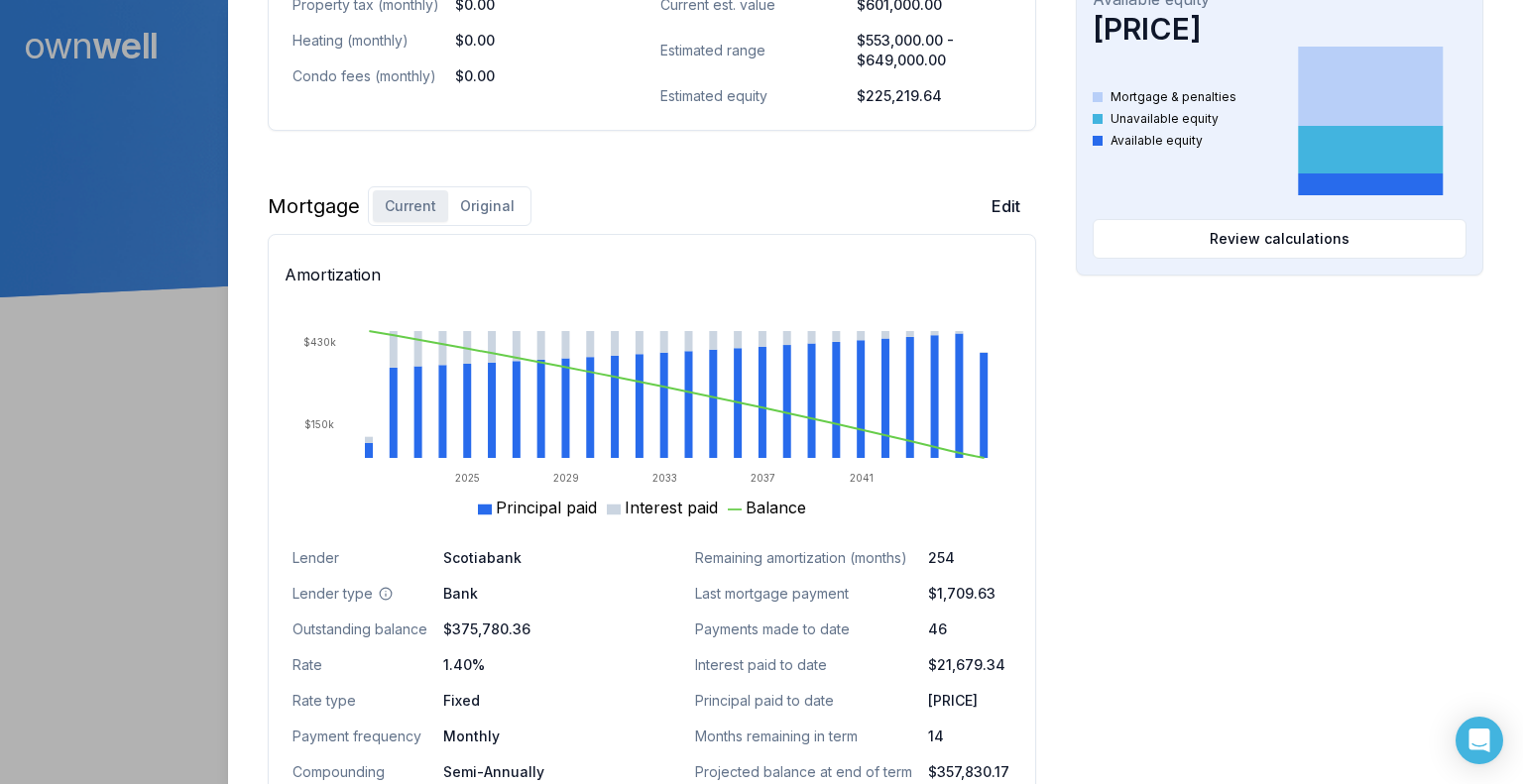scroll, scrollTop: 1189, scrollLeft: 0, axis: vertical 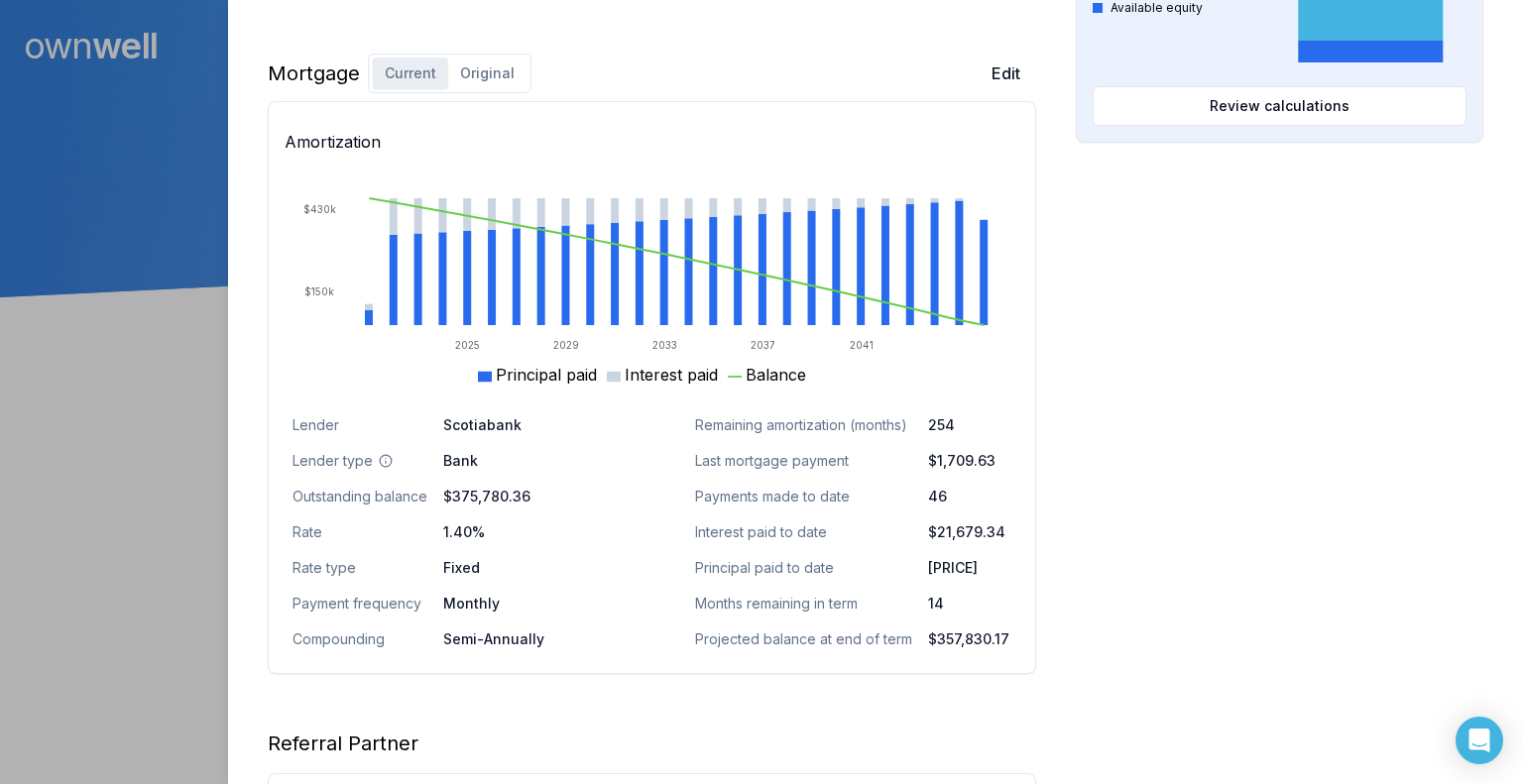 click on "Original" at bounding box center (487, 73) 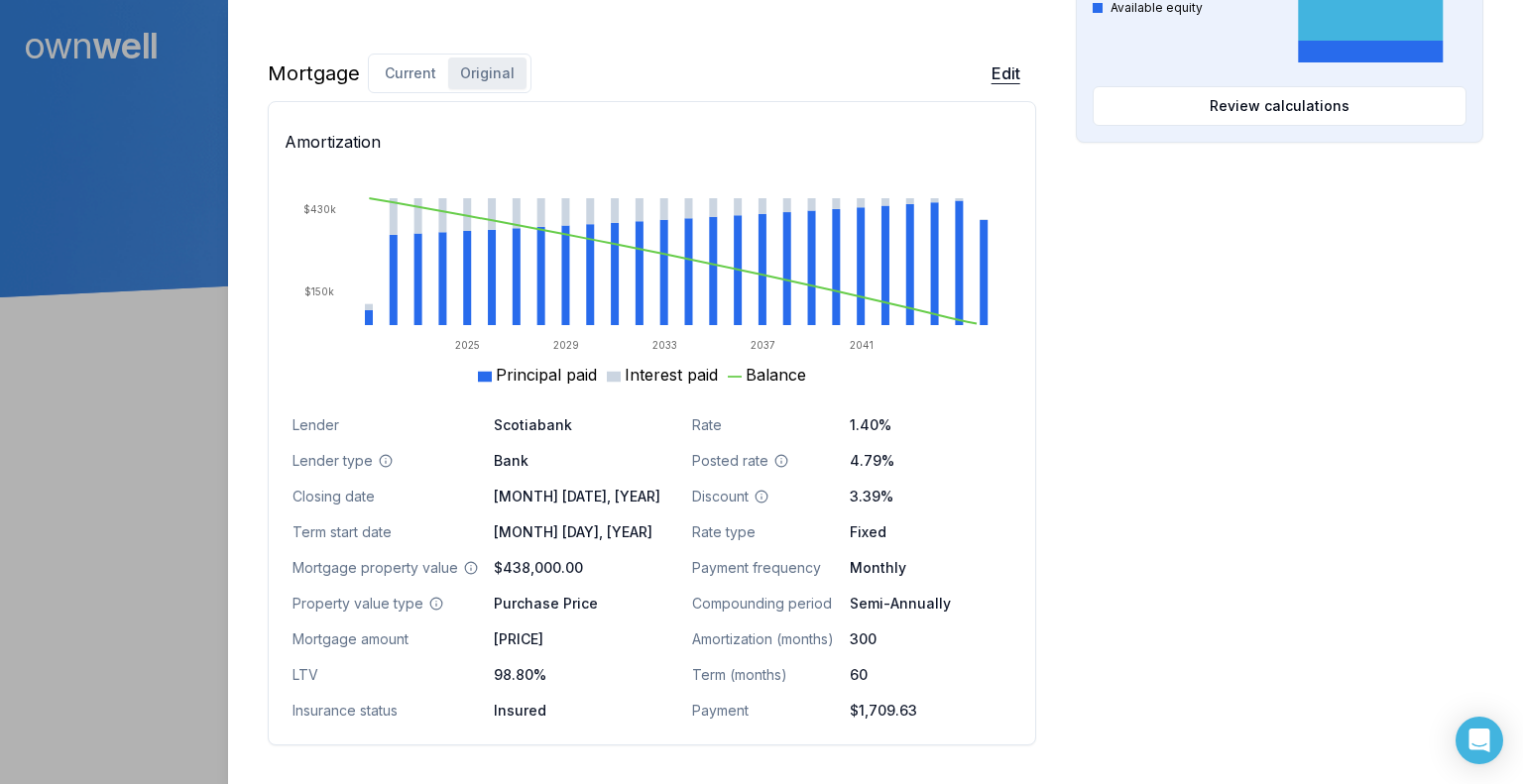 click on "Edit" at bounding box center [1005, 73] 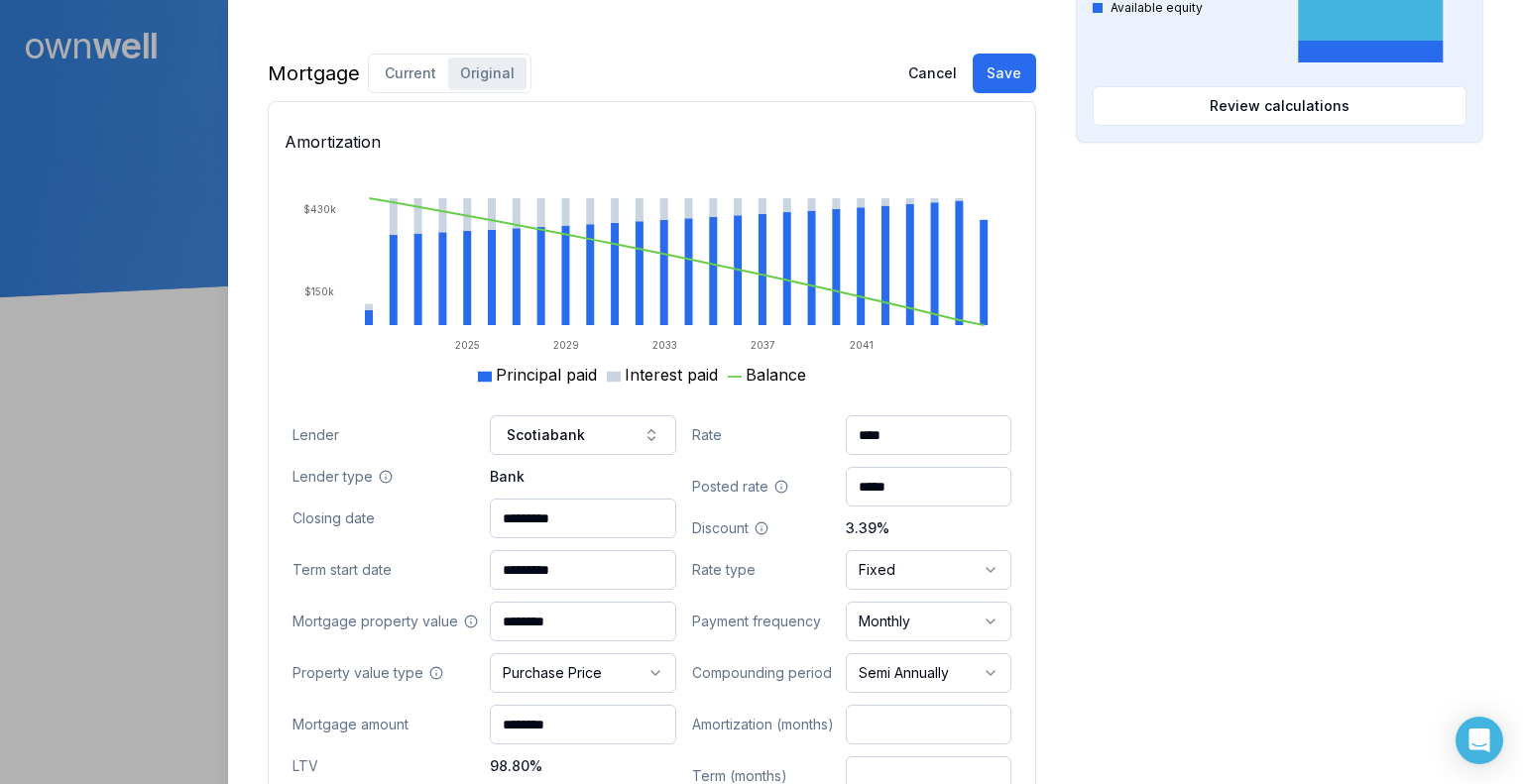 scroll, scrollTop: 1388, scrollLeft: 0, axis: vertical 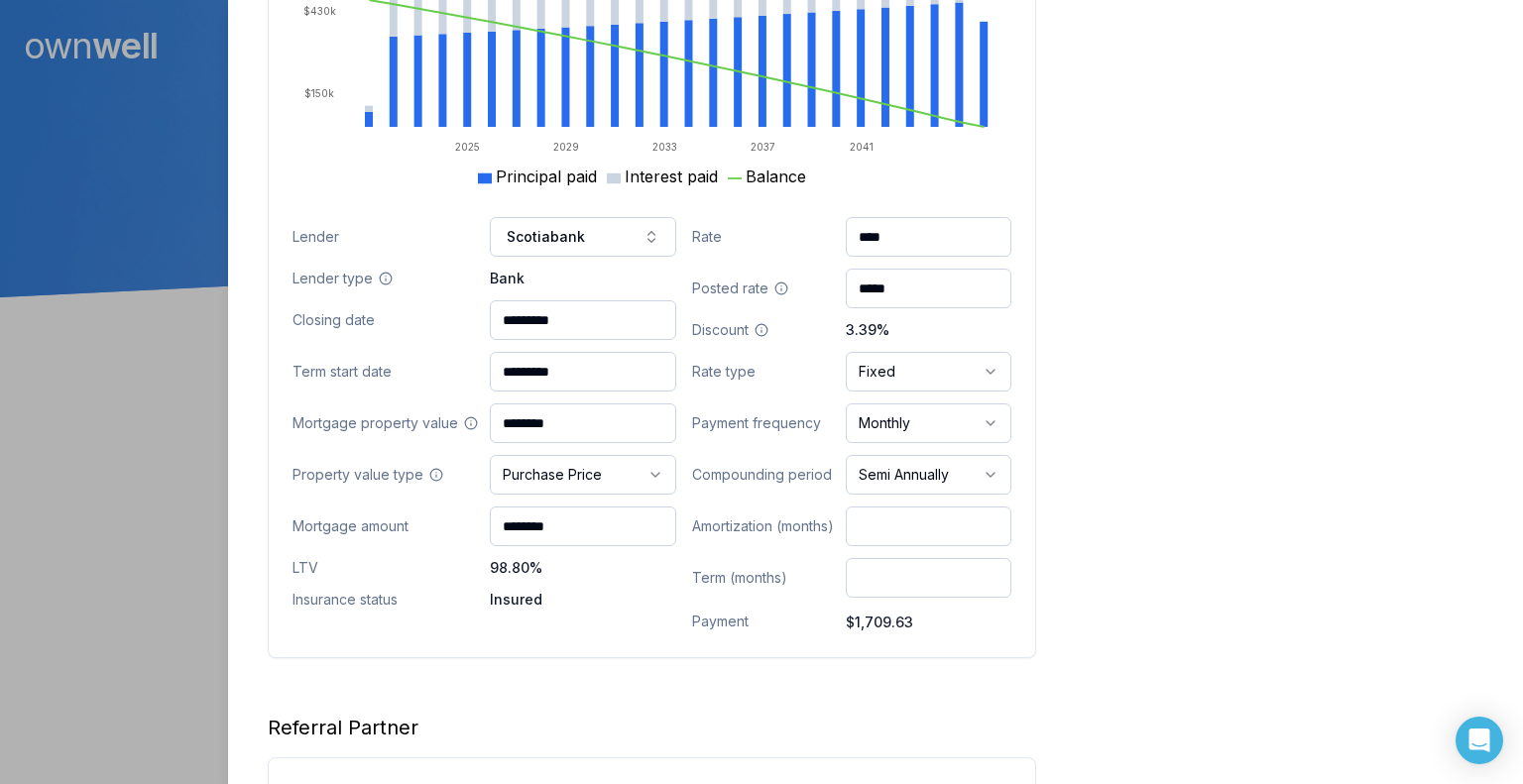 drag, startPoint x: 920, startPoint y: 271, endPoint x: 845, endPoint y: 265, distance: 75.23962 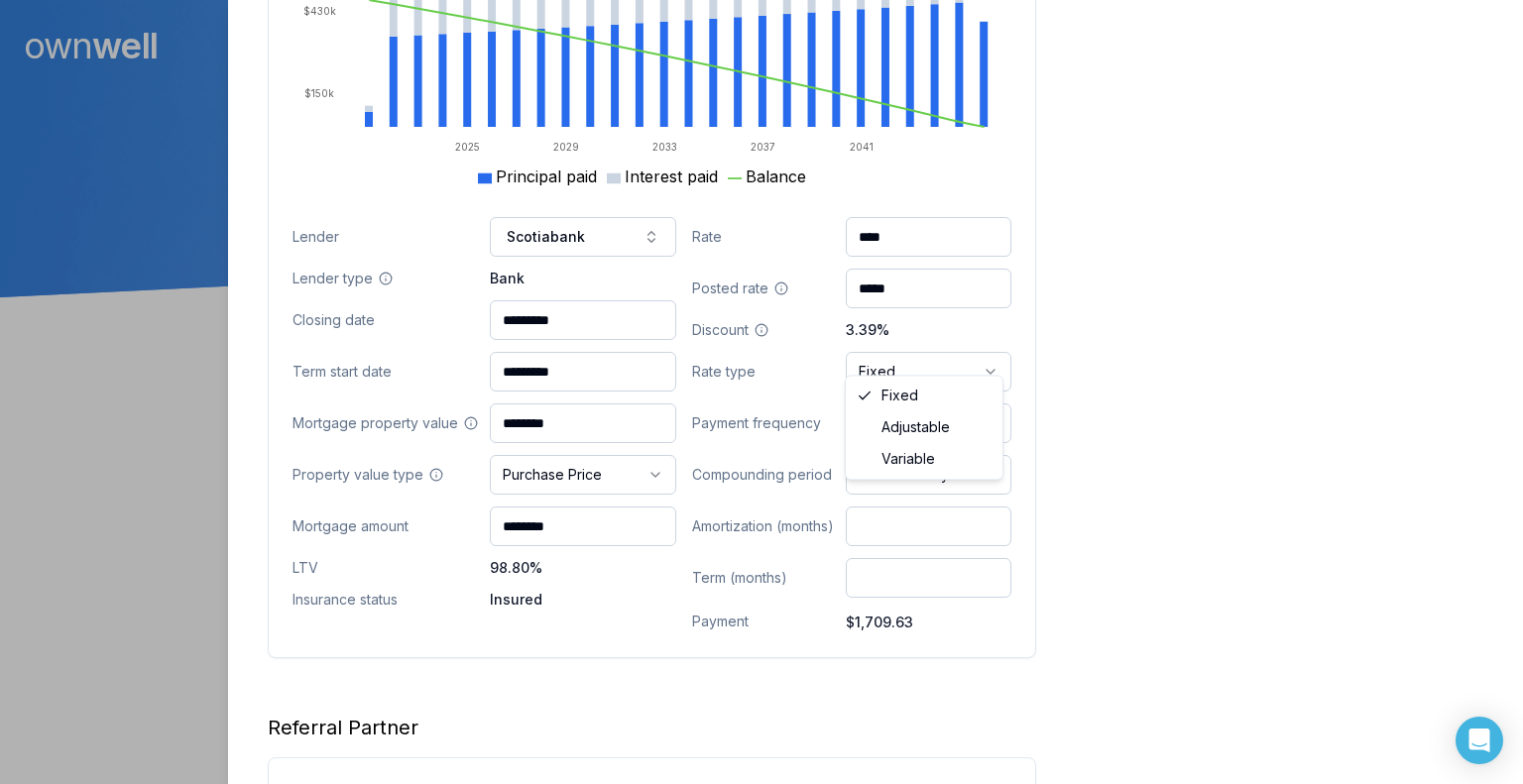 select on "**********" 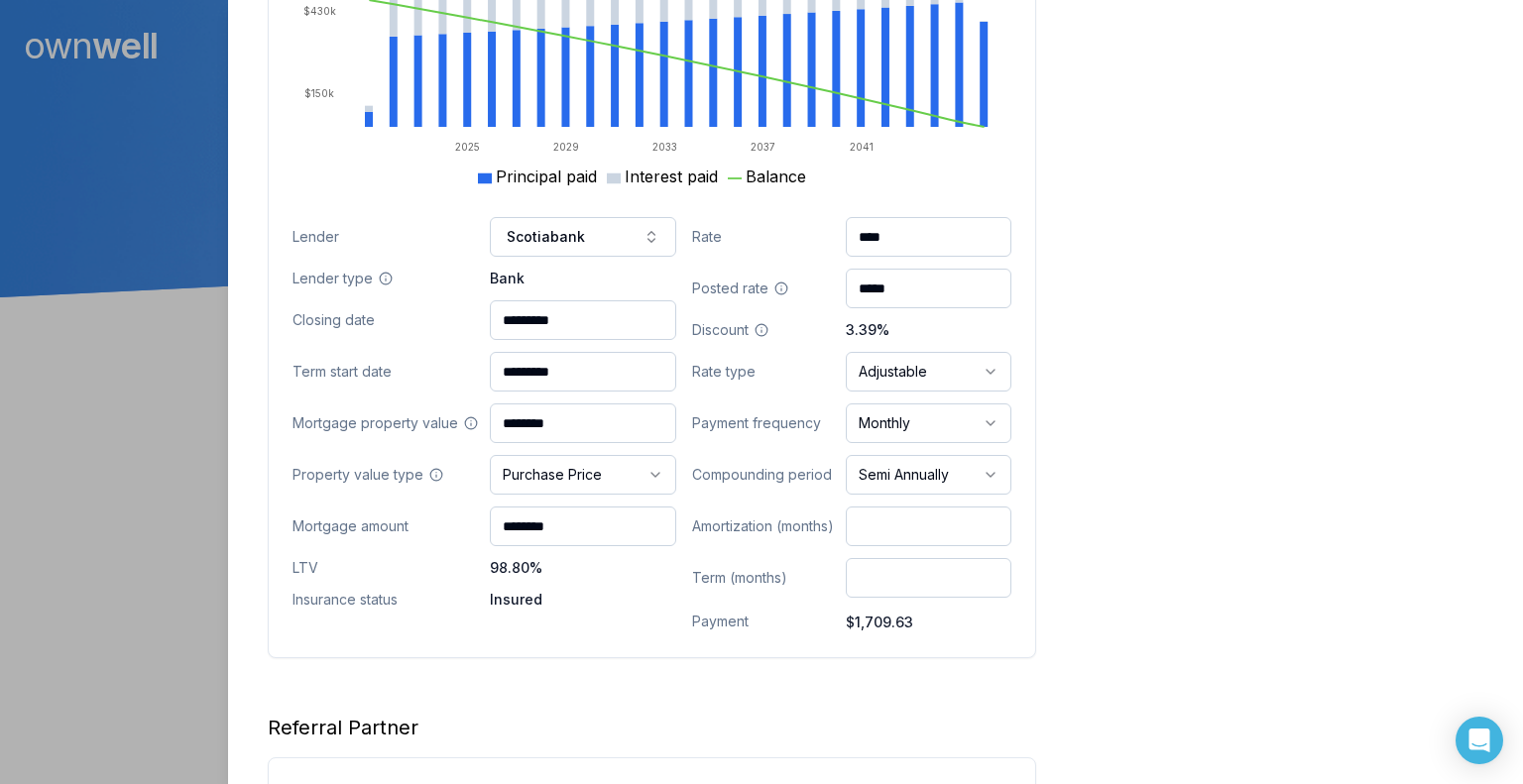 drag, startPoint x: 909, startPoint y: 215, endPoint x: 815, endPoint y: 219, distance: 94.085068 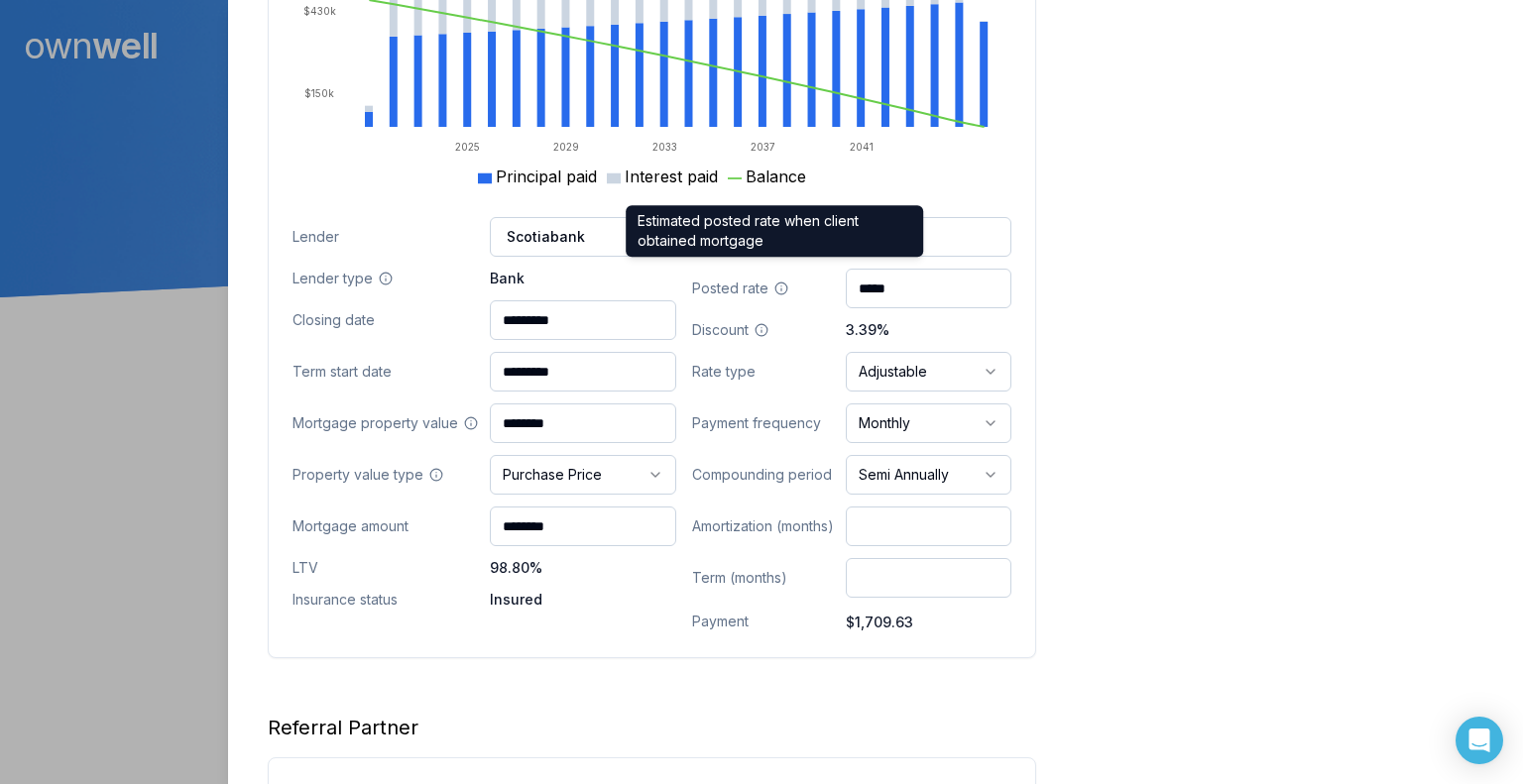 drag, startPoint x: 928, startPoint y: 270, endPoint x: 744, endPoint y: 266, distance: 184.043 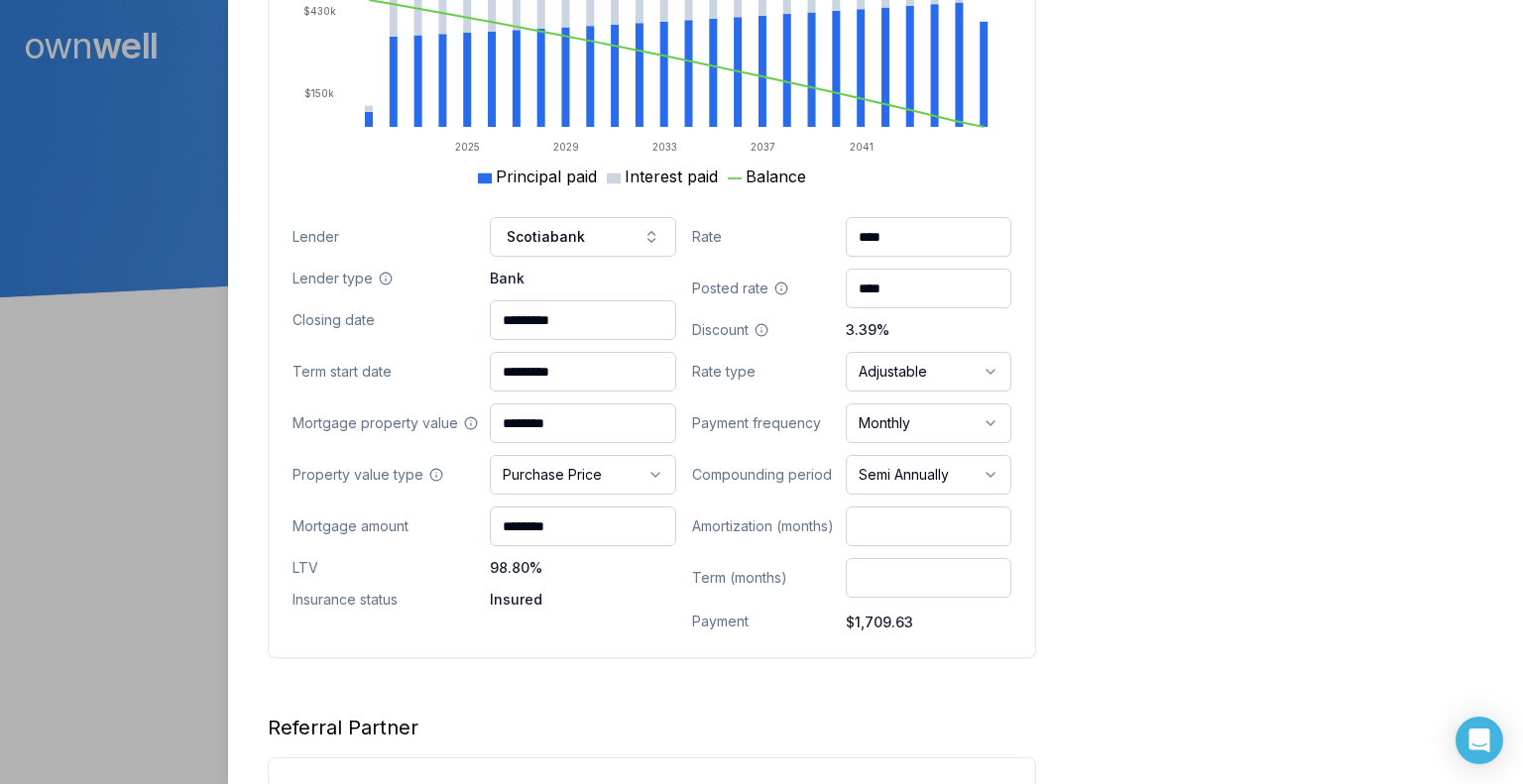 type on "****" 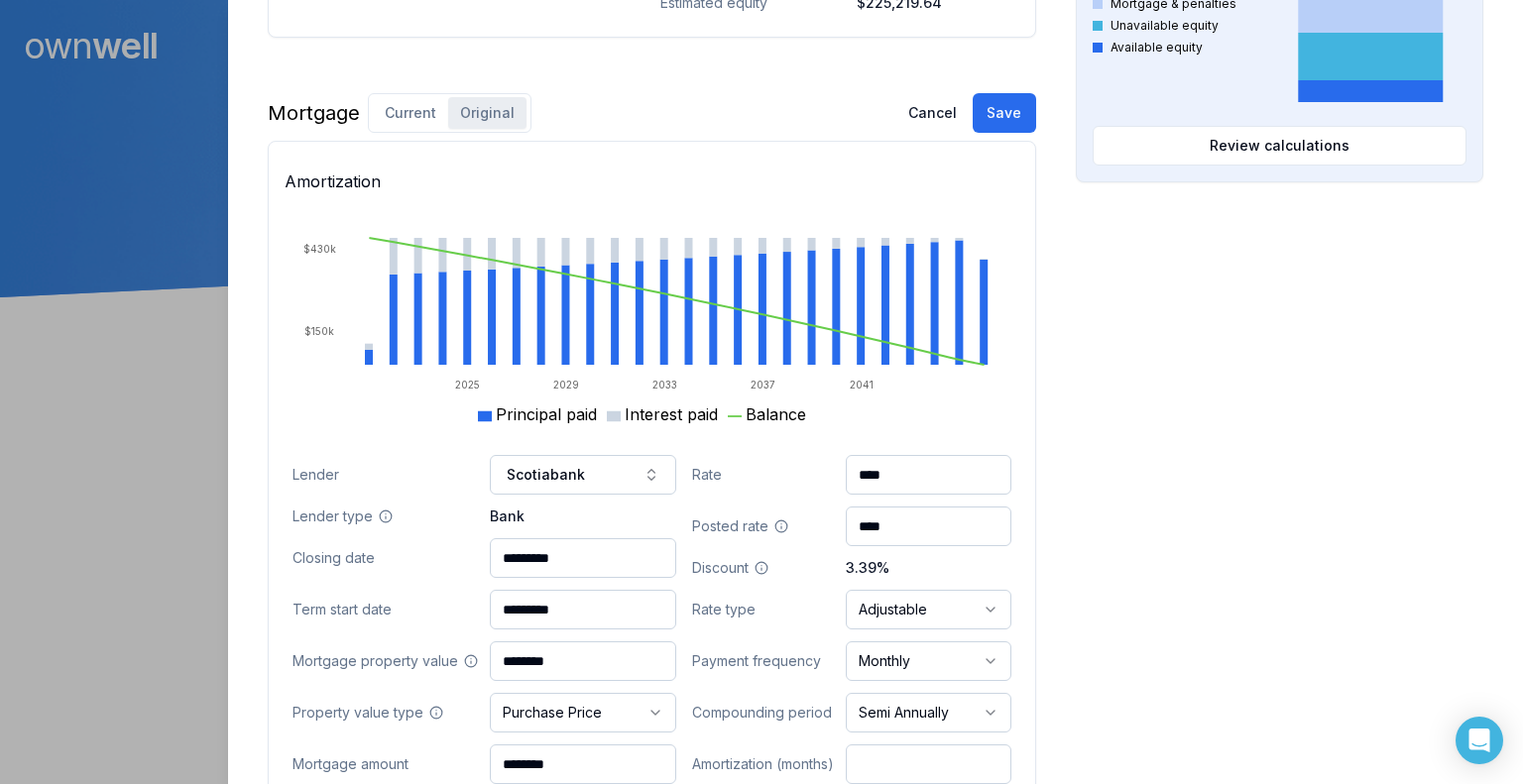 scroll, scrollTop: 1090, scrollLeft: 0, axis: vertical 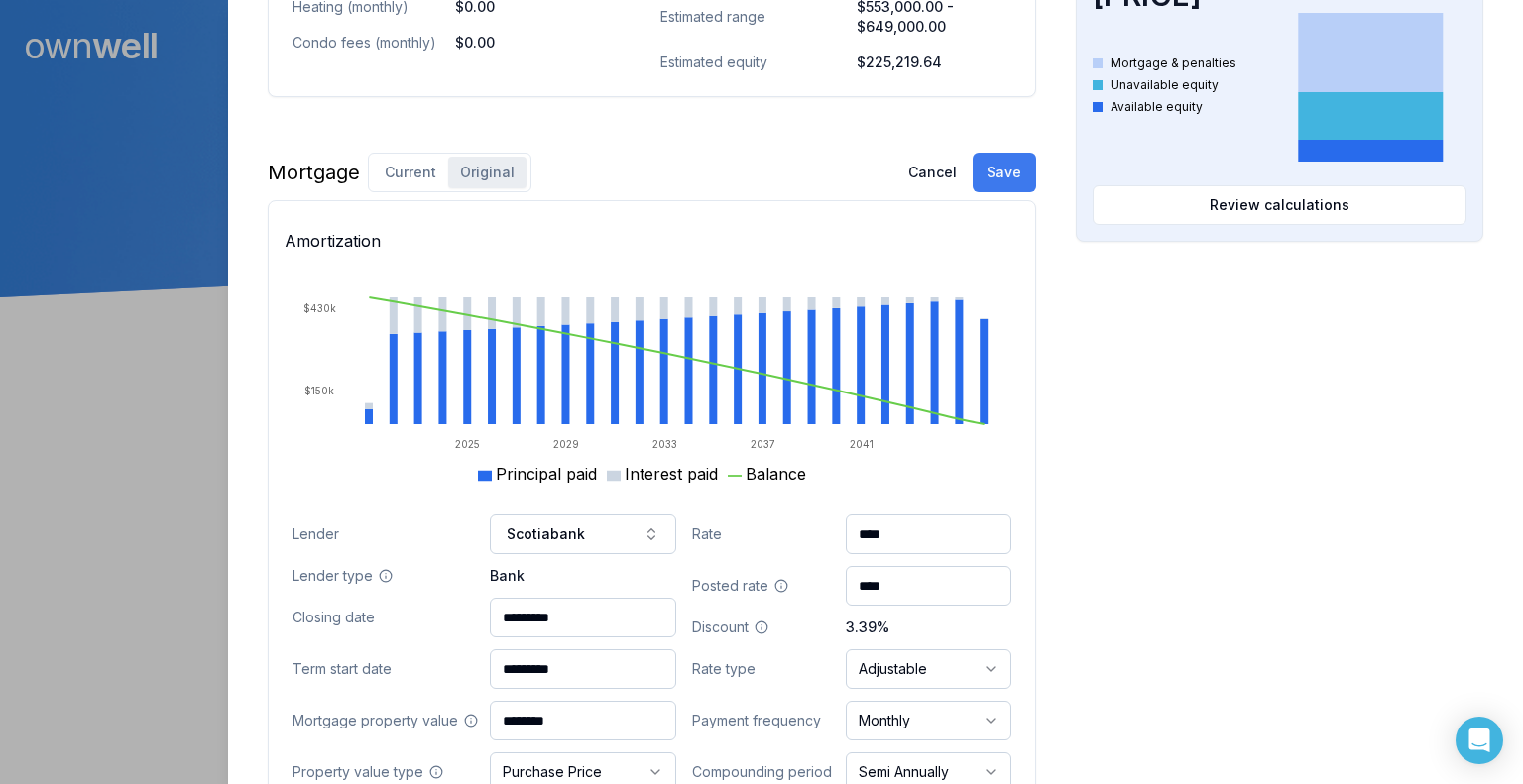 click on "Save" at bounding box center (1004, 172) 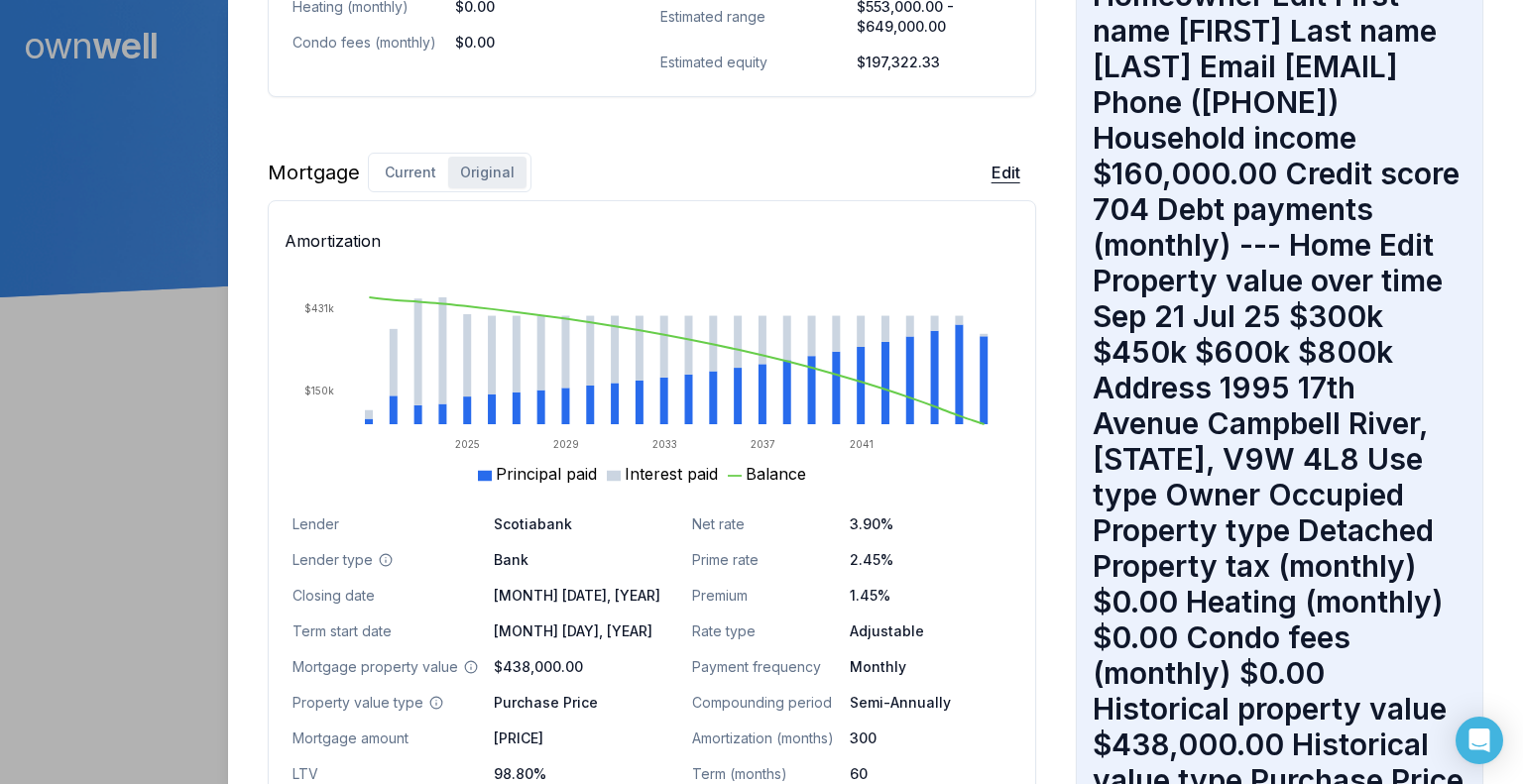click on "Edit" at bounding box center [1005, 172] 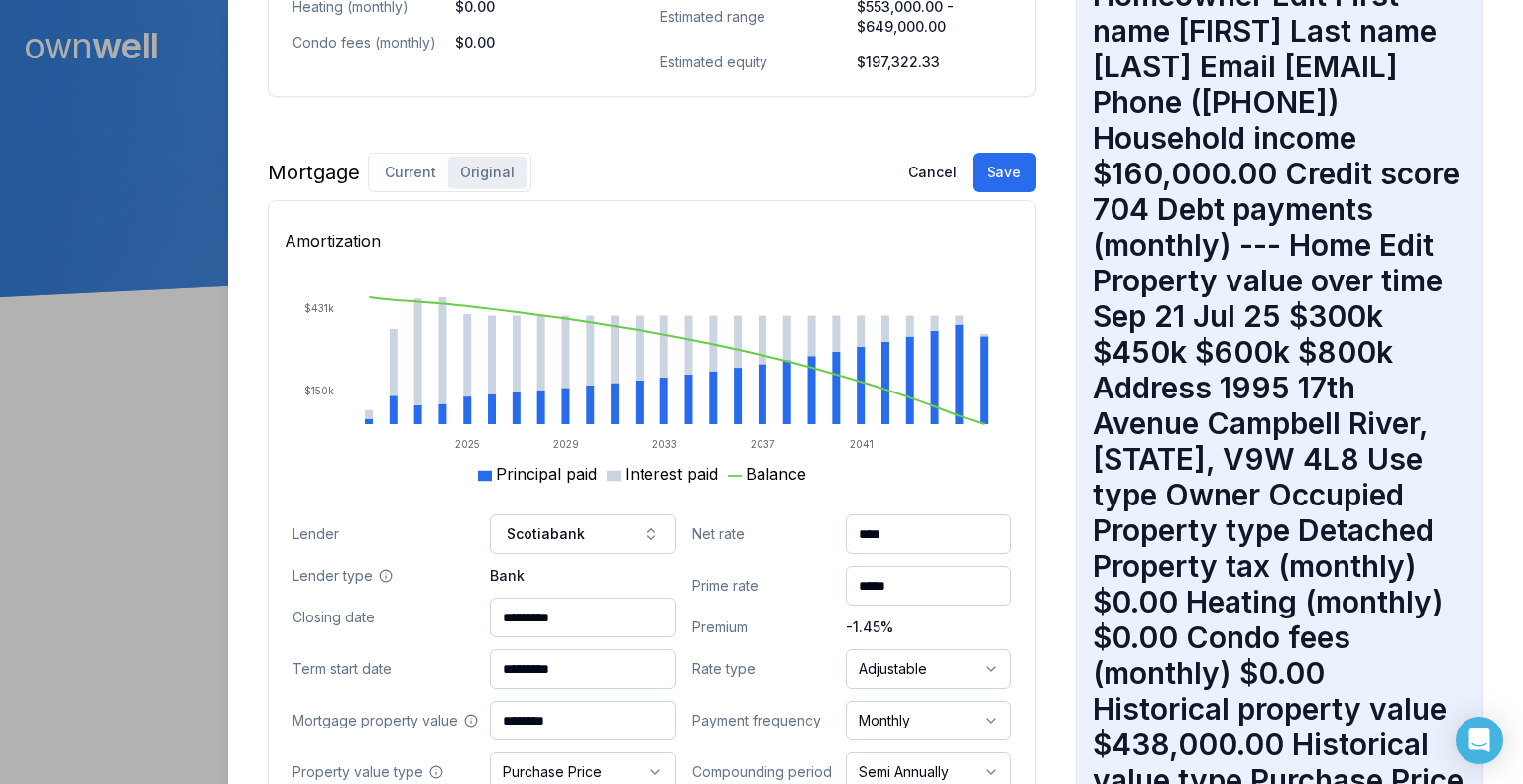drag, startPoint x: 910, startPoint y: 568, endPoint x: 817, endPoint y: 577, distance: 93.43447 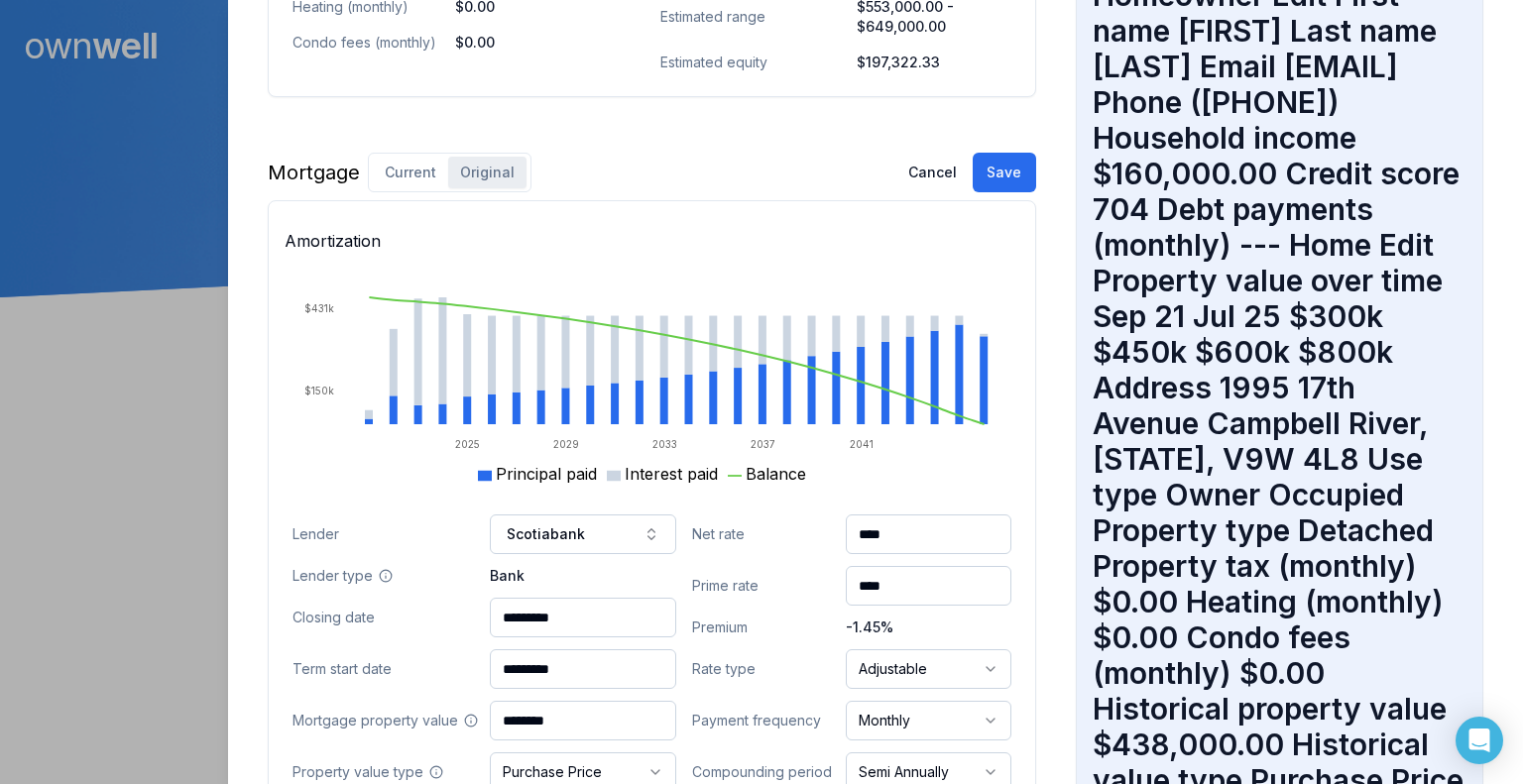 type on "****" 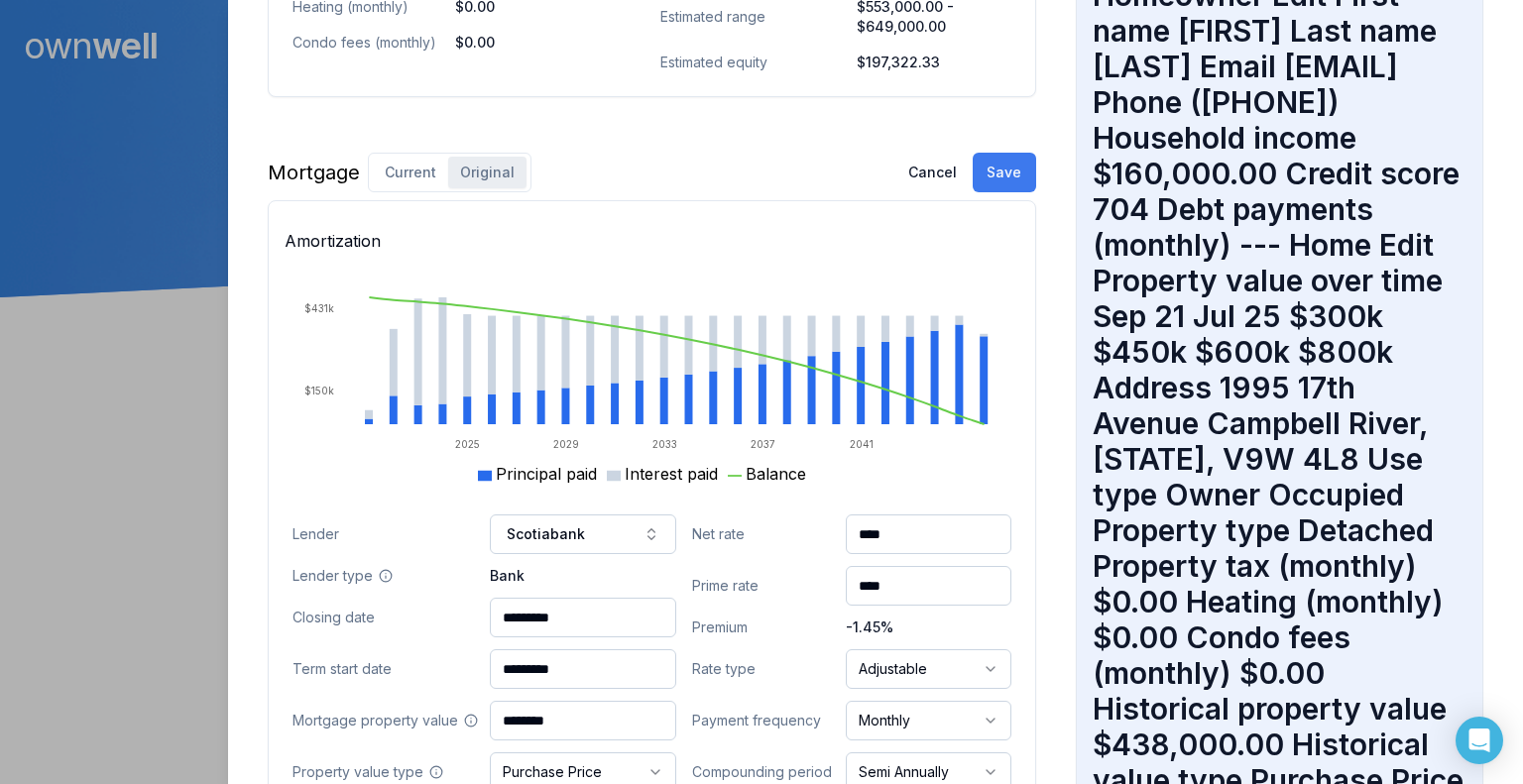 click on "Save" at bounding box center [1004, 172] 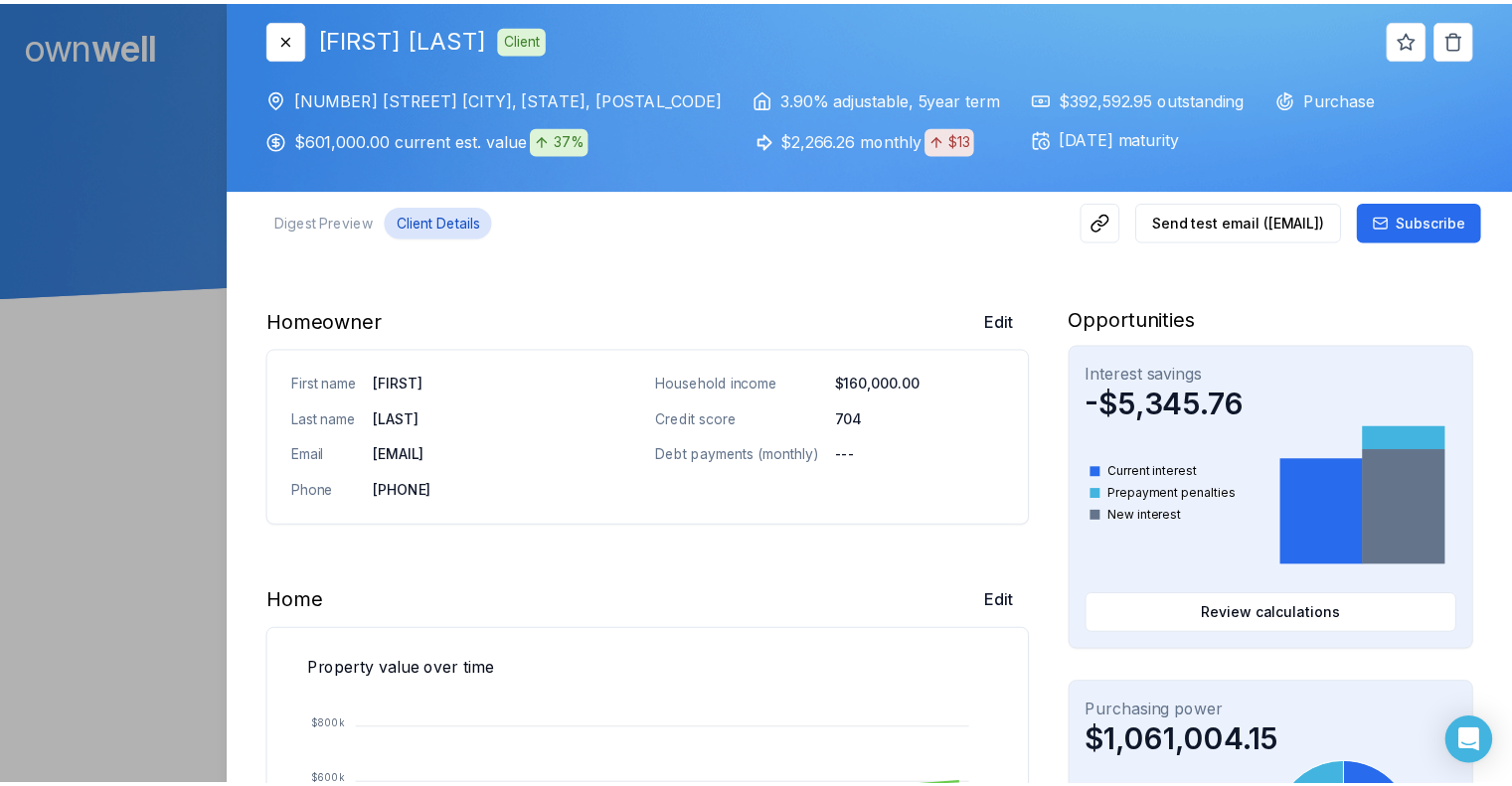 scroll, scrollTop: 0, scrollLeft: 0, axis: both 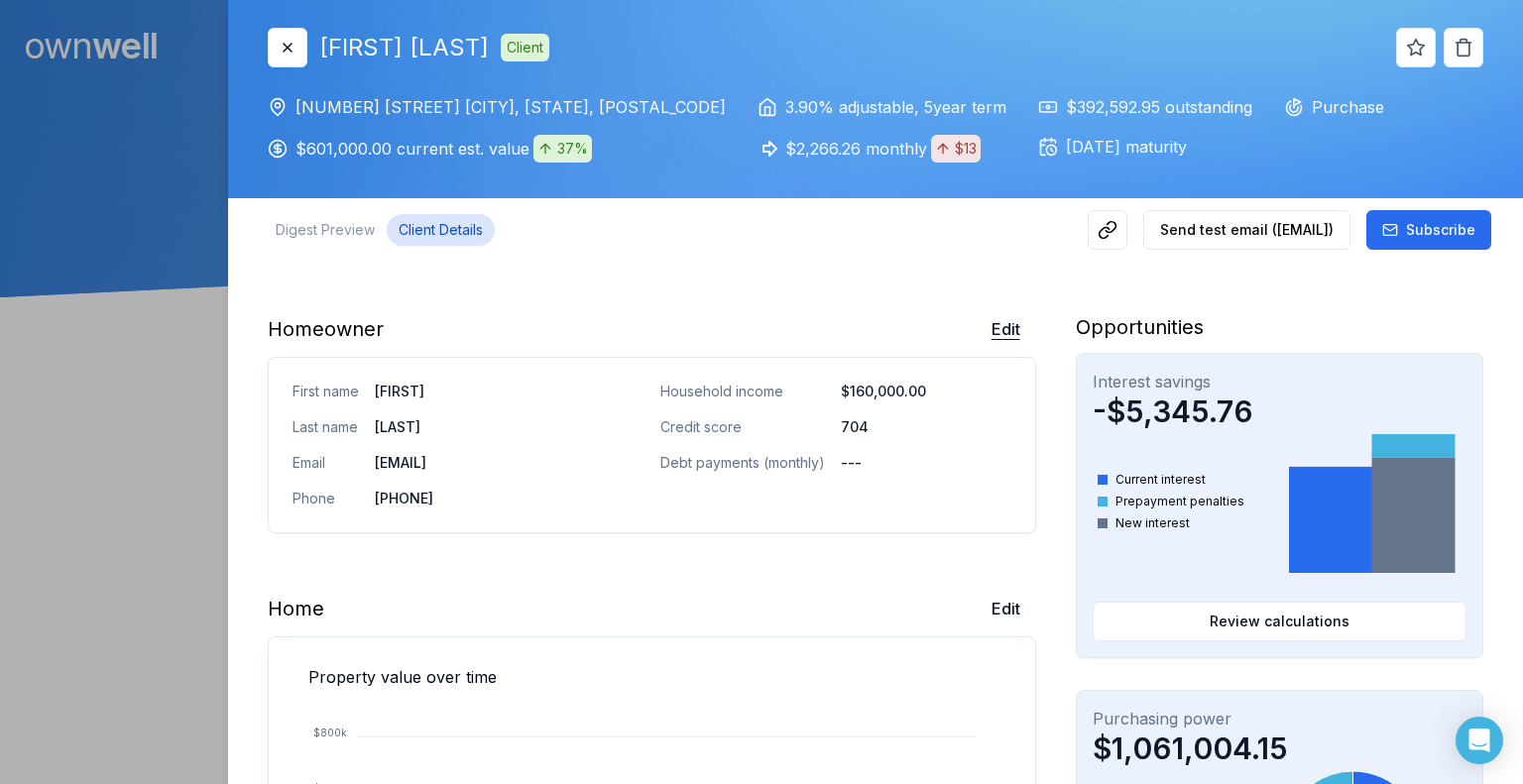 click on "Edit" at bounding box center [1005, 329] 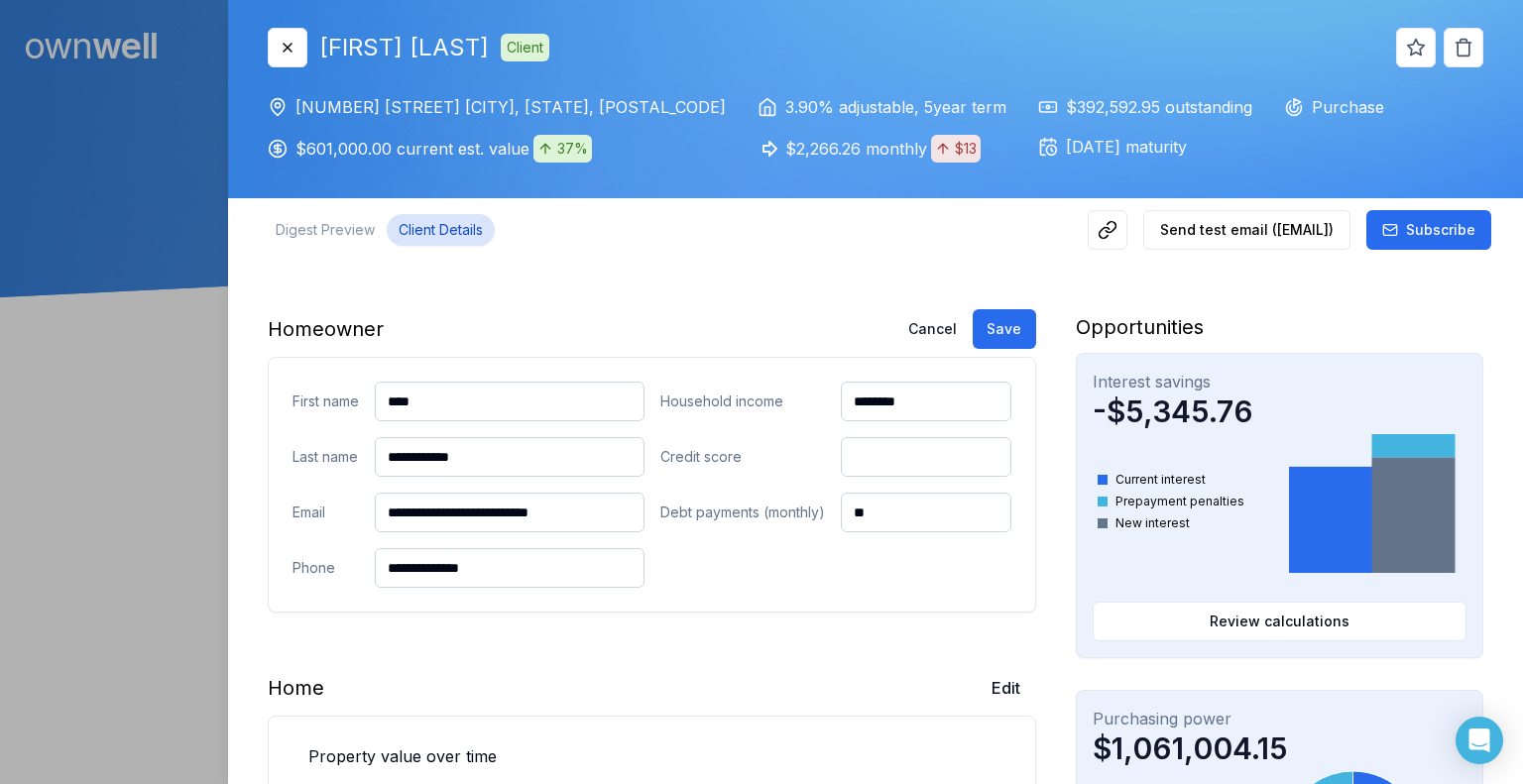 click on "**********" at bounding box center (509, 457) 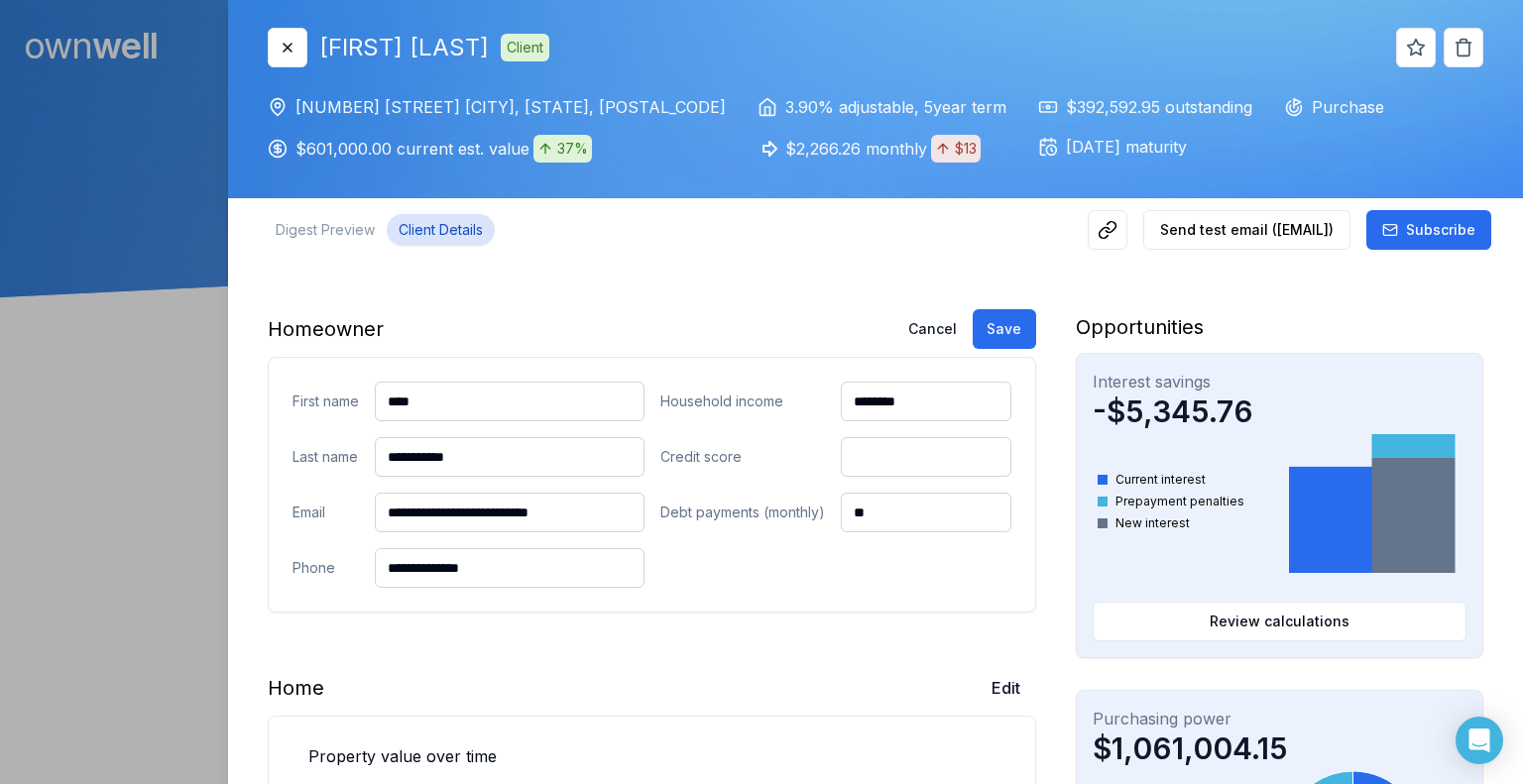 type on "**********" 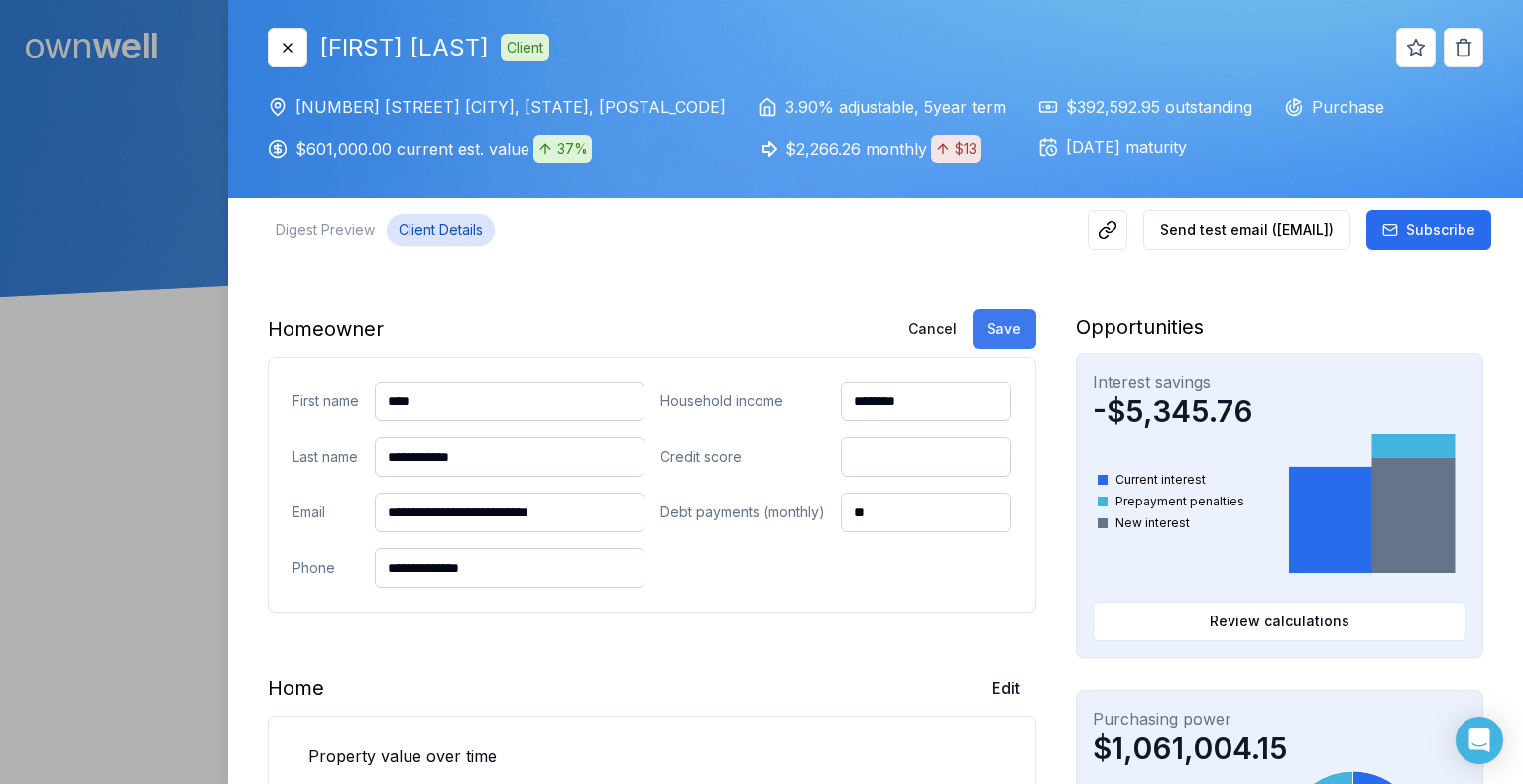 click on "Save" at bounding box center (1004, 329) 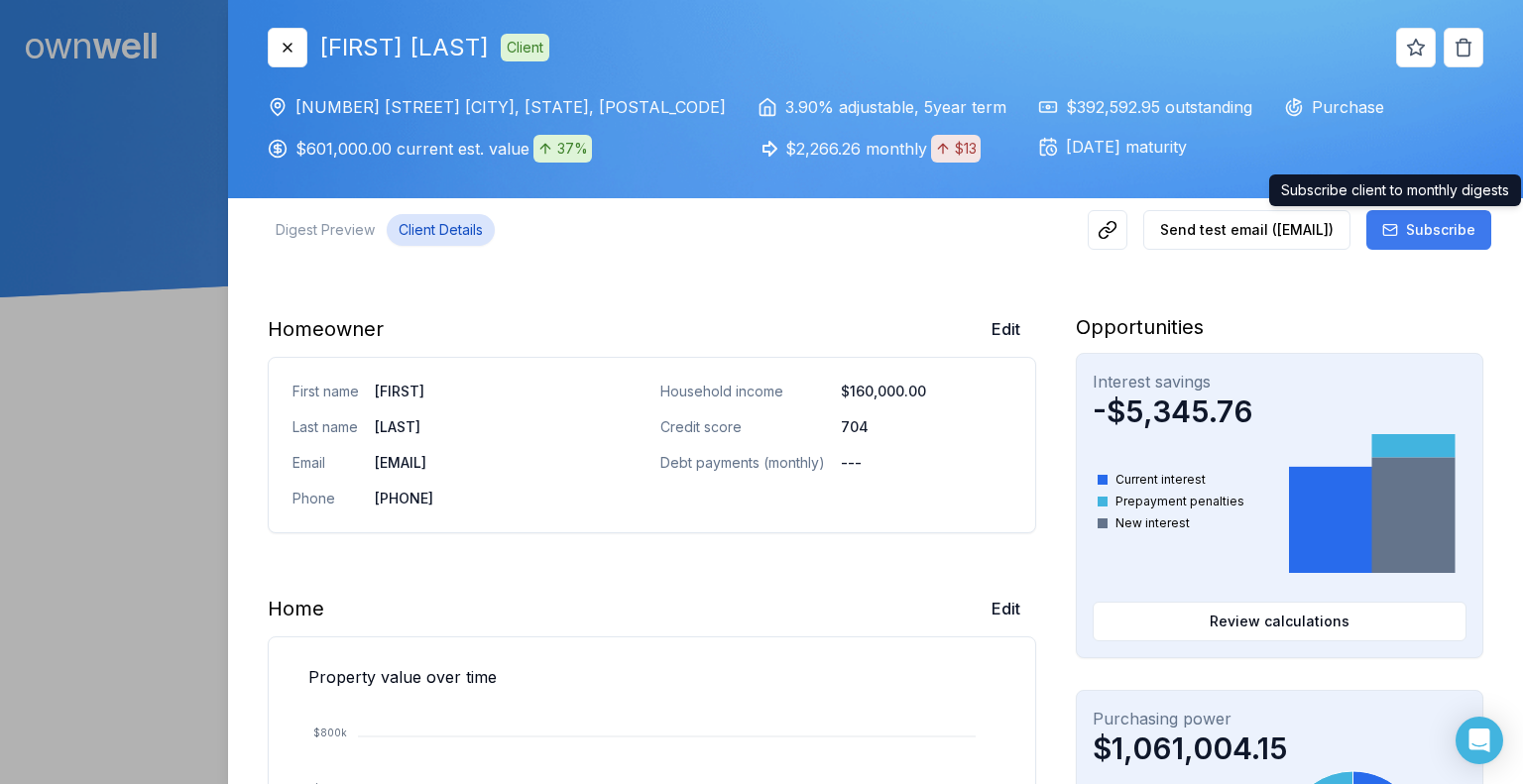 click on "Subscribe" at bounding box center [1441, 230] 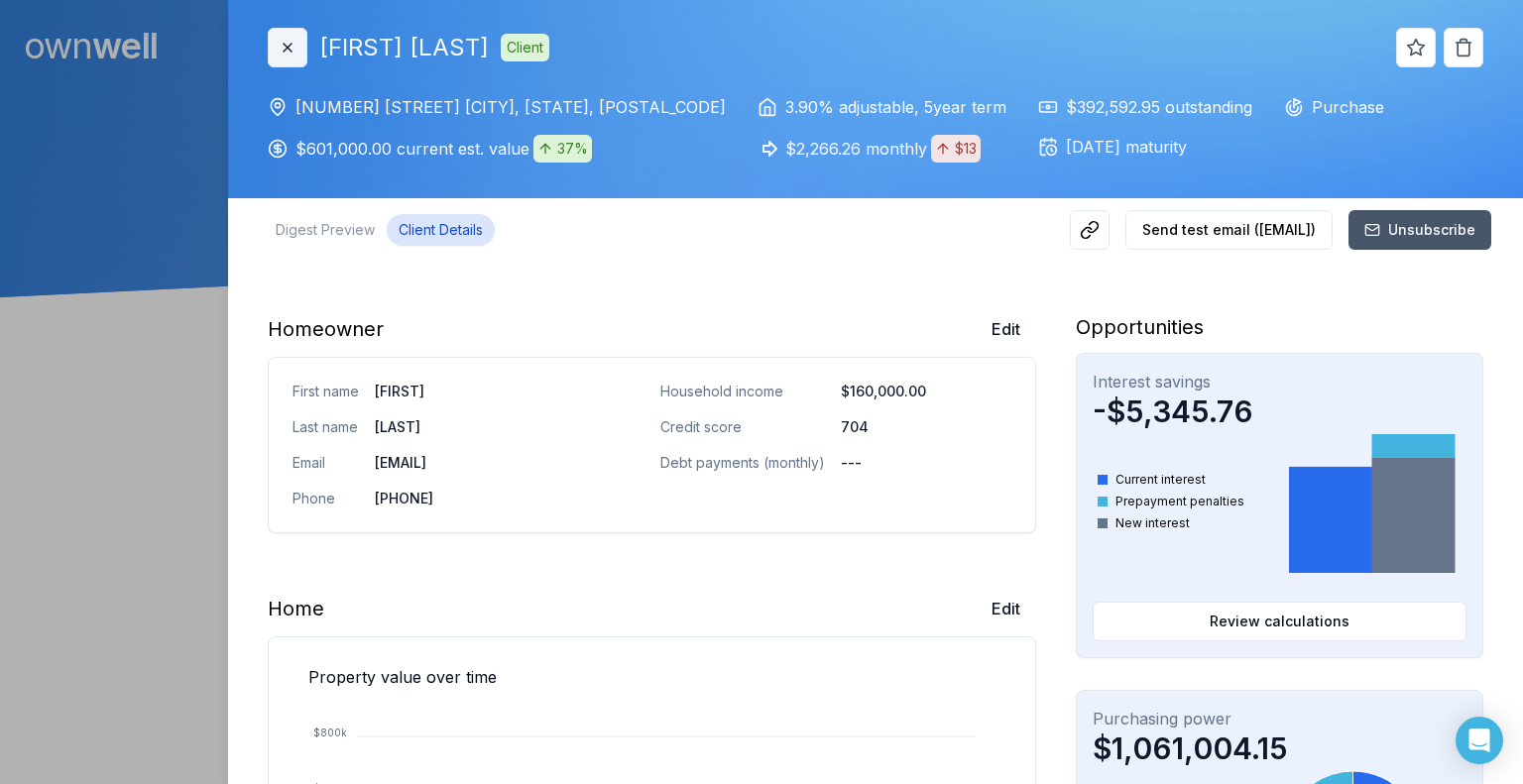 click 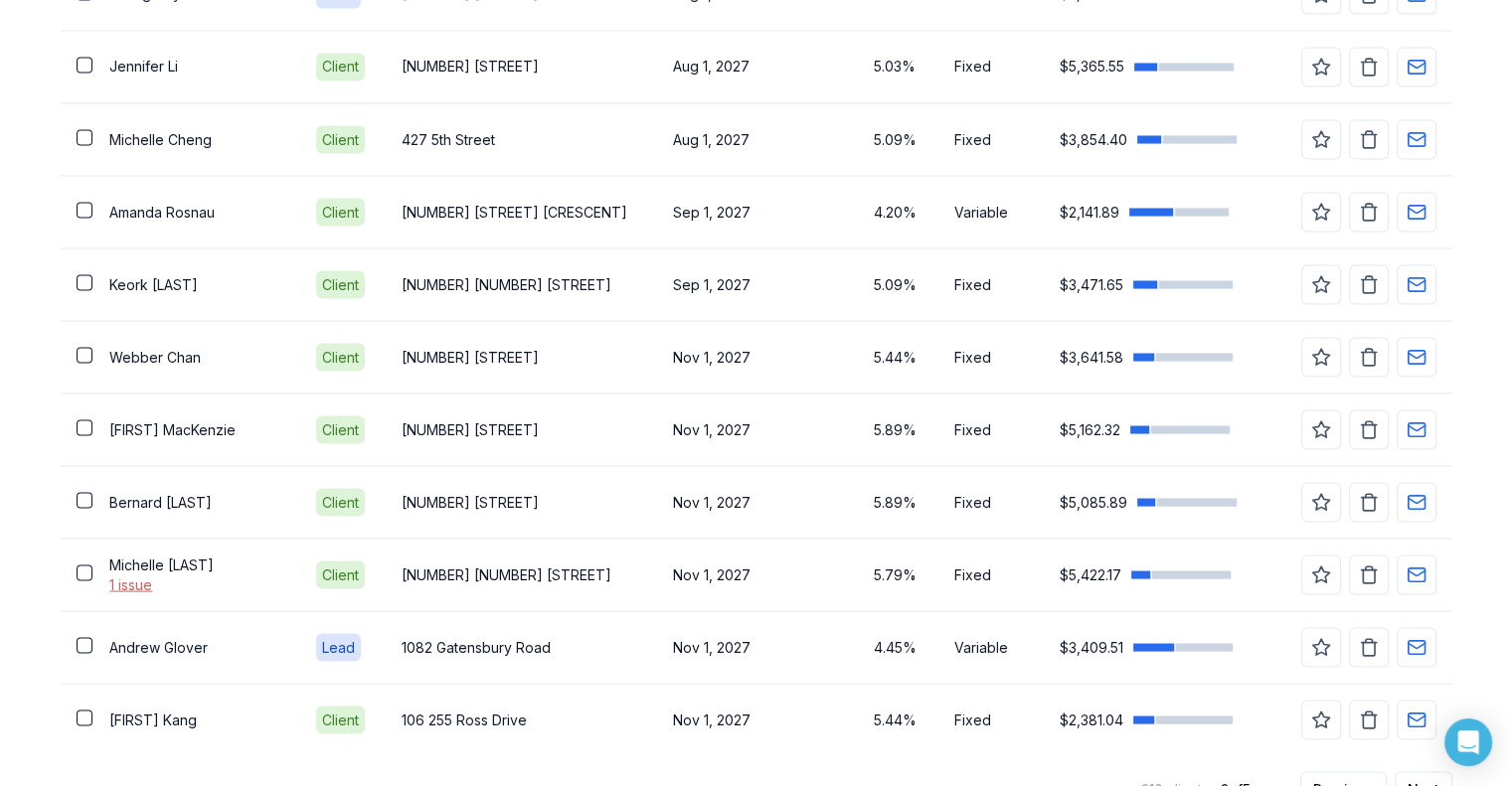 scroll, scrollTop: 3718, scrollLeft: 0, axis: vertical 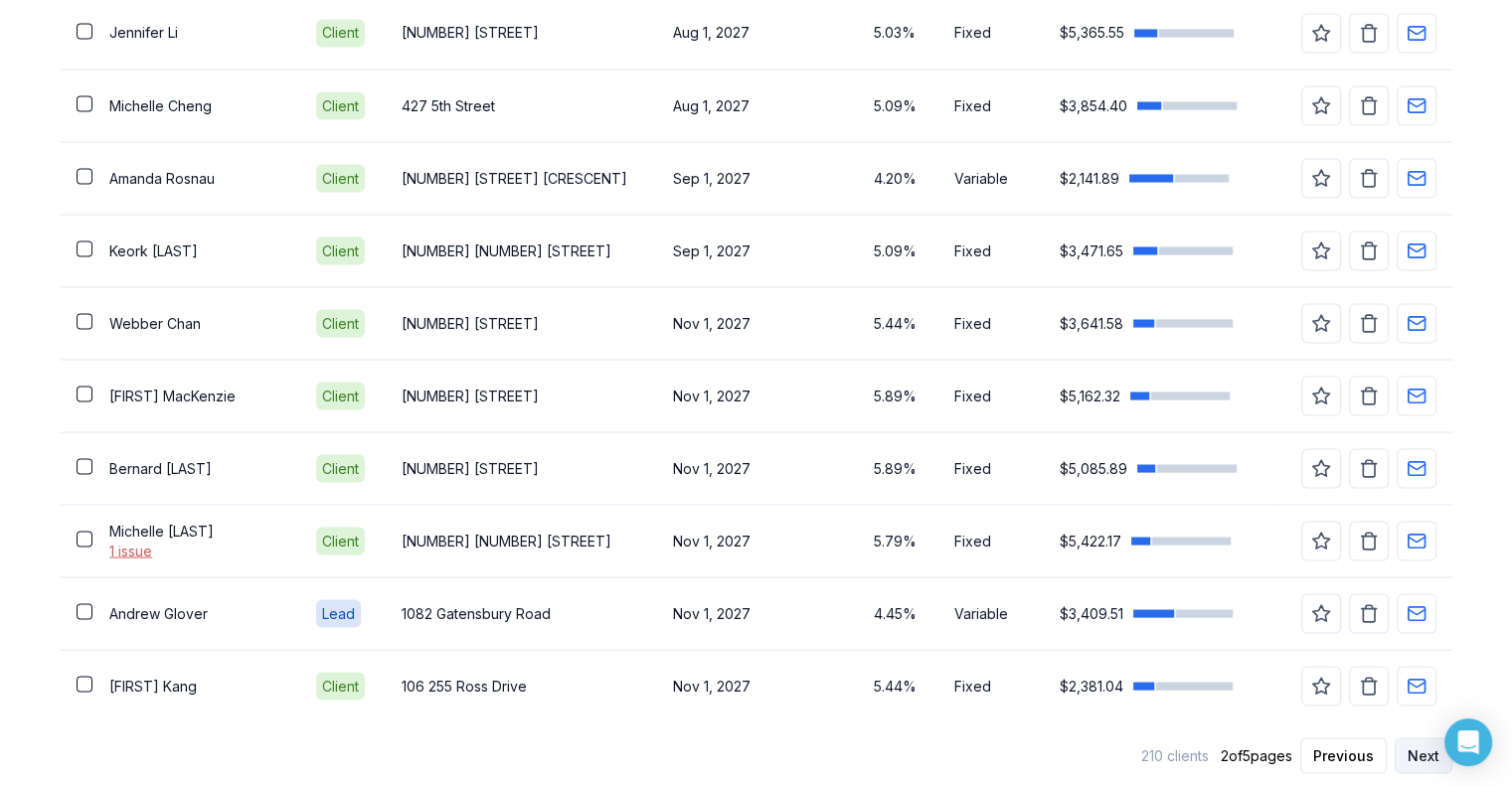 click on "Next" at bounding box center (1424, 755) 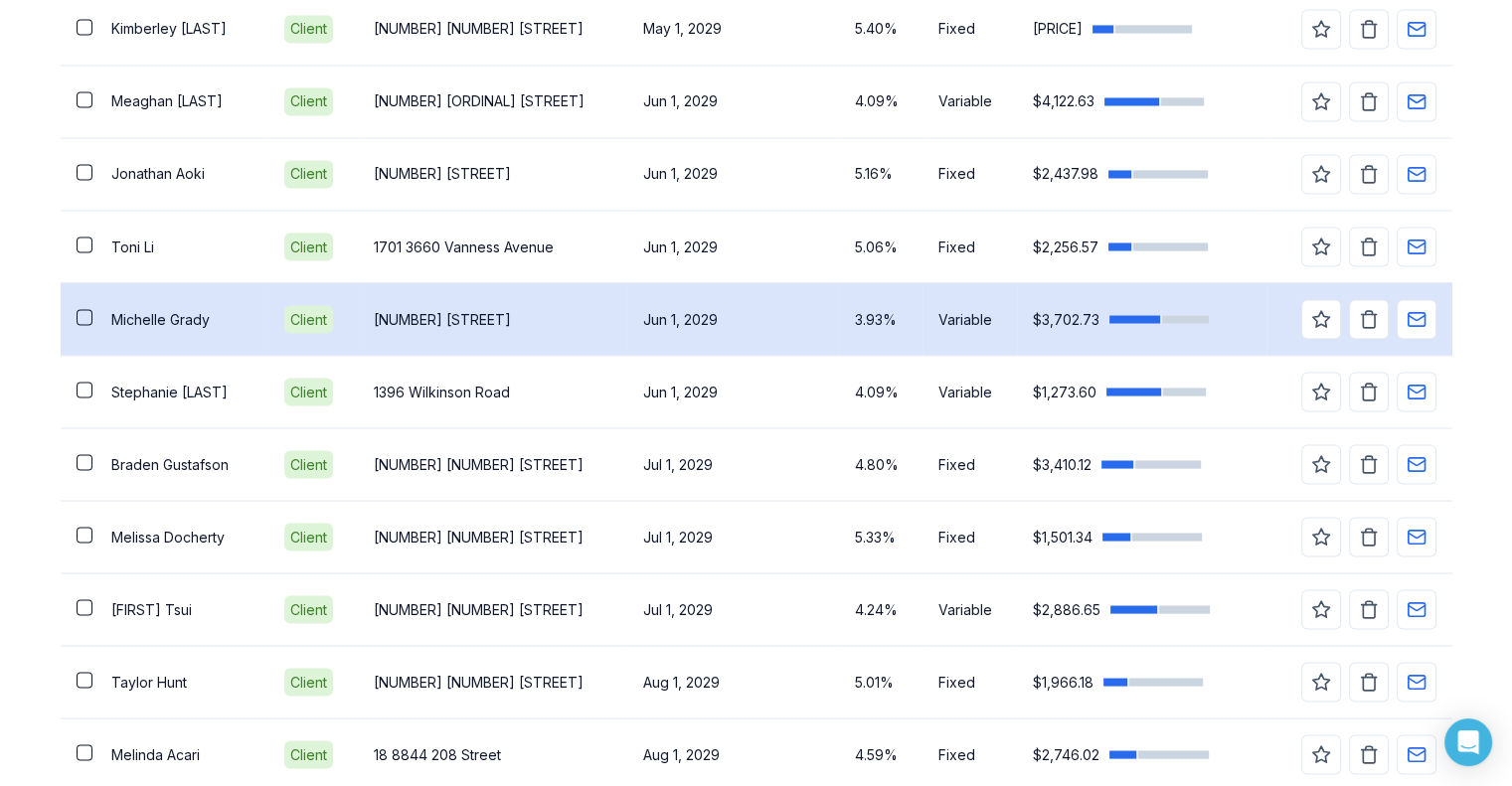 scroll, scrollTop: 3718, scrollLeft: 0, axis: vertical 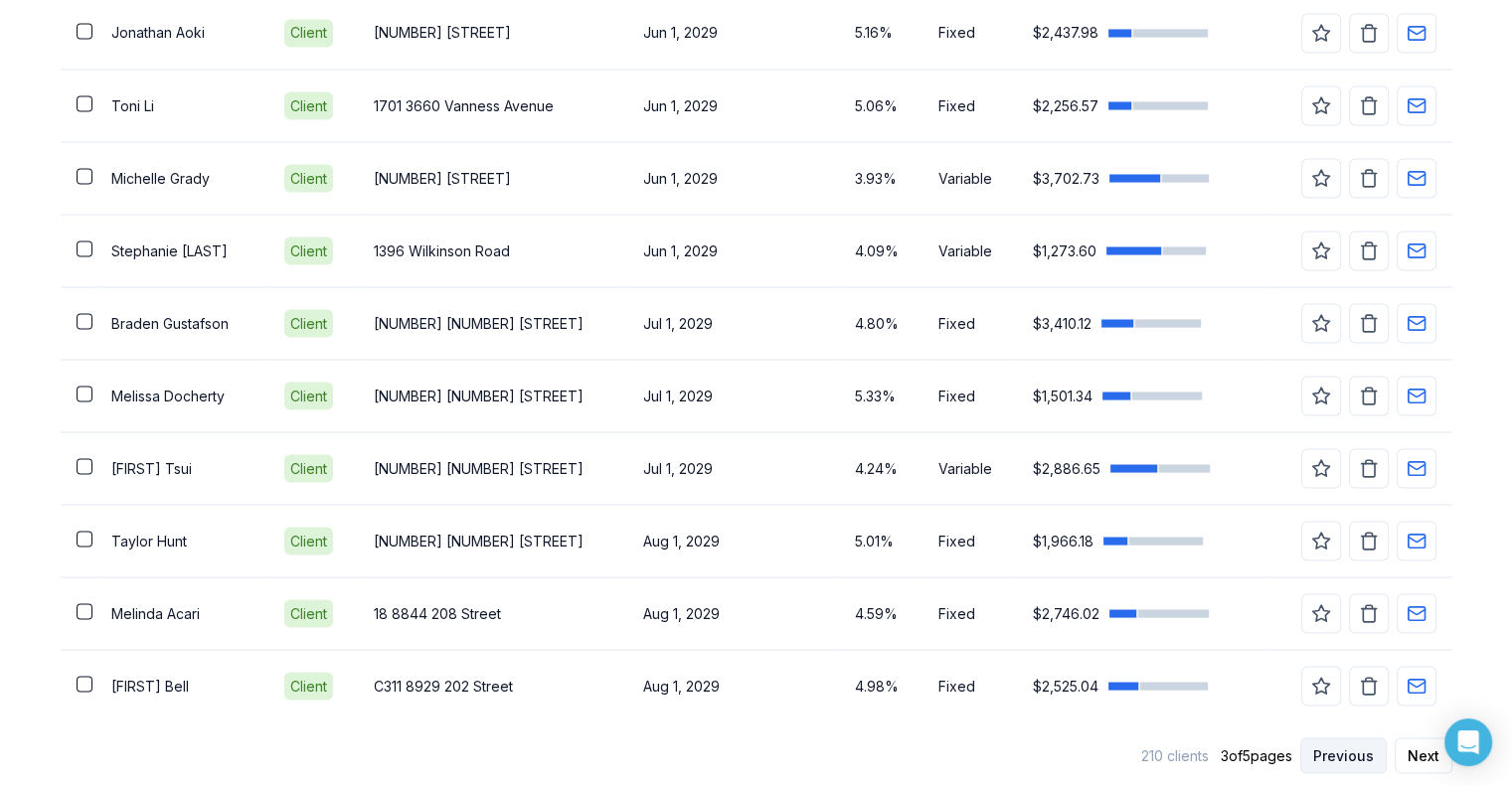 click on "Previous" at bounding box center [1343, 755] 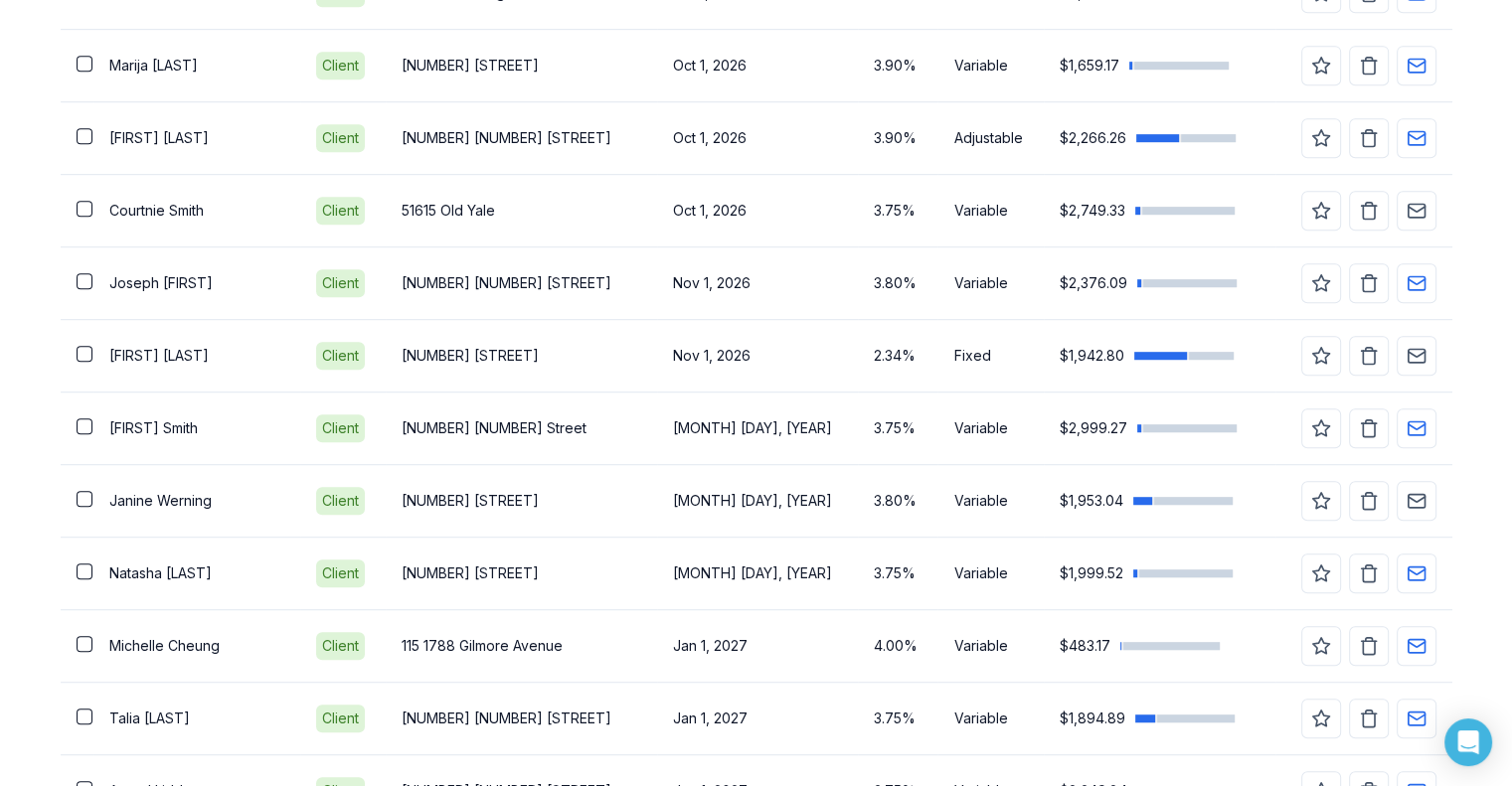 scroll, scrollTop: 1135, scrollLeft: 0, axis: vertical 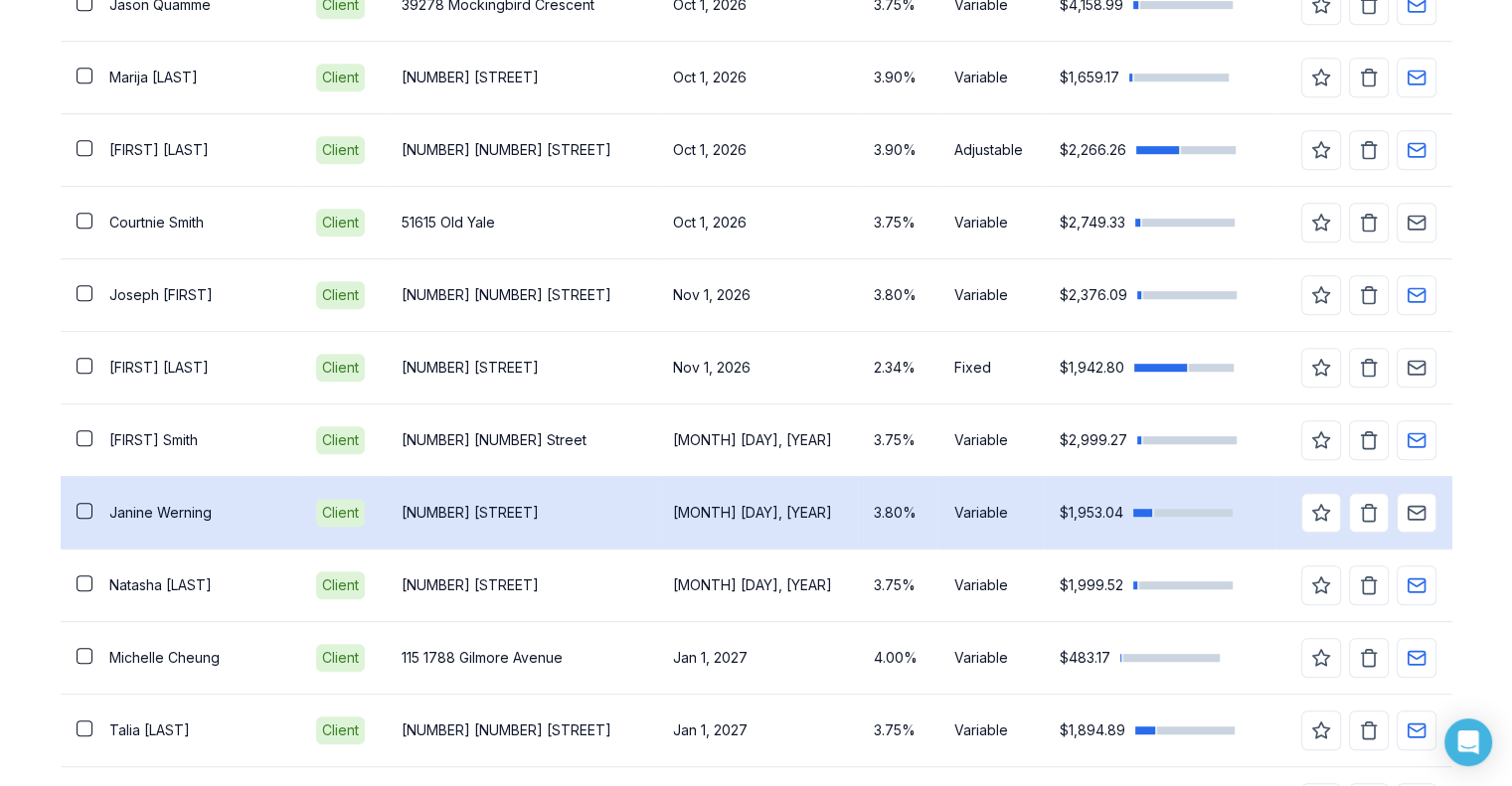 click on "[FIRST]   [LAST]" at bounding box center (197, 513) 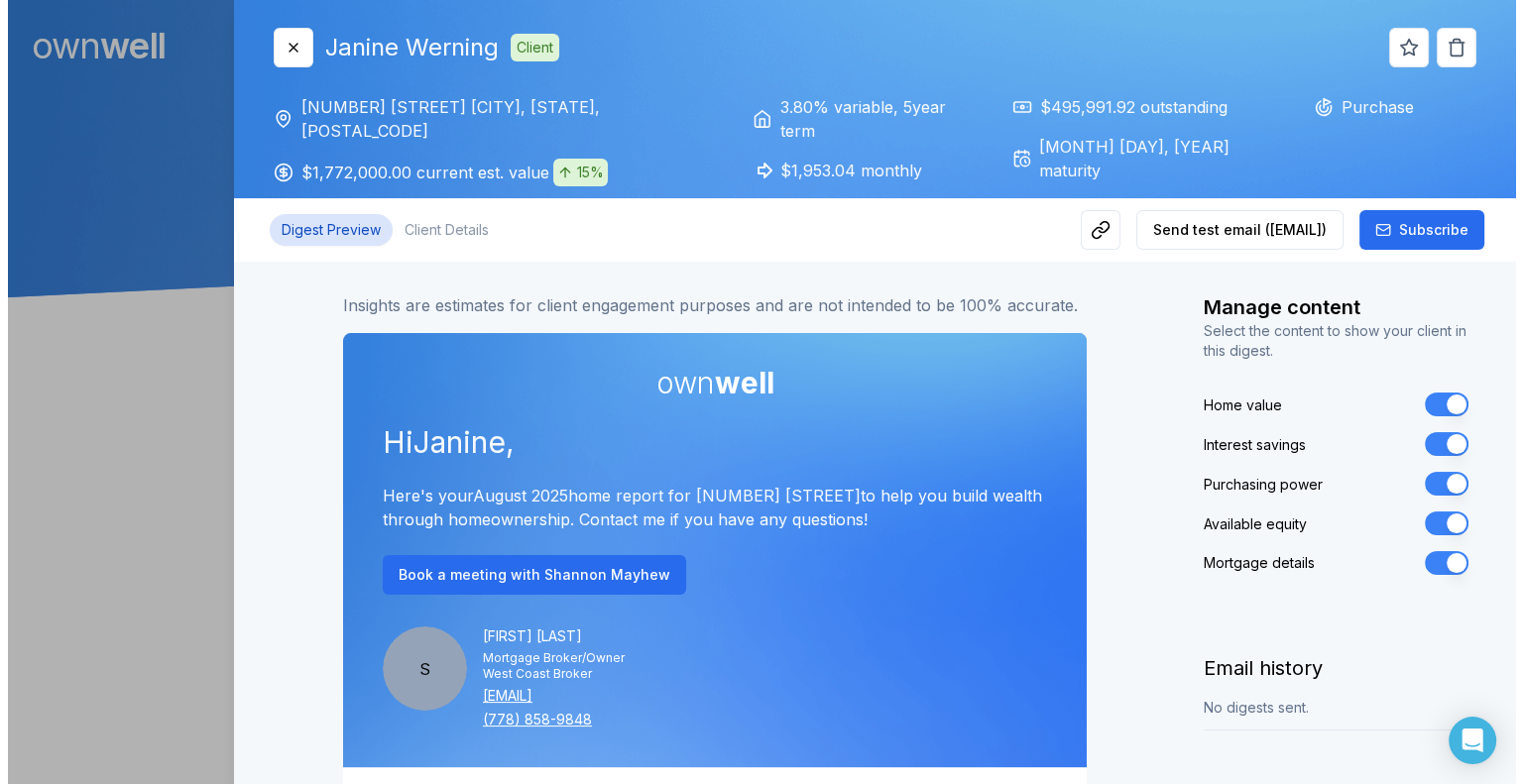 scroll, scrollTop: 0, scrollLeft: 0, axis: both 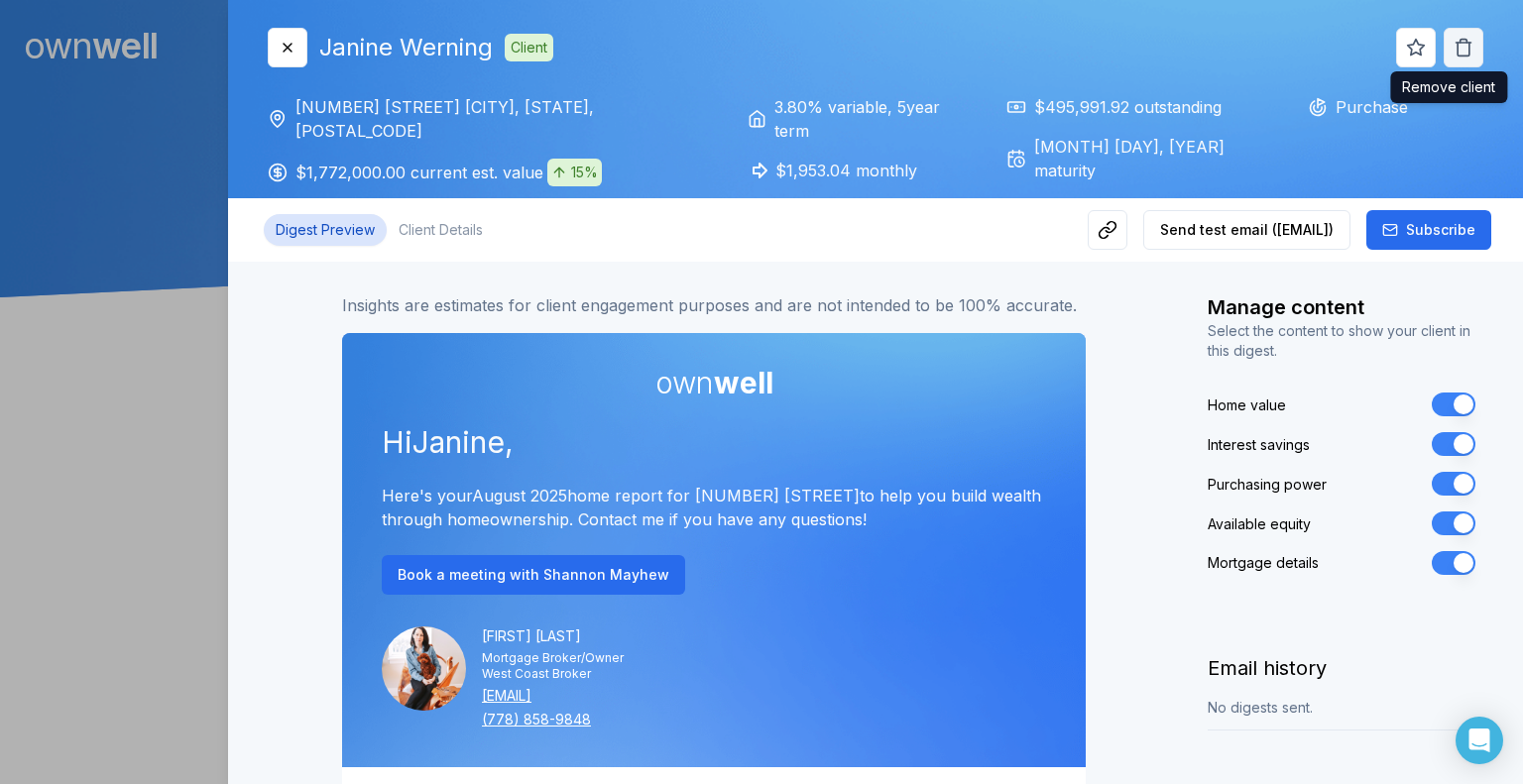 click 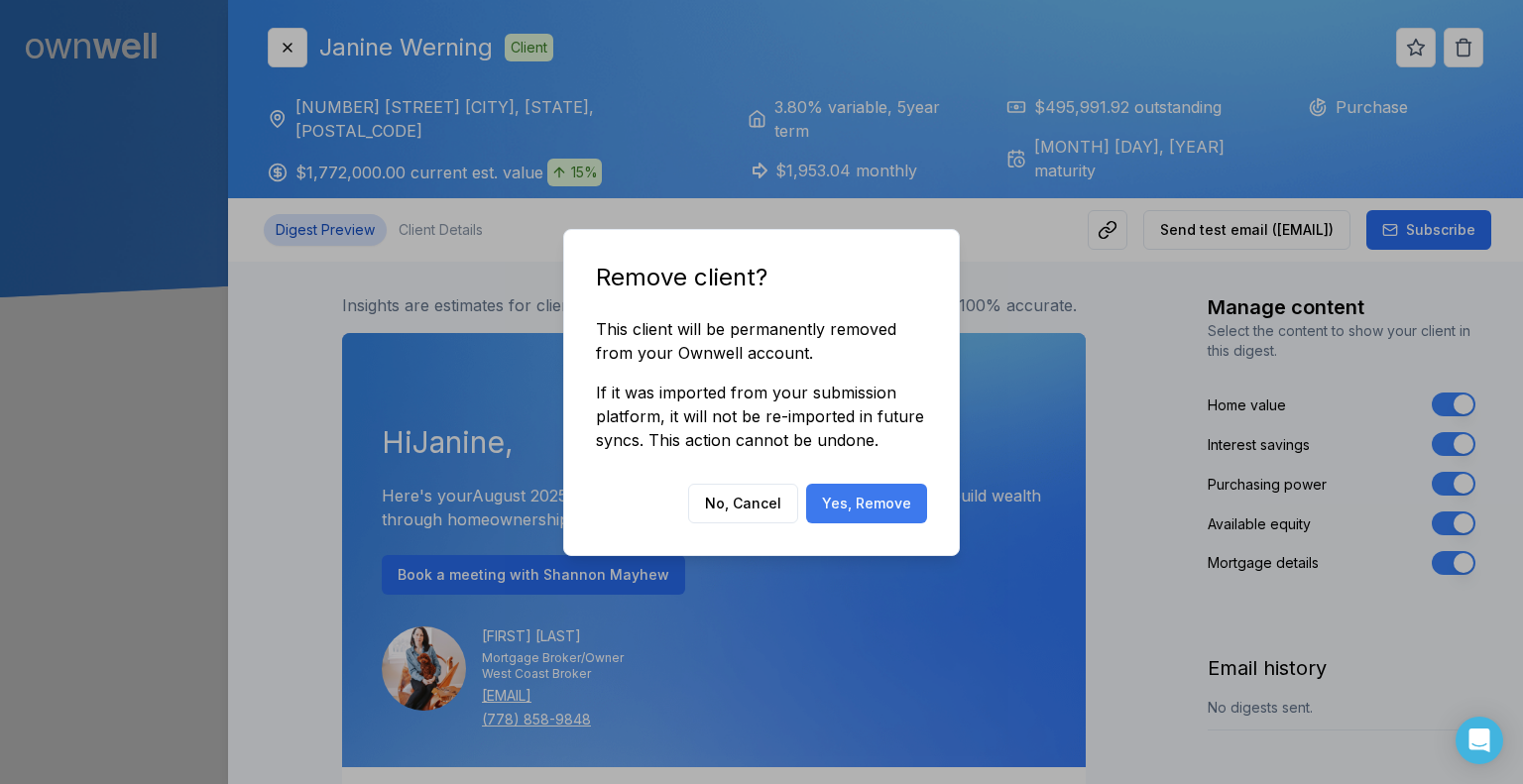 click on "Yes, Remove" at bounding box center (867, 504) 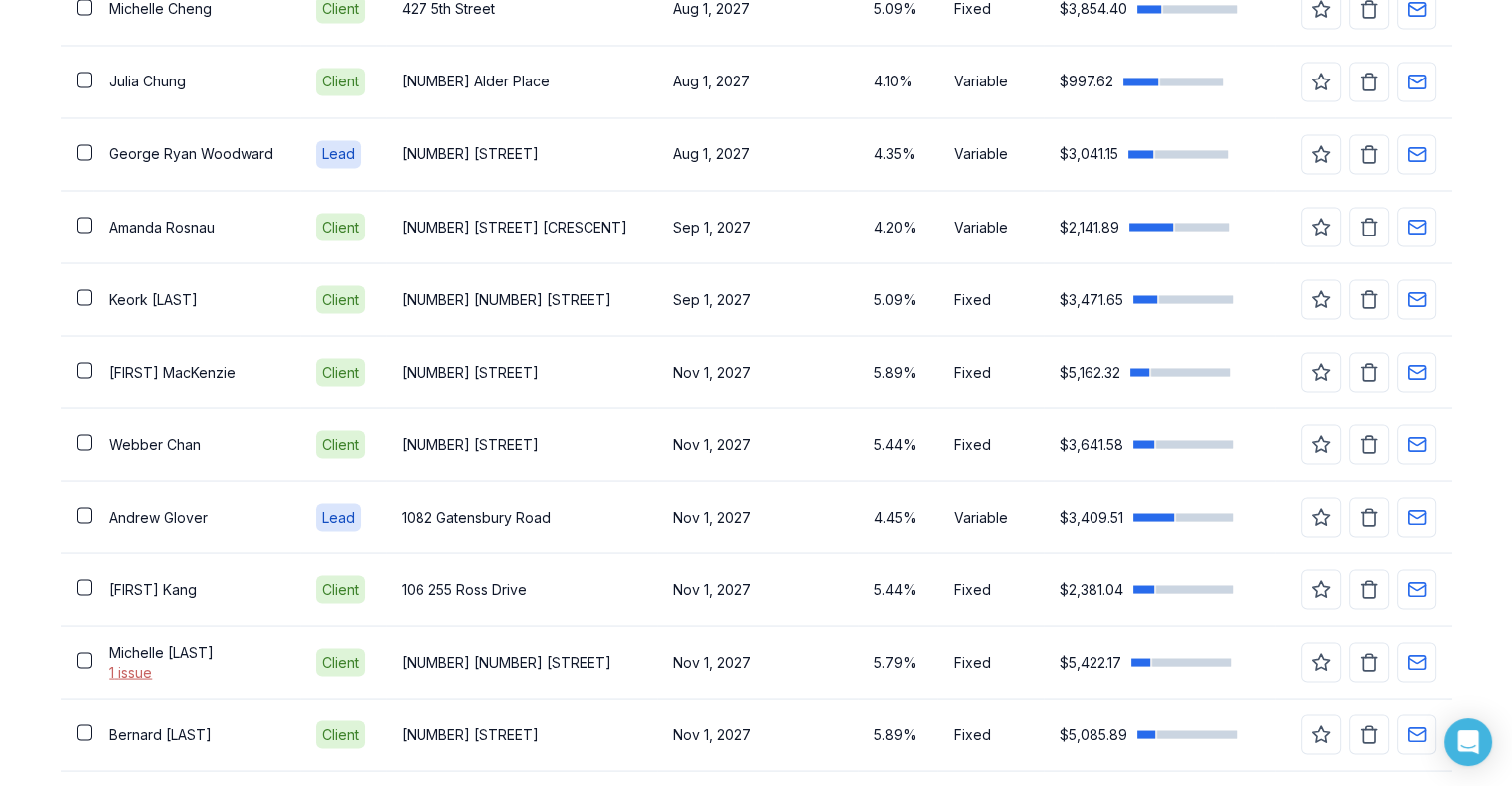 scroll, scrollTop: 3718, scrollLeft: 0, axis: vertical 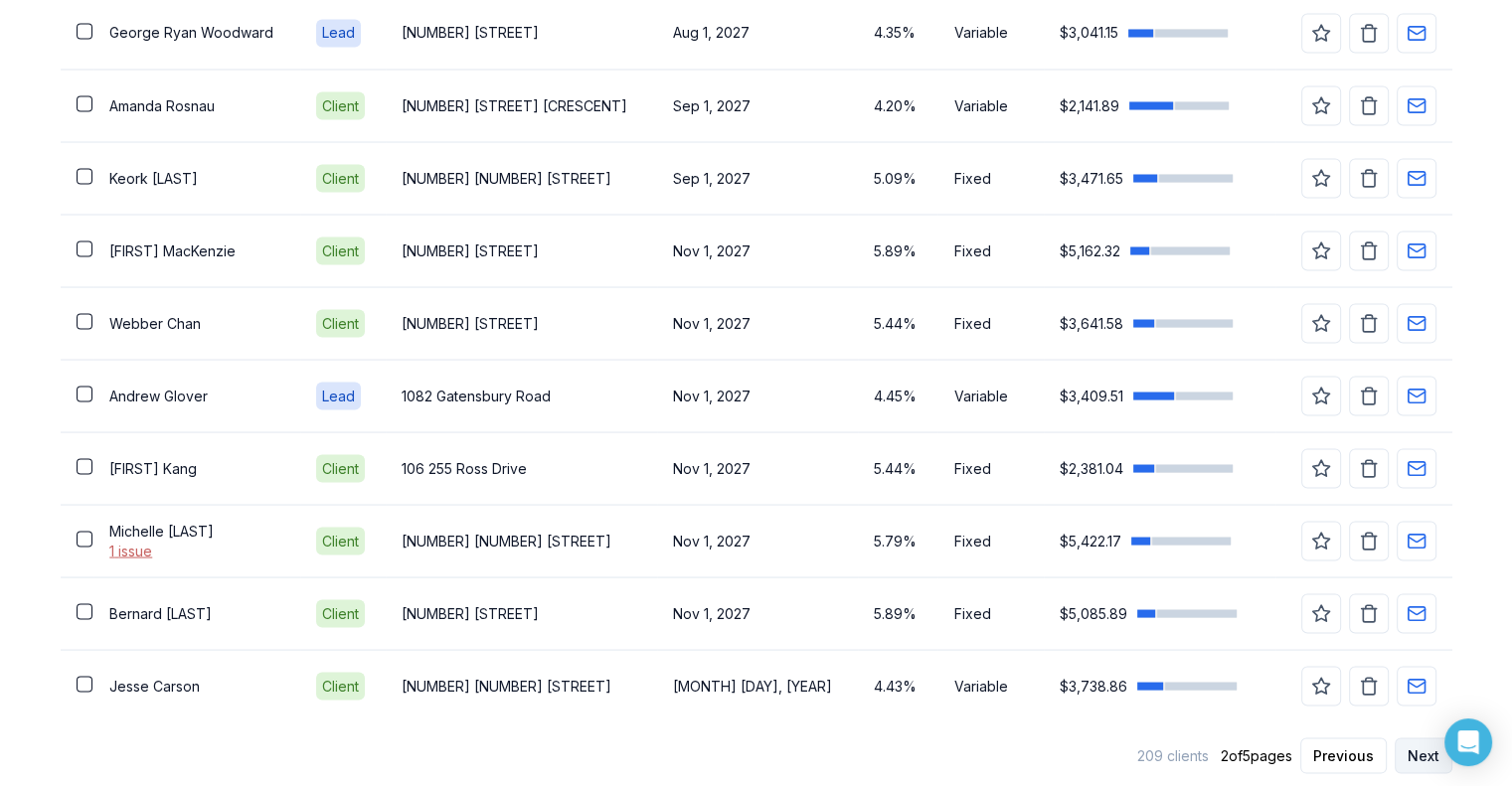 click on "Next" at bounding box center (1424, 755) 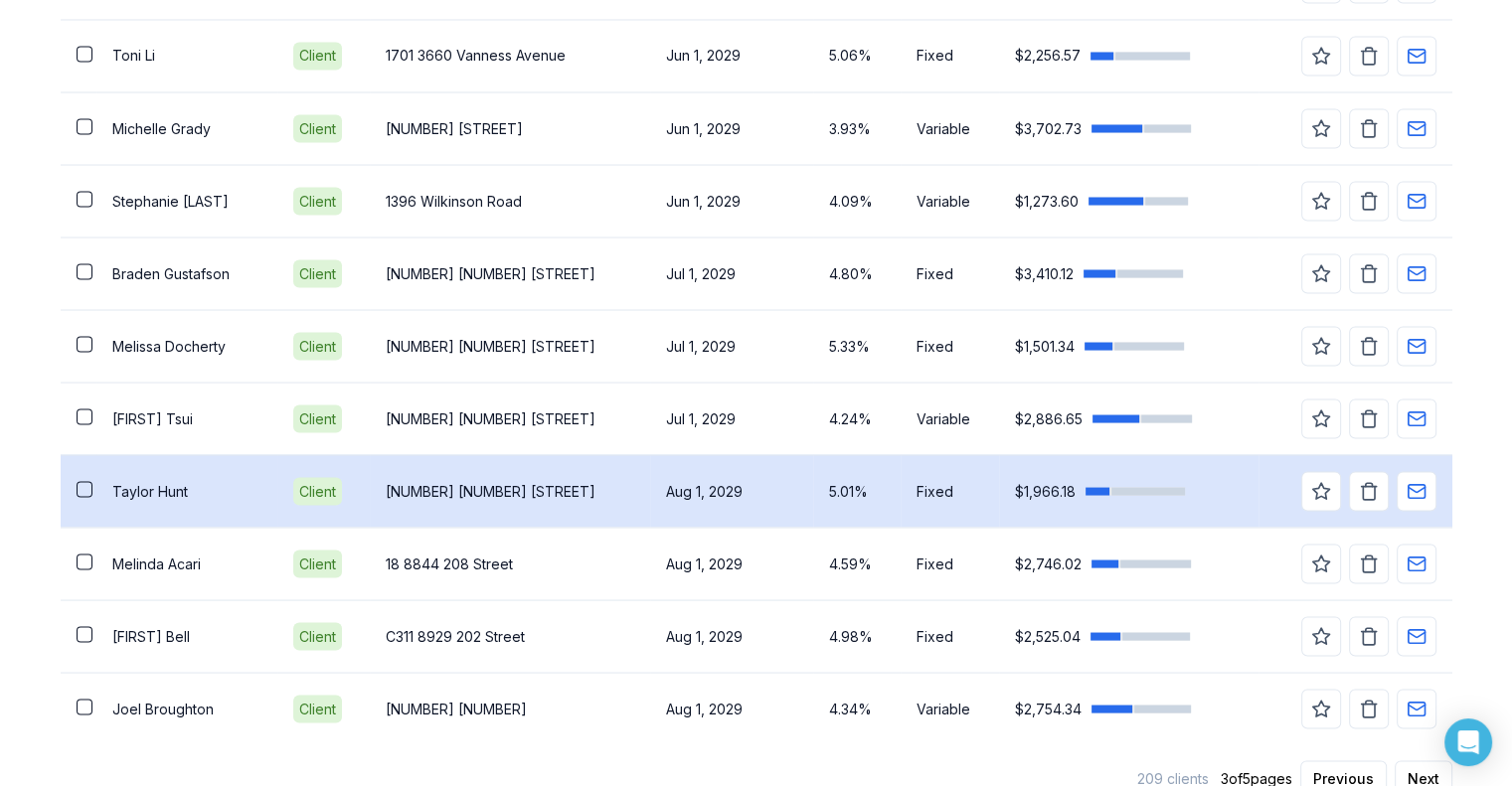 scroll, scrollTop: 3718, scrollLeft: 0, axis: vertical 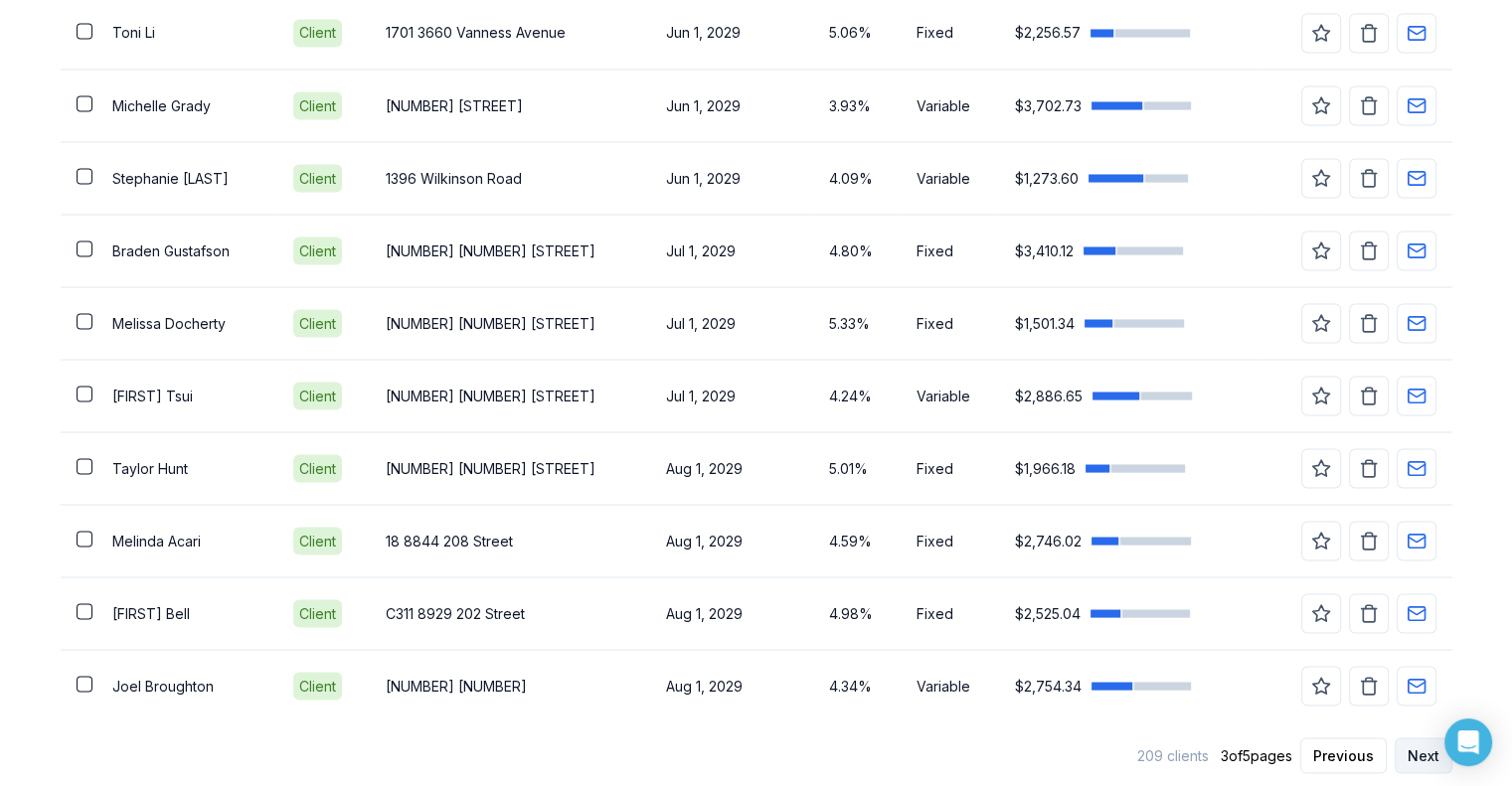 click on "Next" at bounding box center [1424, 755] 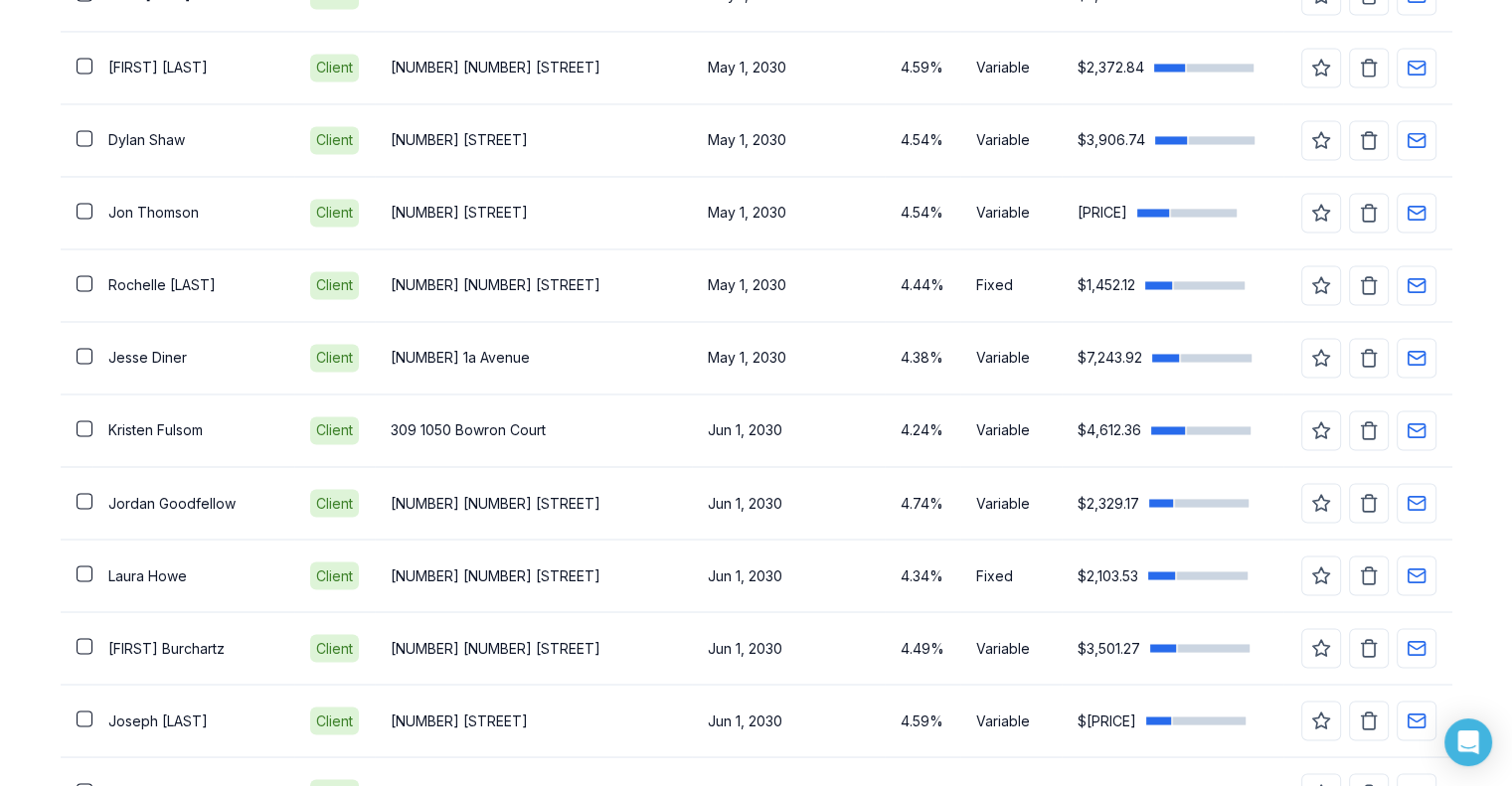 scroll, scrollTop: 3718, scrollLeft: 0, axis: vertical 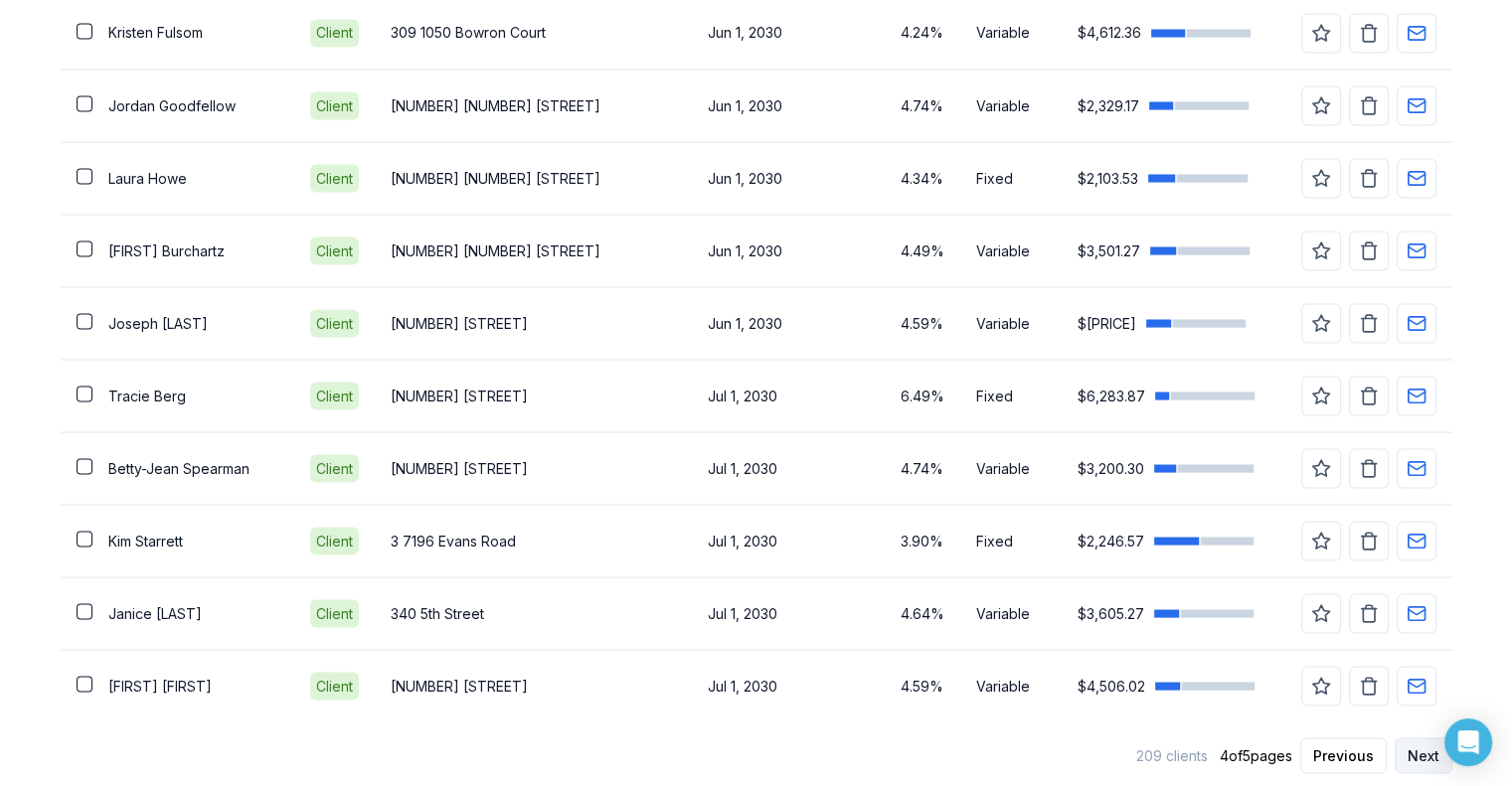 click on "Next" at bounding box center [1424, 755] 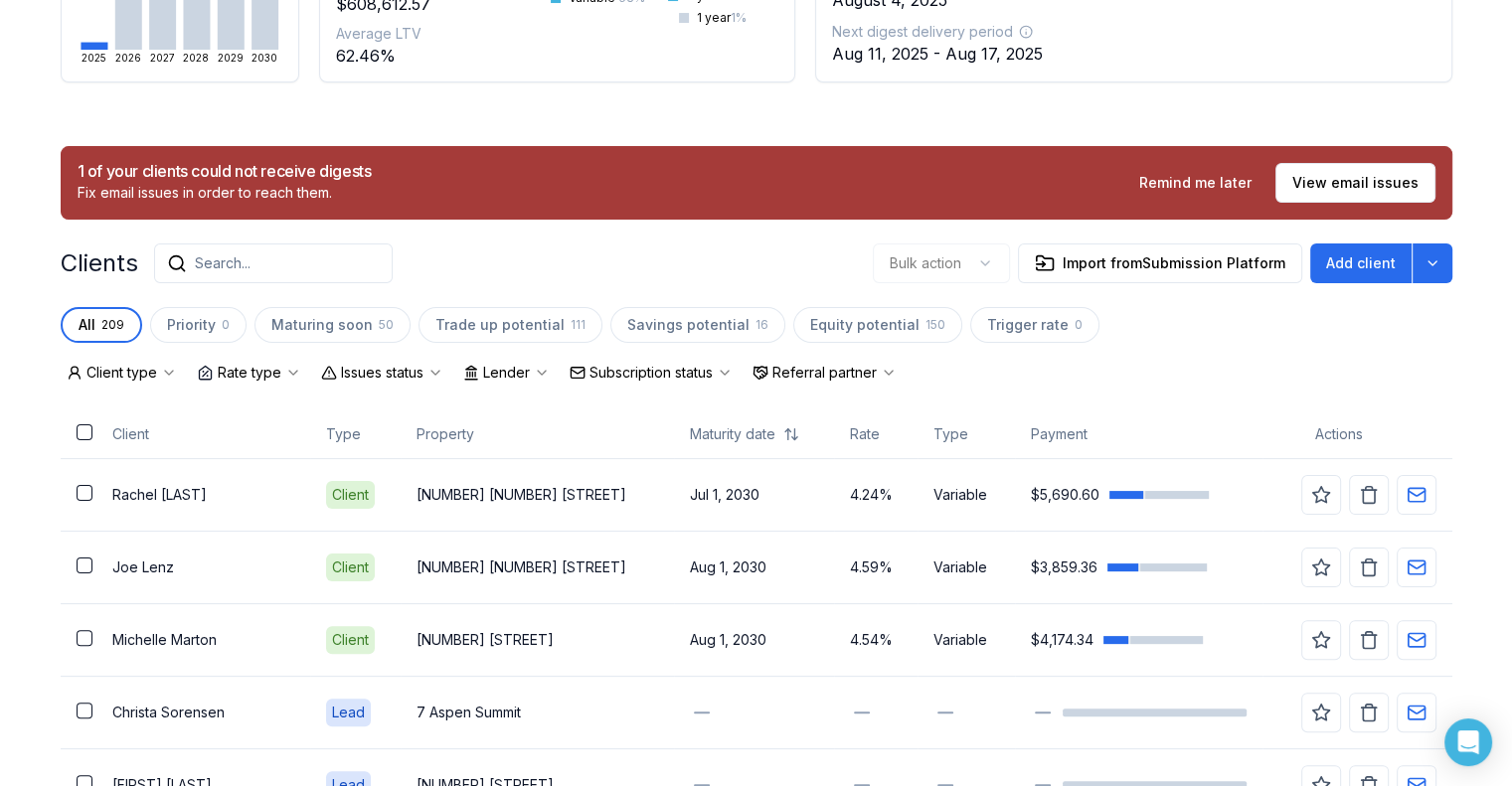 scroll, scrollTop: 752, scrollLeft: 0, axis: vertical 